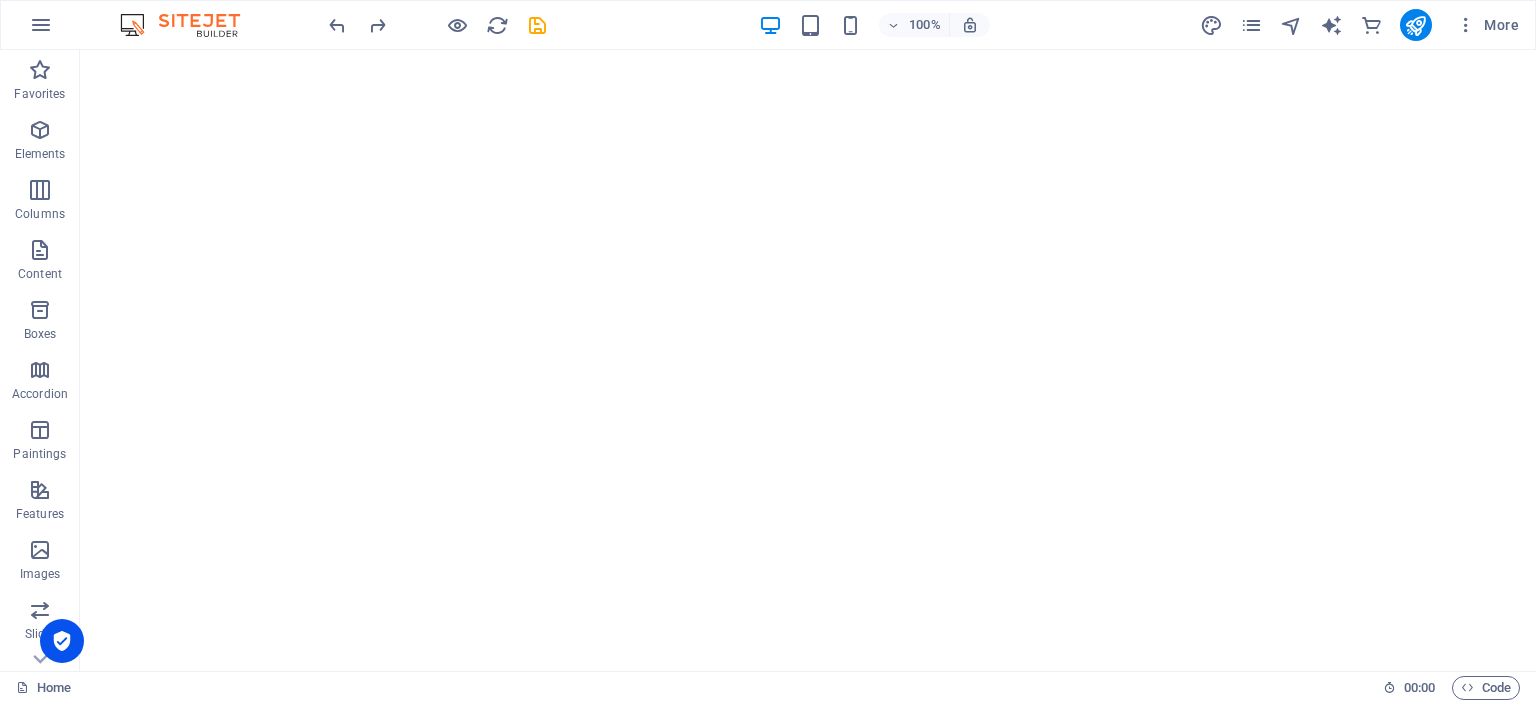 scroll, scrollTop: 0, scrollLeft: 0, axis: both 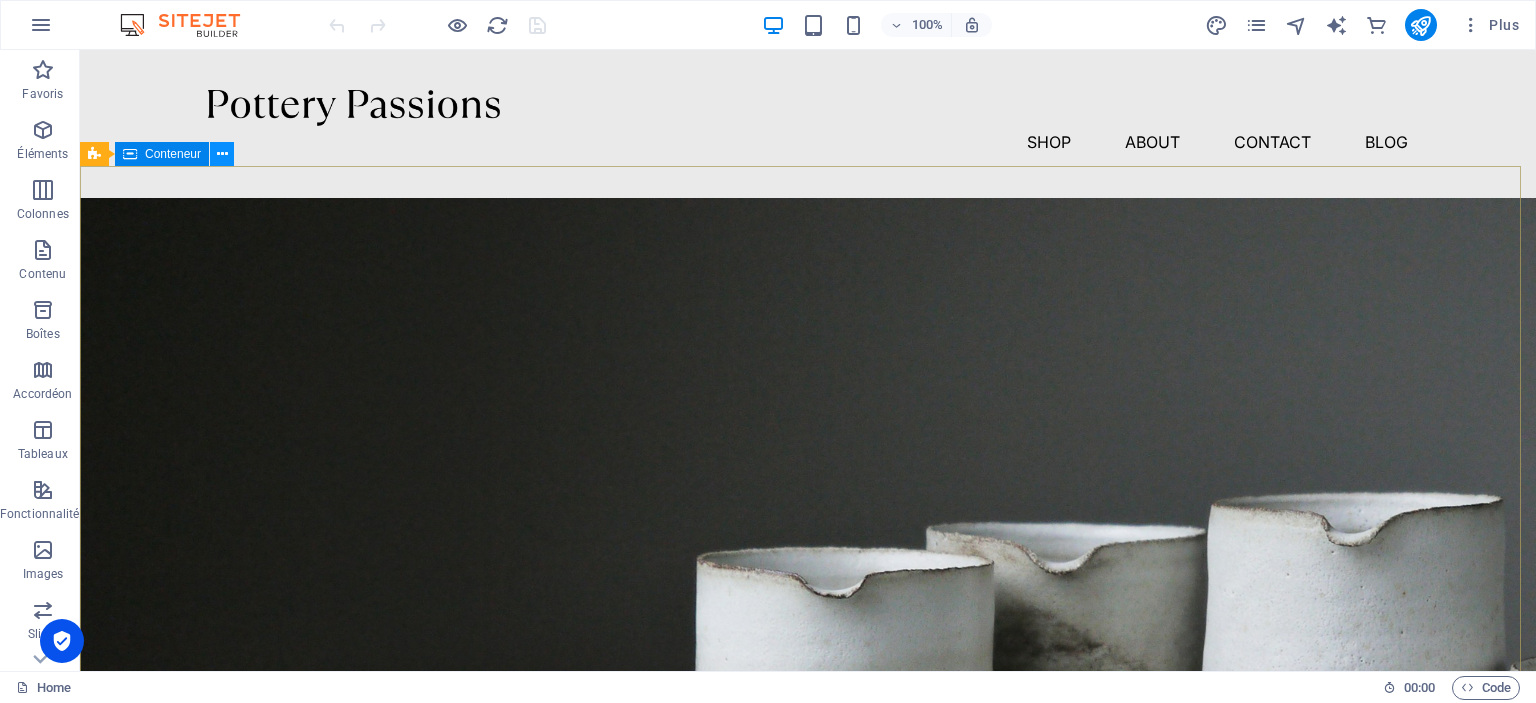 click at bounding box center [222, 154] 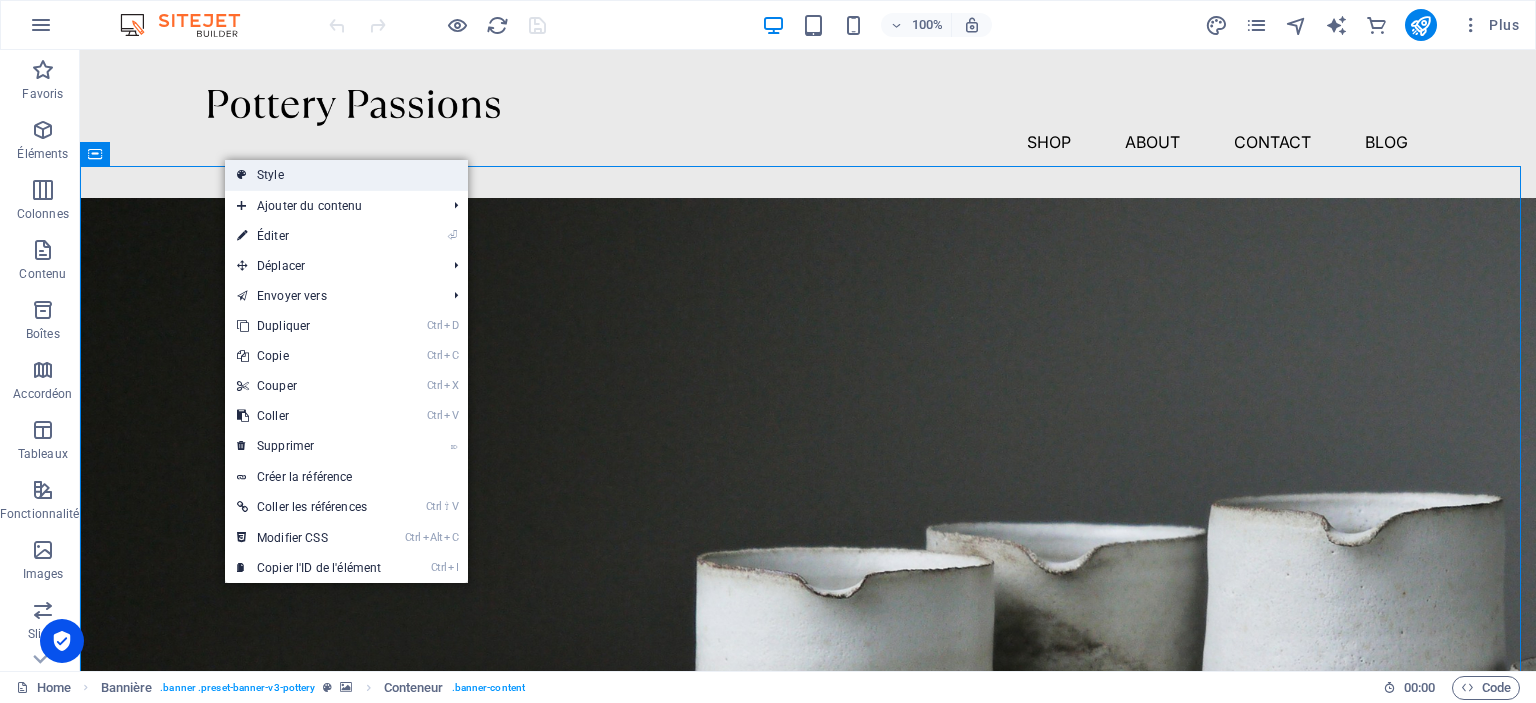 click on "Style" at bounding box center [346, 175] 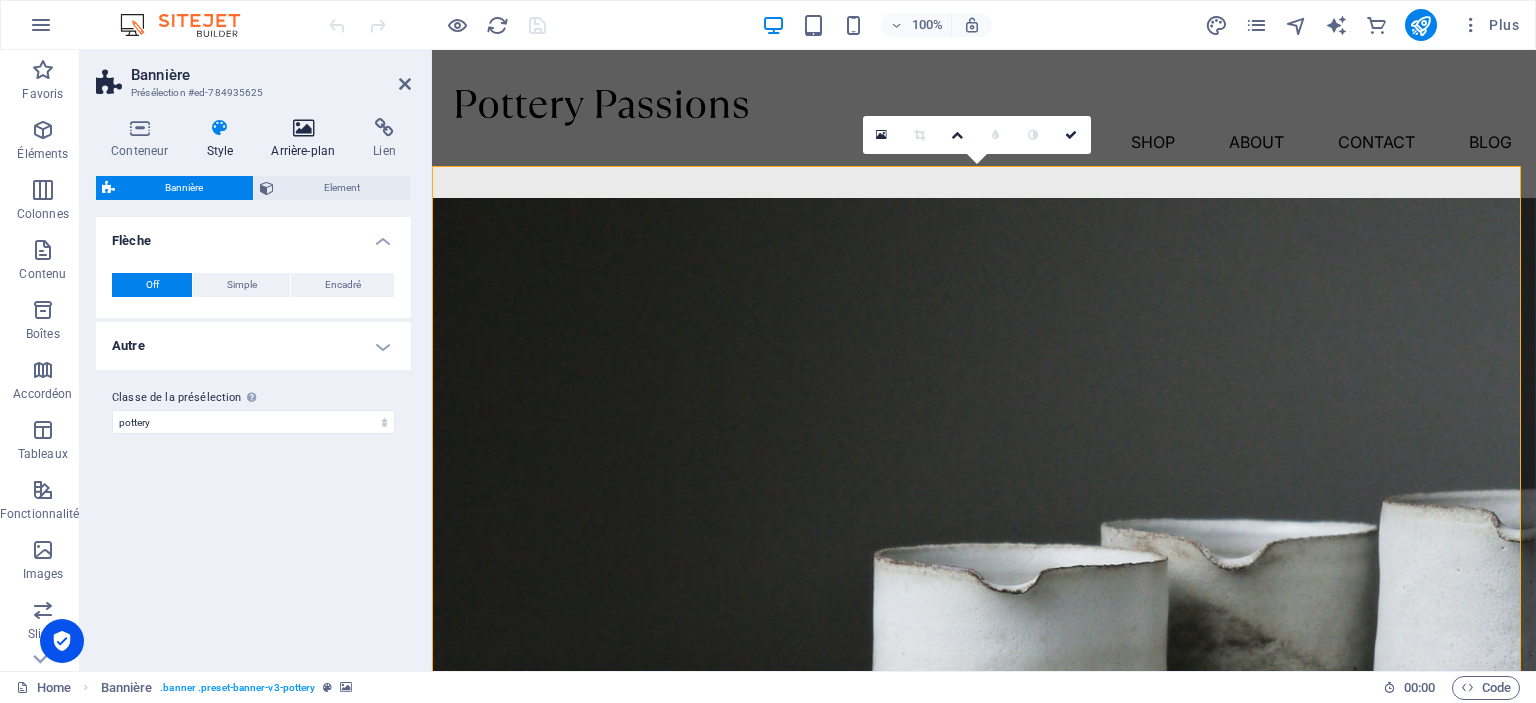 click on "Arrière-plan" at bounding box center [307, 139] 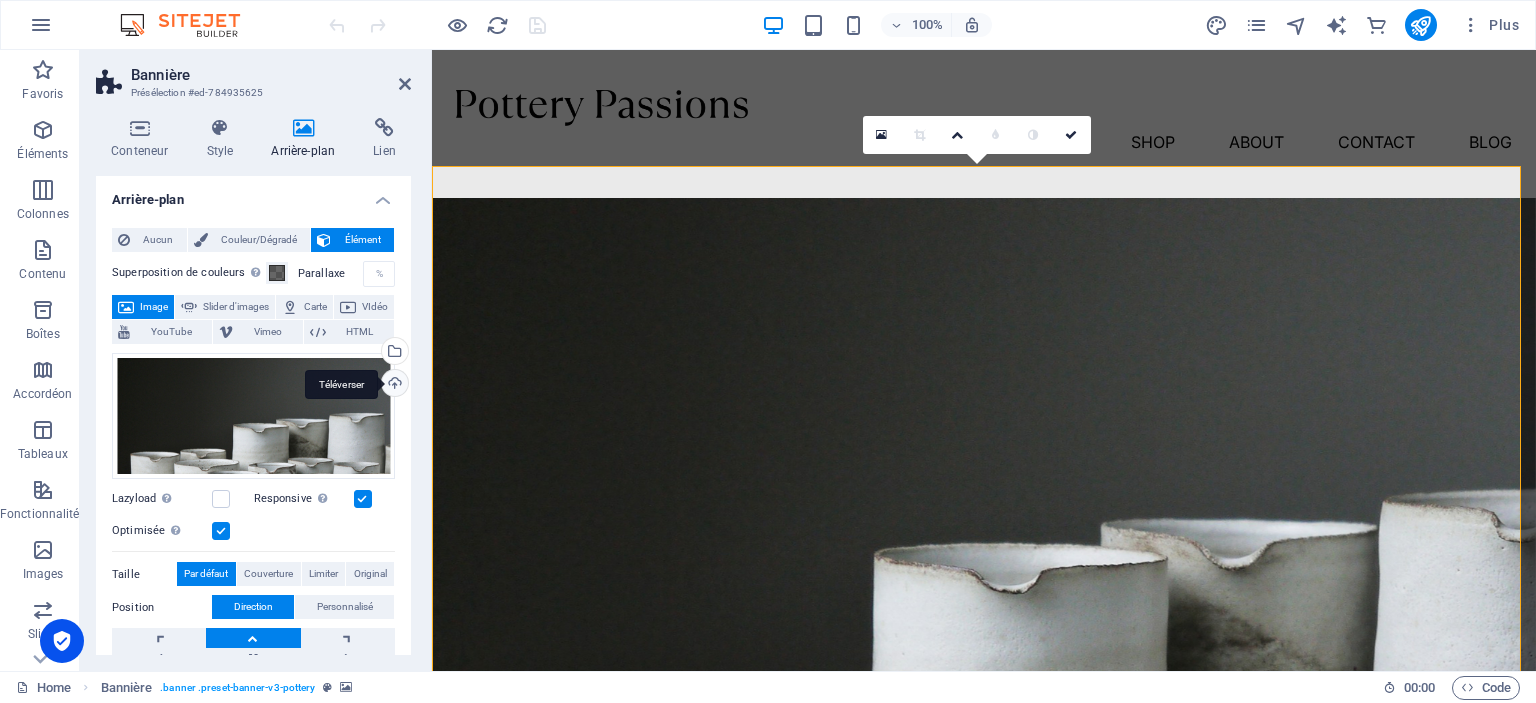 click on "Téléverser" at bounding box center (393, 385) 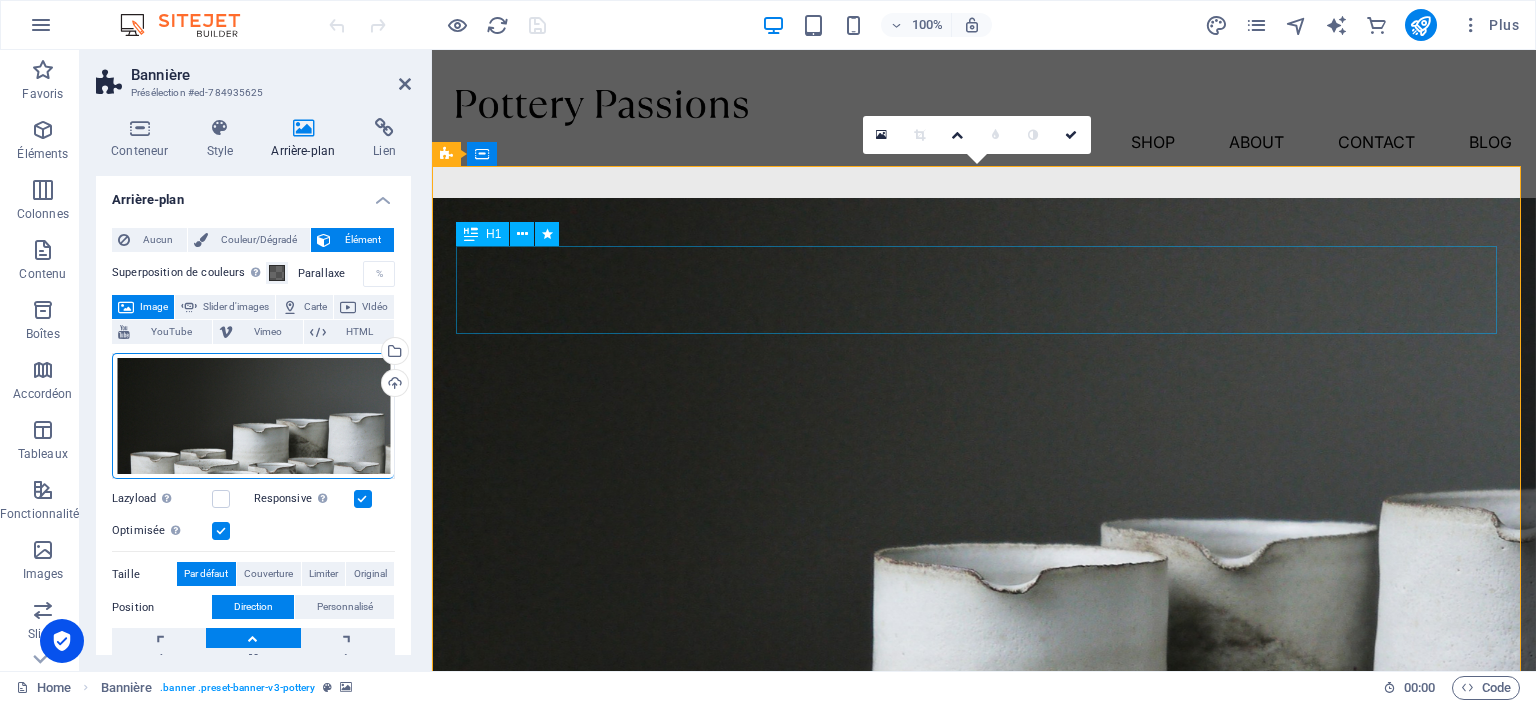 click on "Pottery is our passion" at bounding box center (984, 936) 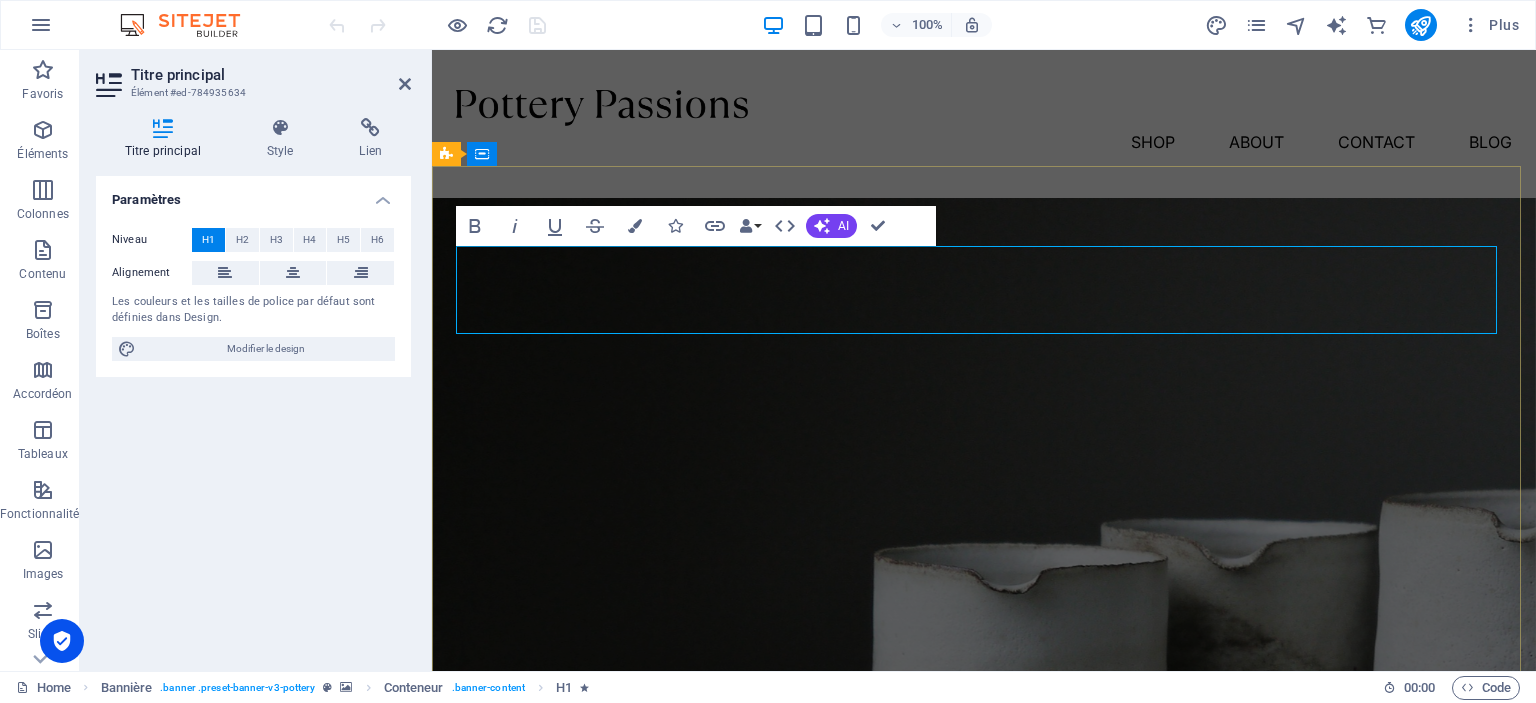 click on "Pottery is our passion" at bounding box center (984, 935) 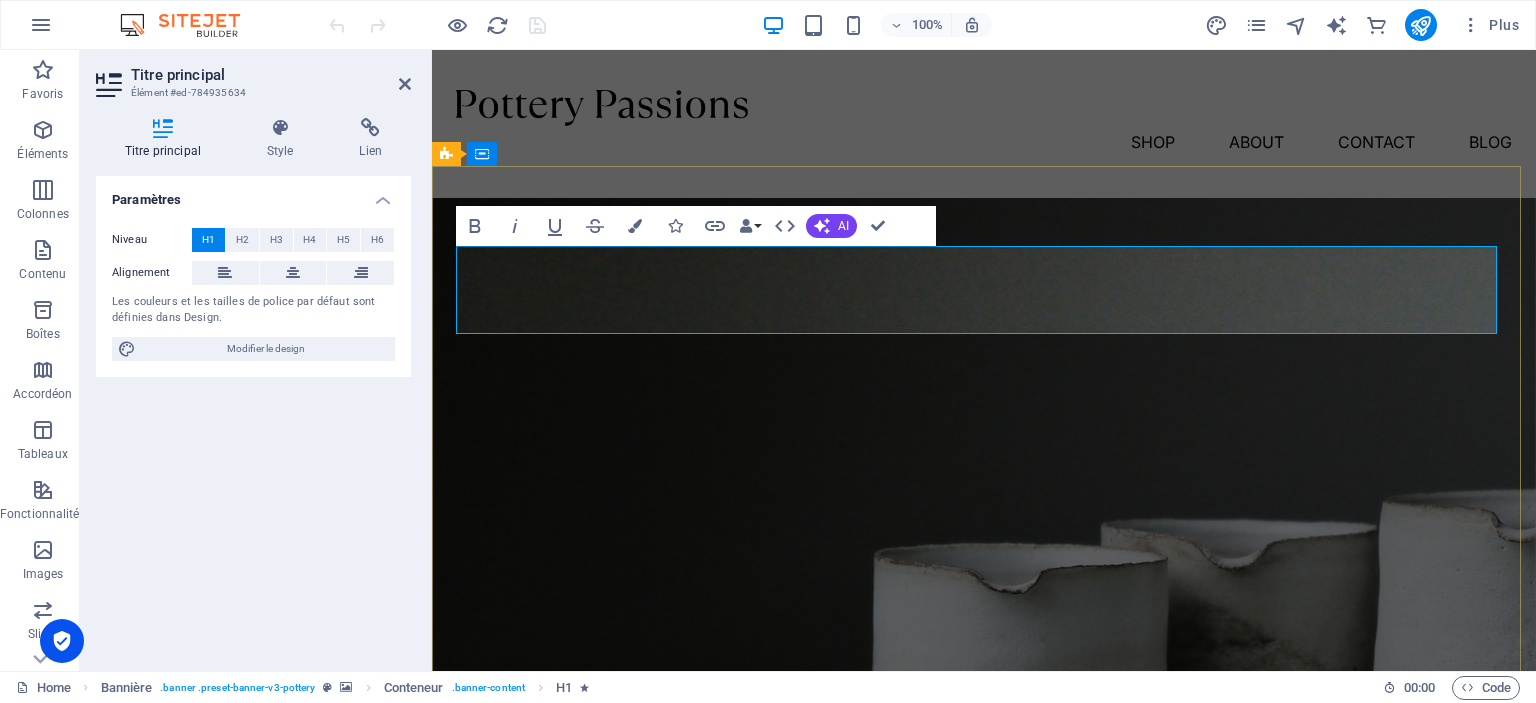 type 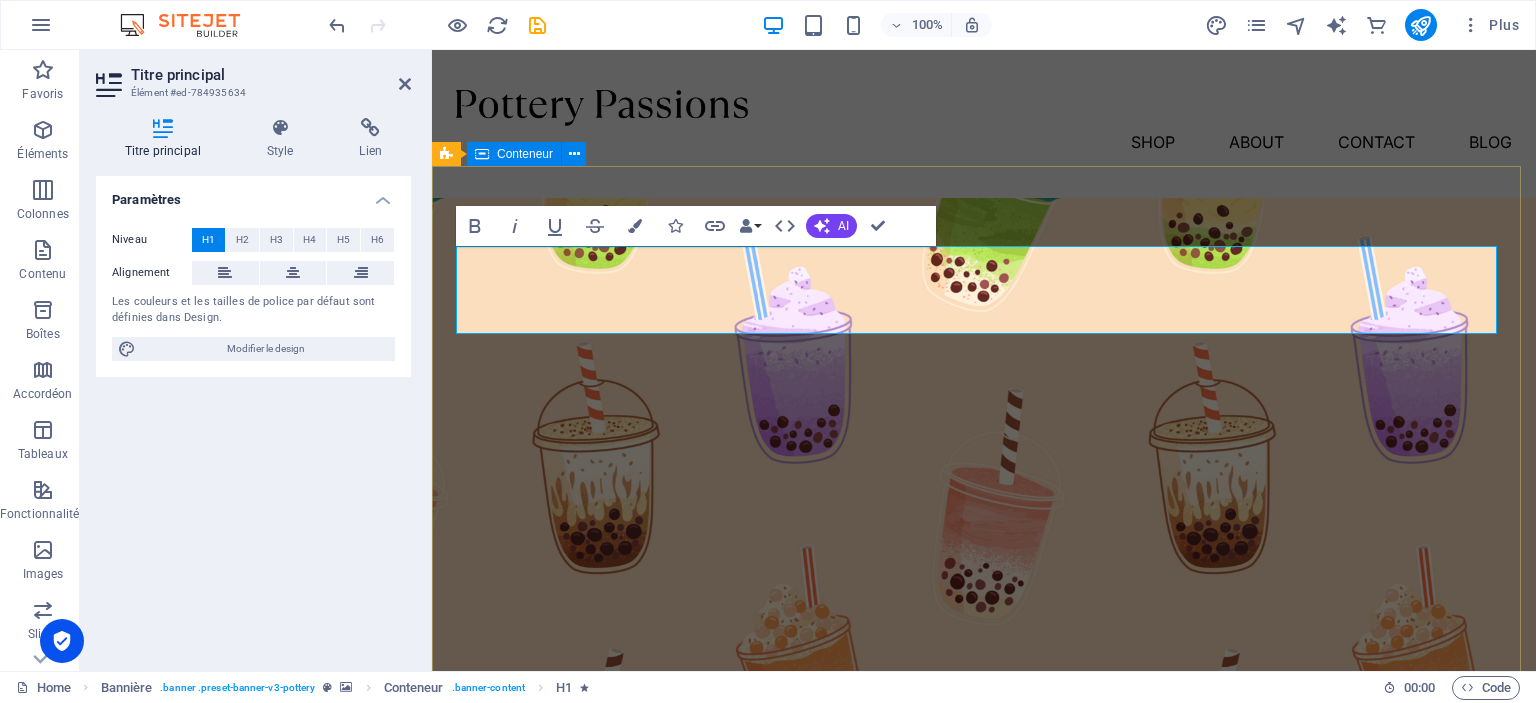 click on "Best-Teas Lorem ipsum dolor sit amet, consectetur adipiscing elit, sed do eiusmod tempor incididunt ut labore et dolore magna aliqua. Explore" at bounding box center [984, 1003] 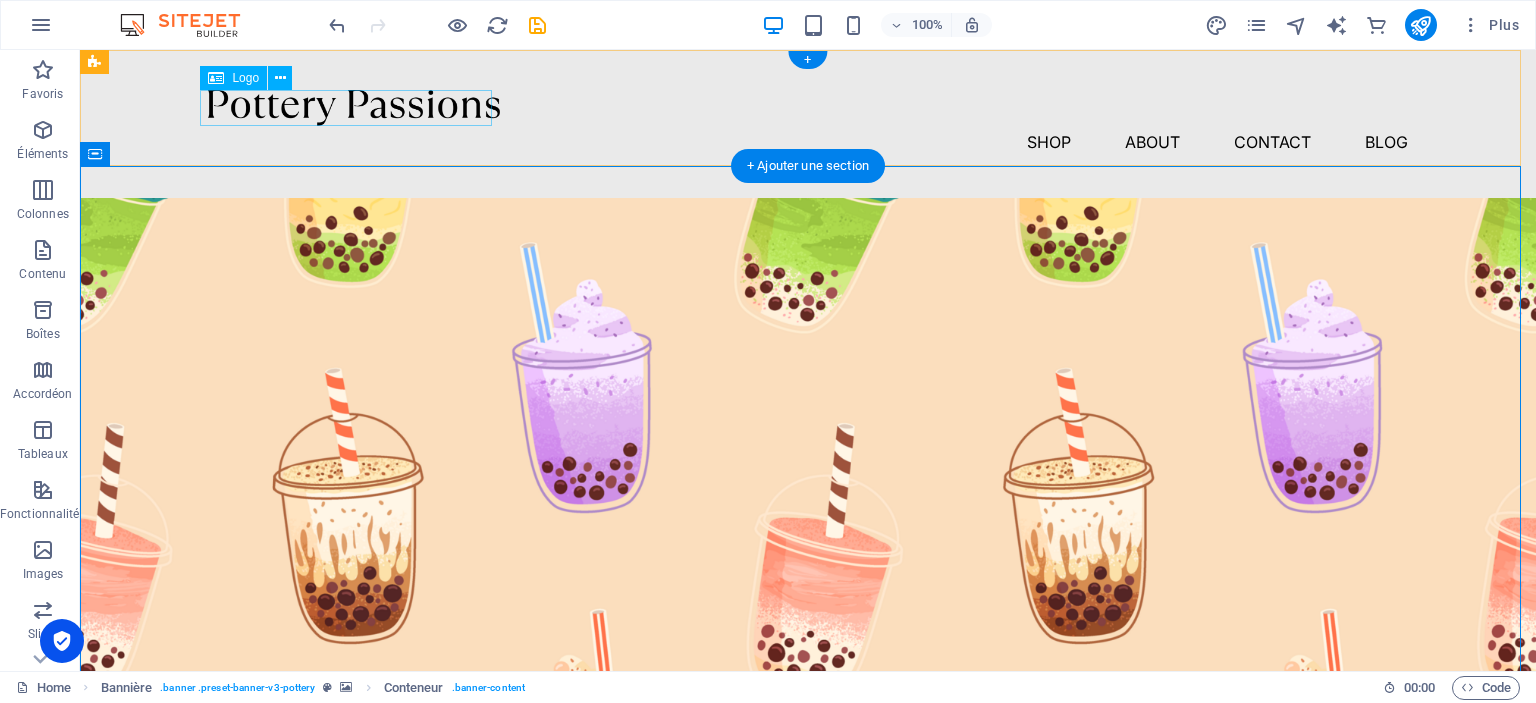 click at bounding box center [808, 108] 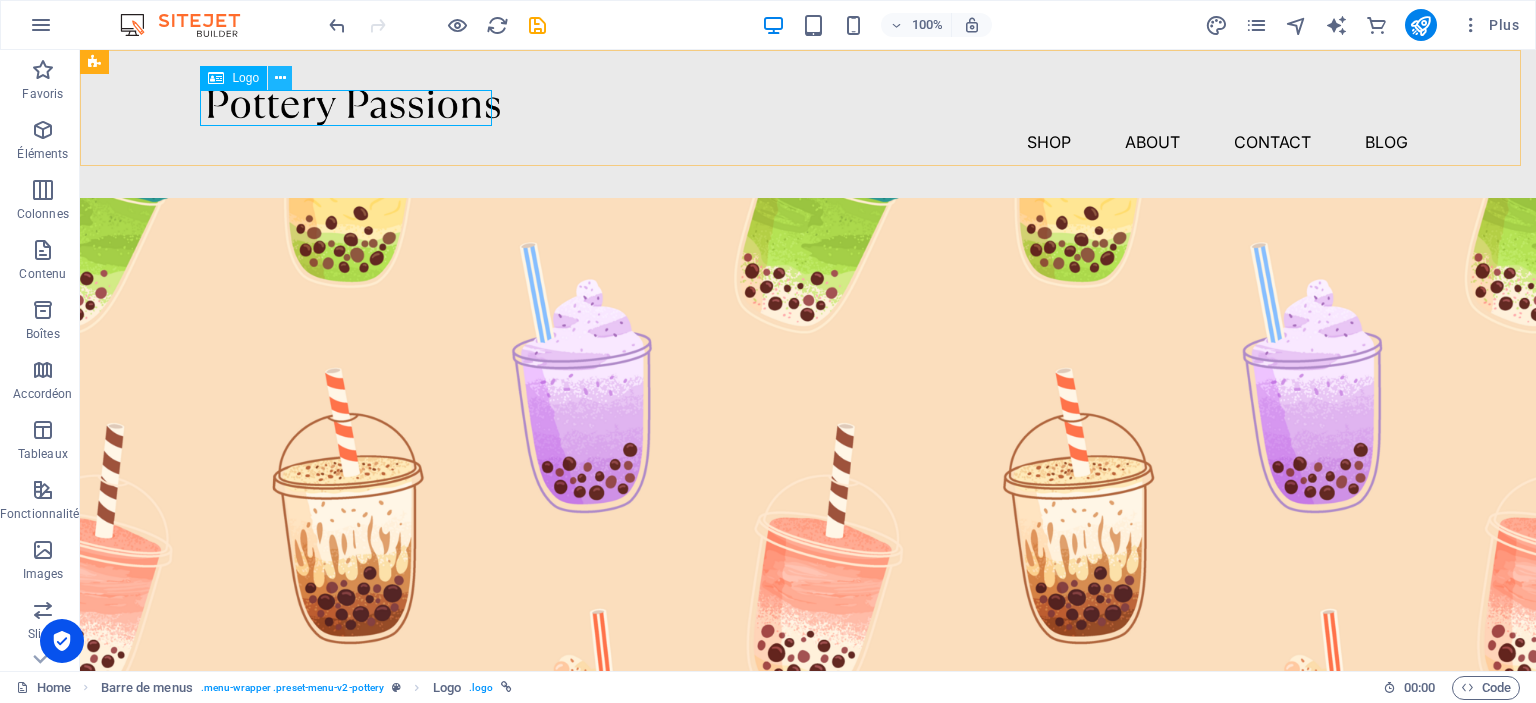 click at bounding box center (280, 78) 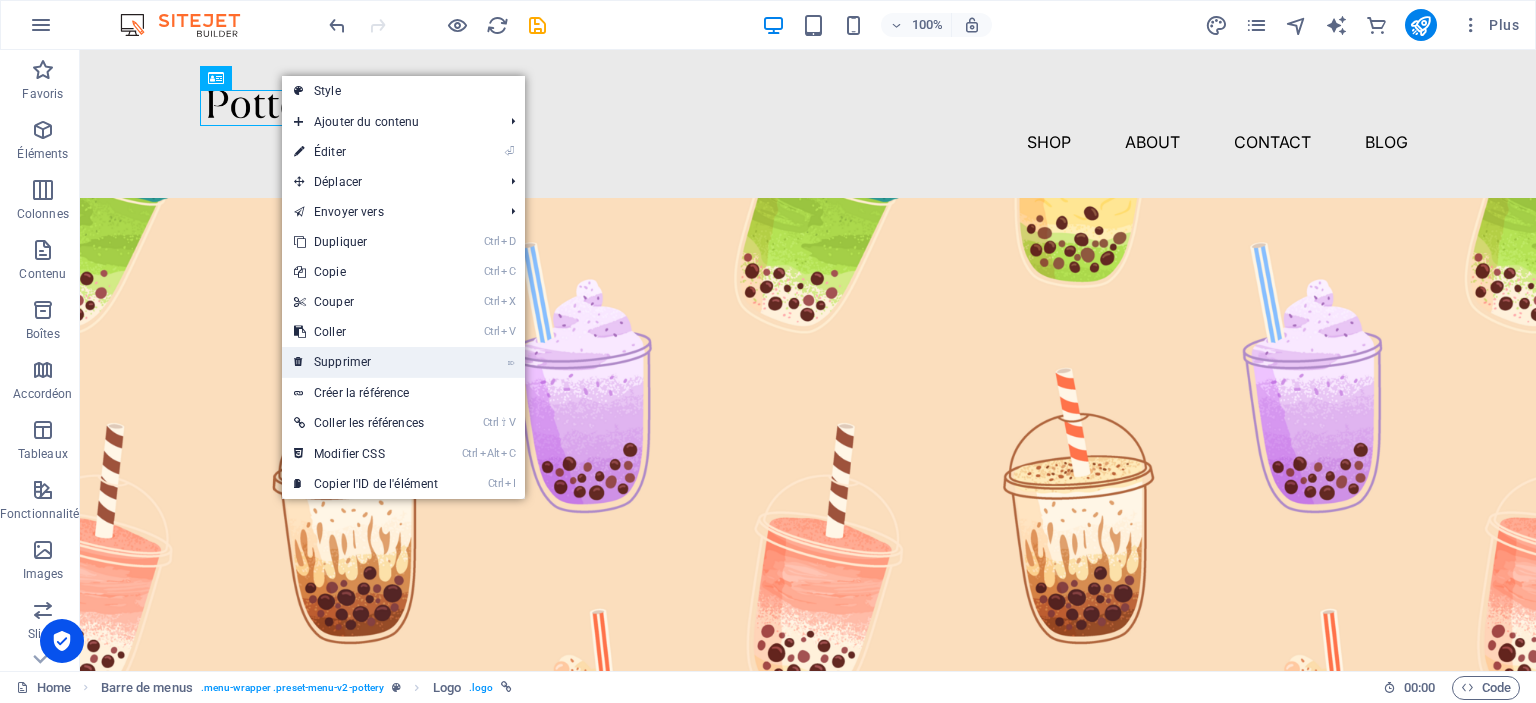 click on "⌦  Supprimer" at bounding box center (366, 362) 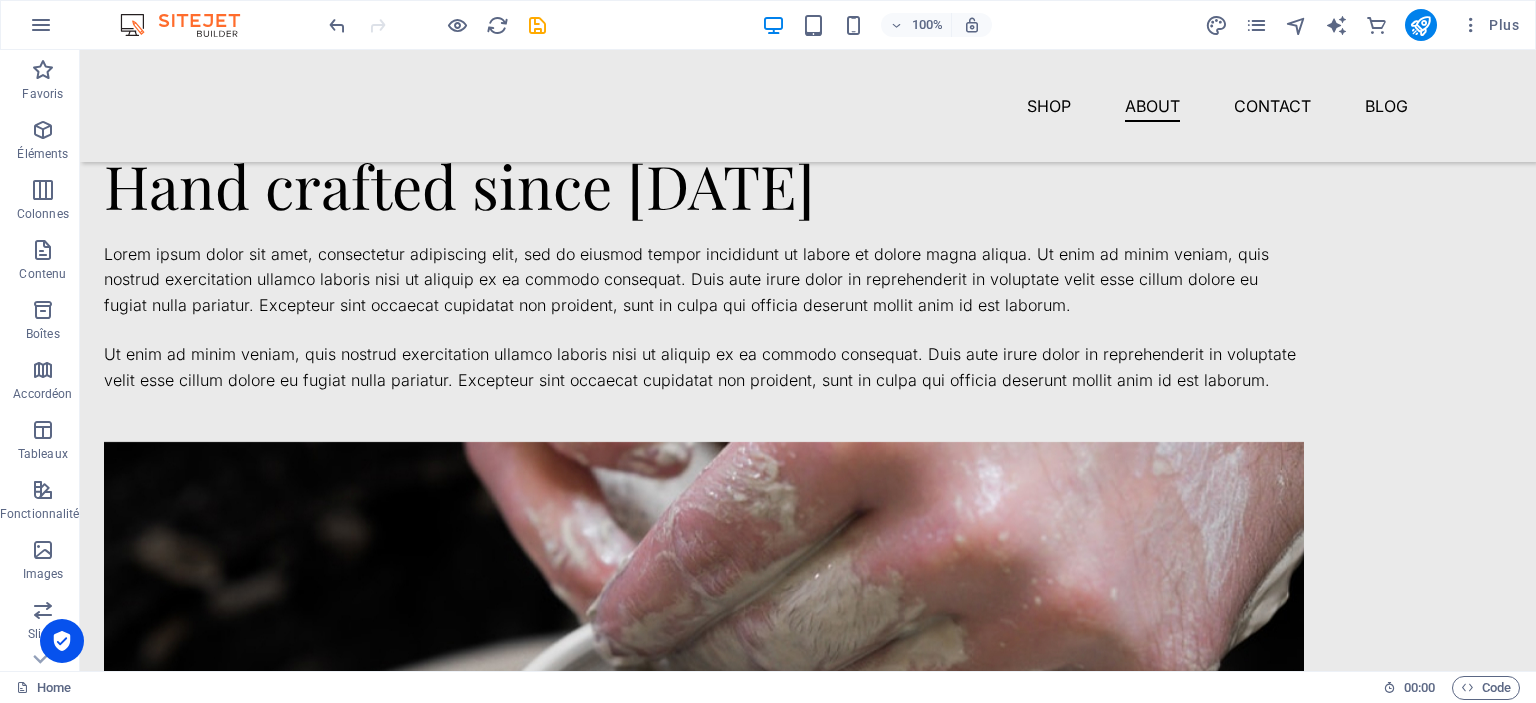 scroll, scrollTop: 1380, scrollLeft: 0, axis: vertical 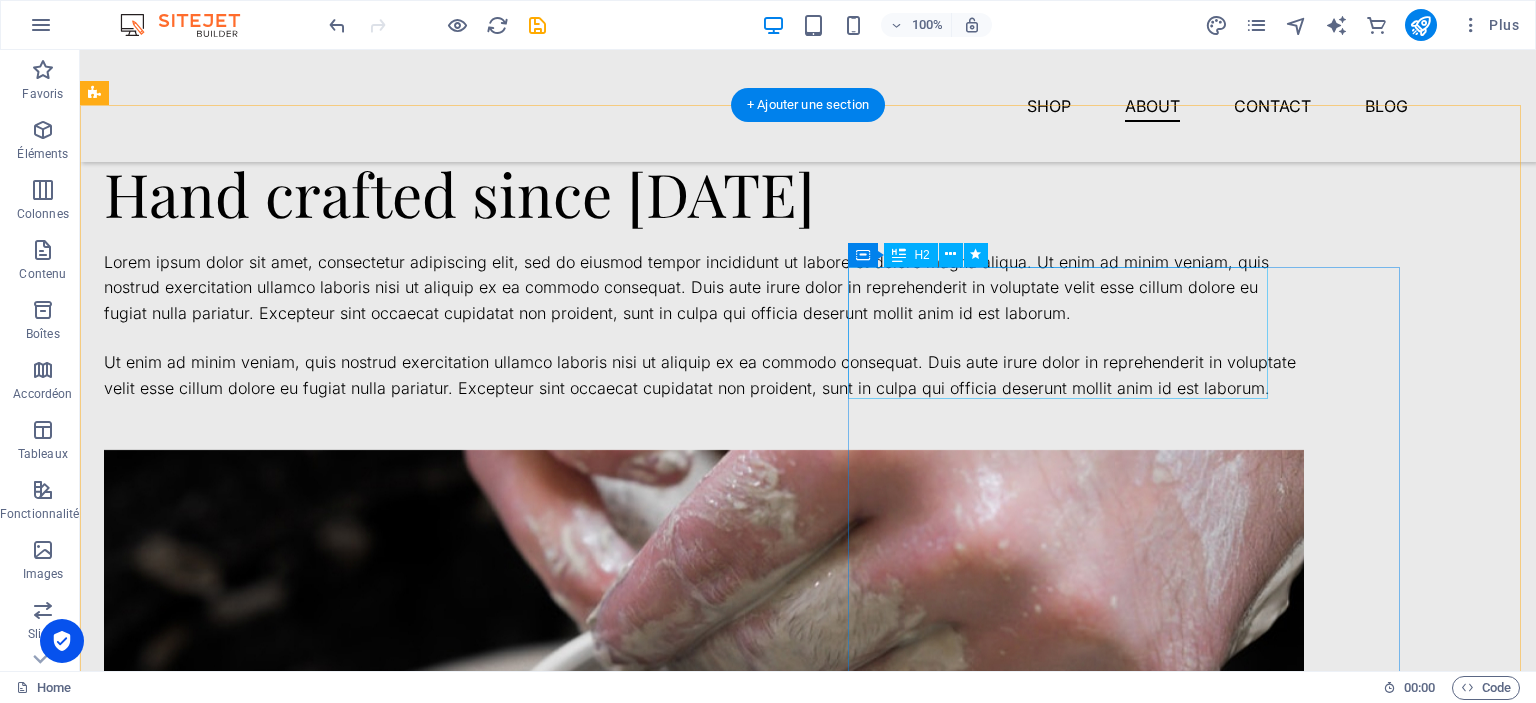 click on "Hand crafted since 2014" at bounding box center [704, 193] 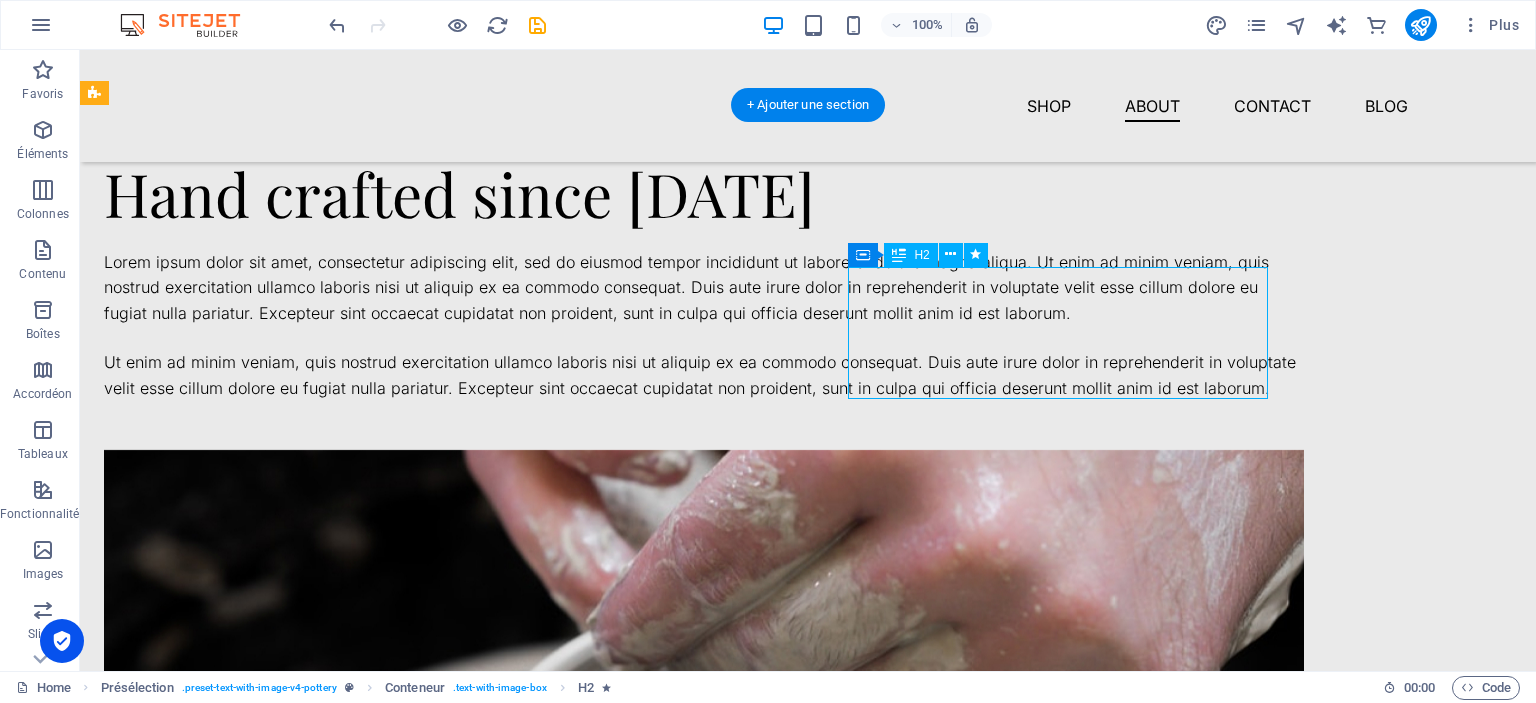 click on "Hand crafted since 2014" at bounding box center (704, 193) 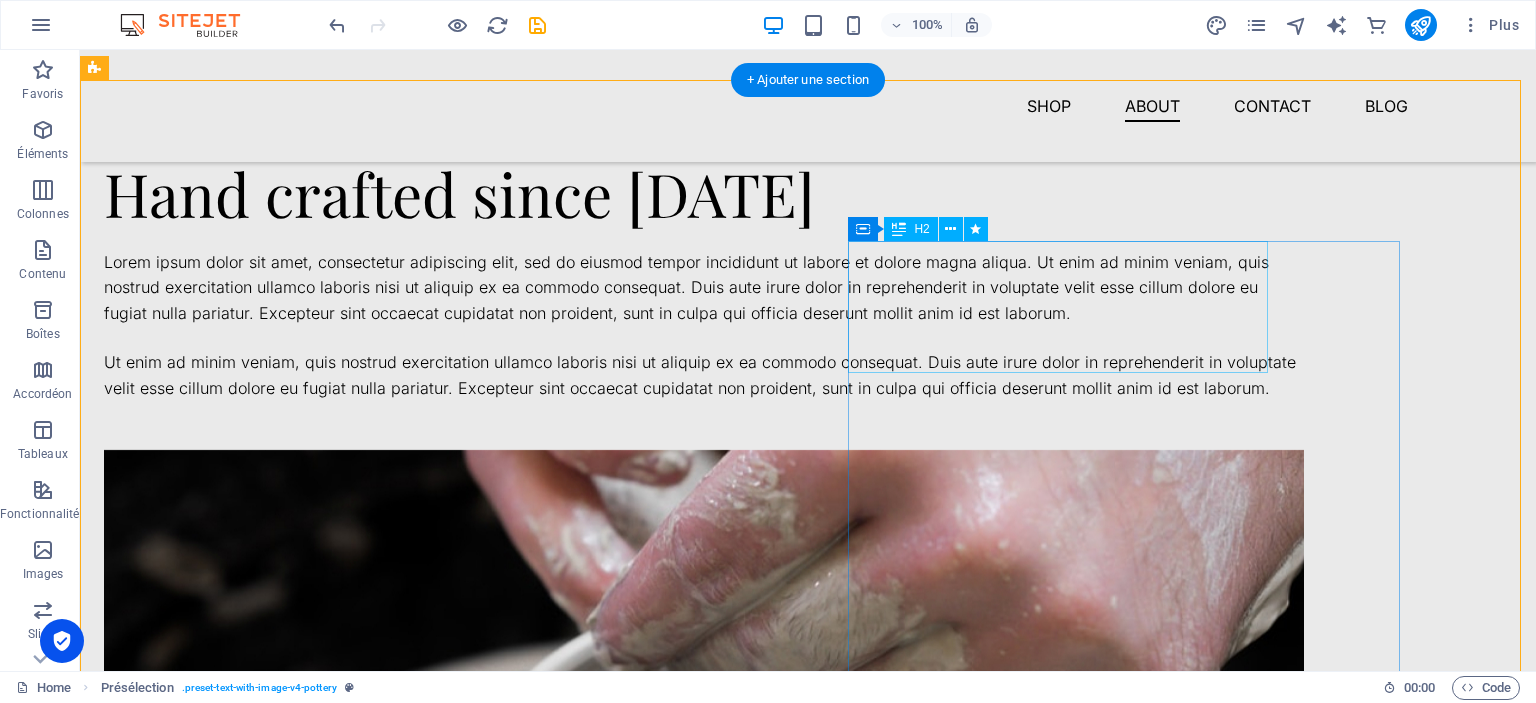 scroll, scrollTop: 1405, scrollLeft: 0, axis: vertical 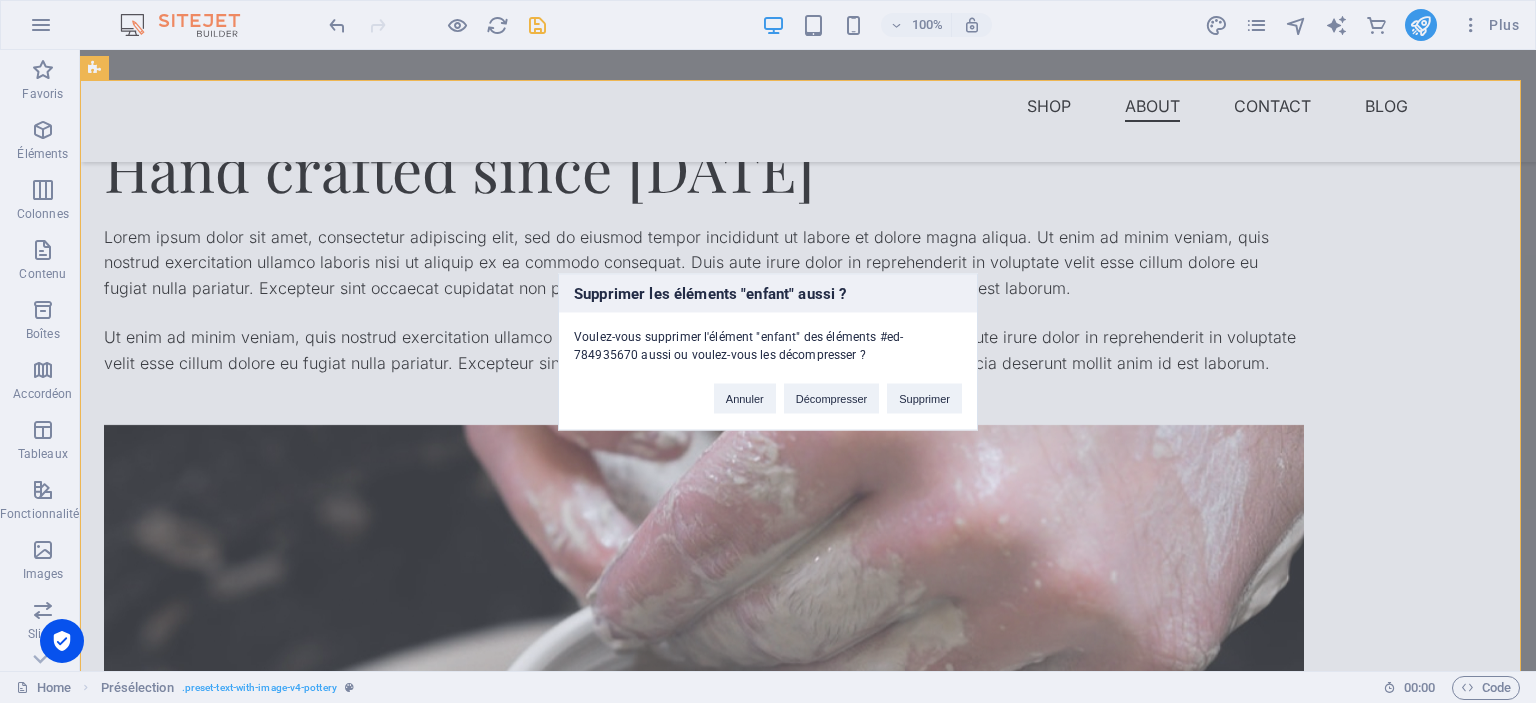 click on "Supprimer les éléments "enfant" aussi ? Voulez-vous supprimer l'élément "enfant" des éléments #ed-784935670 aussi ou voulez-vous les décompresser ? Annuler Décompresser Supprimer" at bounding box center [768, 351] 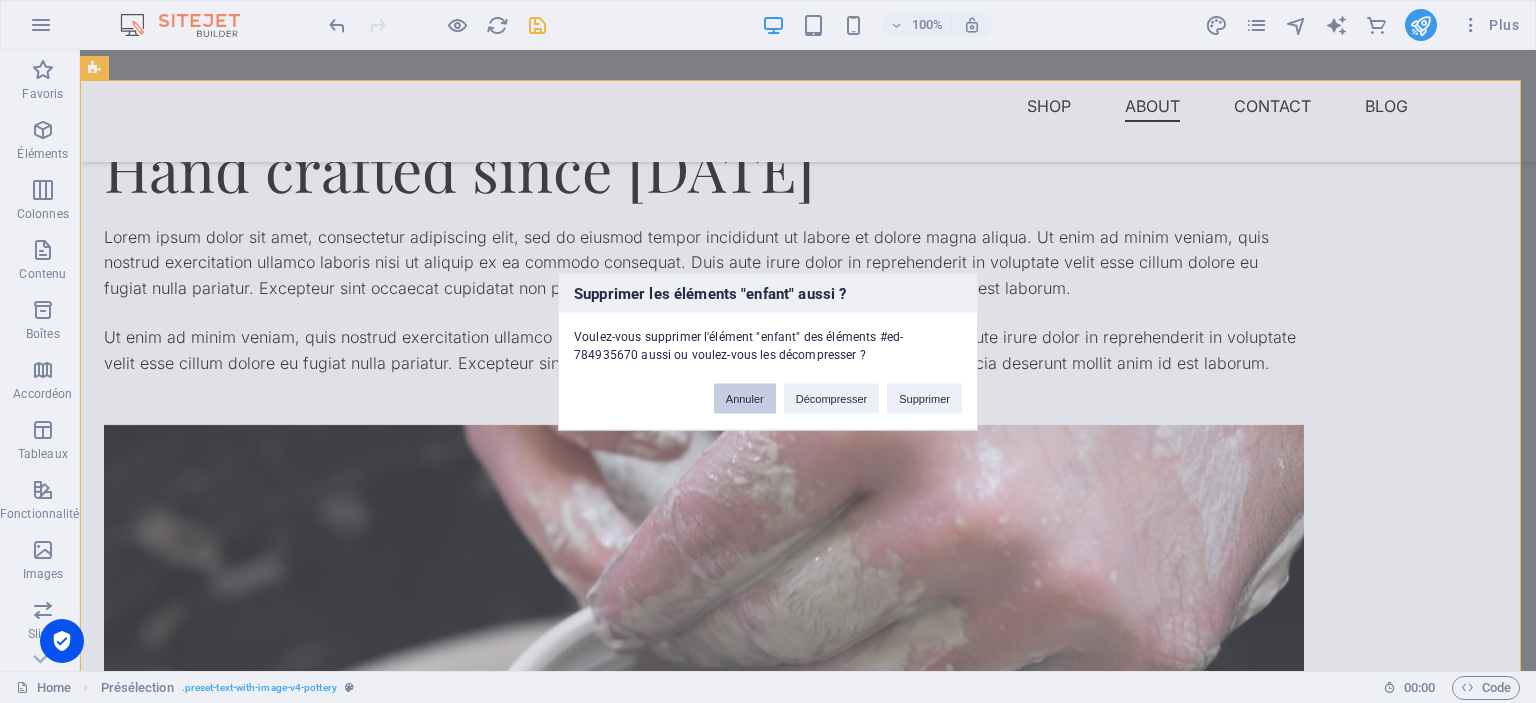 click on "Annuler" at bounding box center (745, 398) 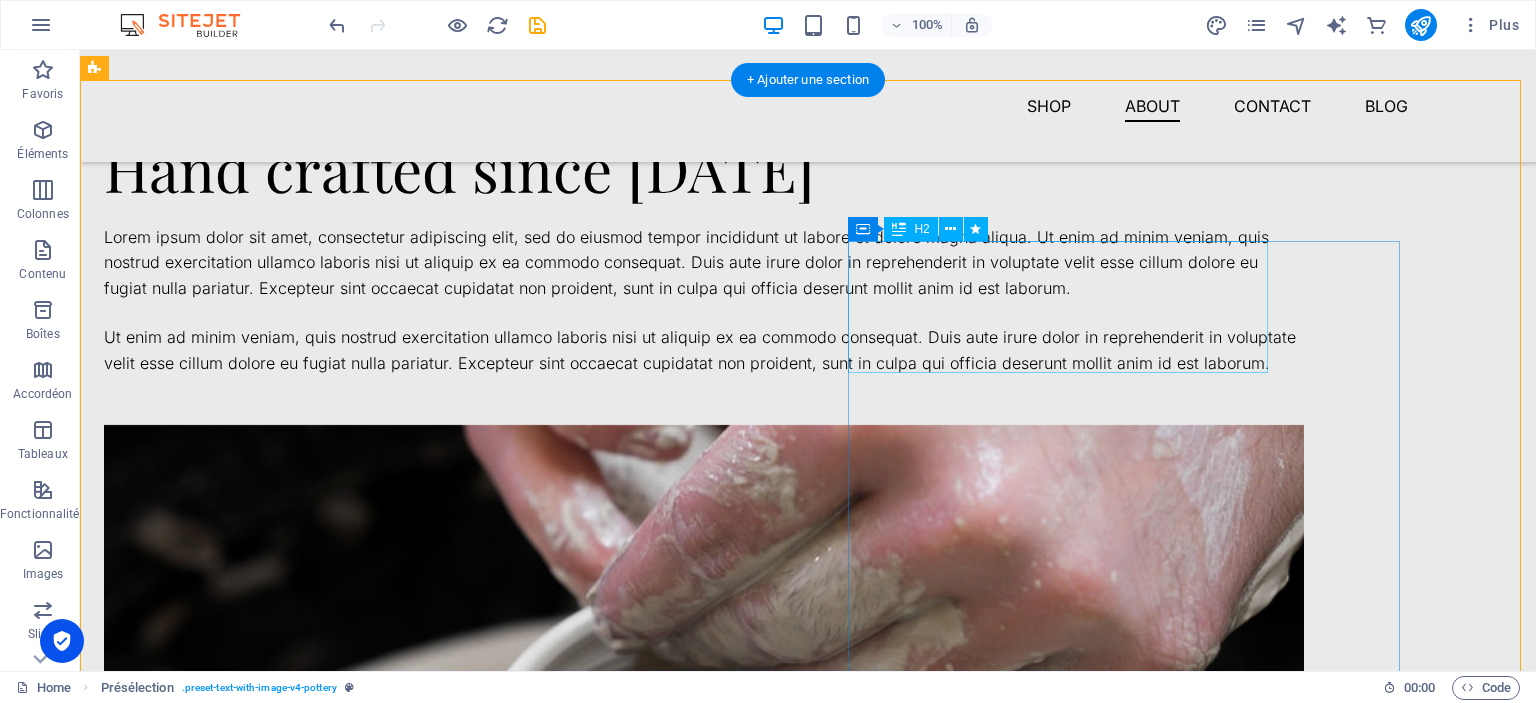 click on "Hand crafted since 2014" at bounding box center (704, 168) 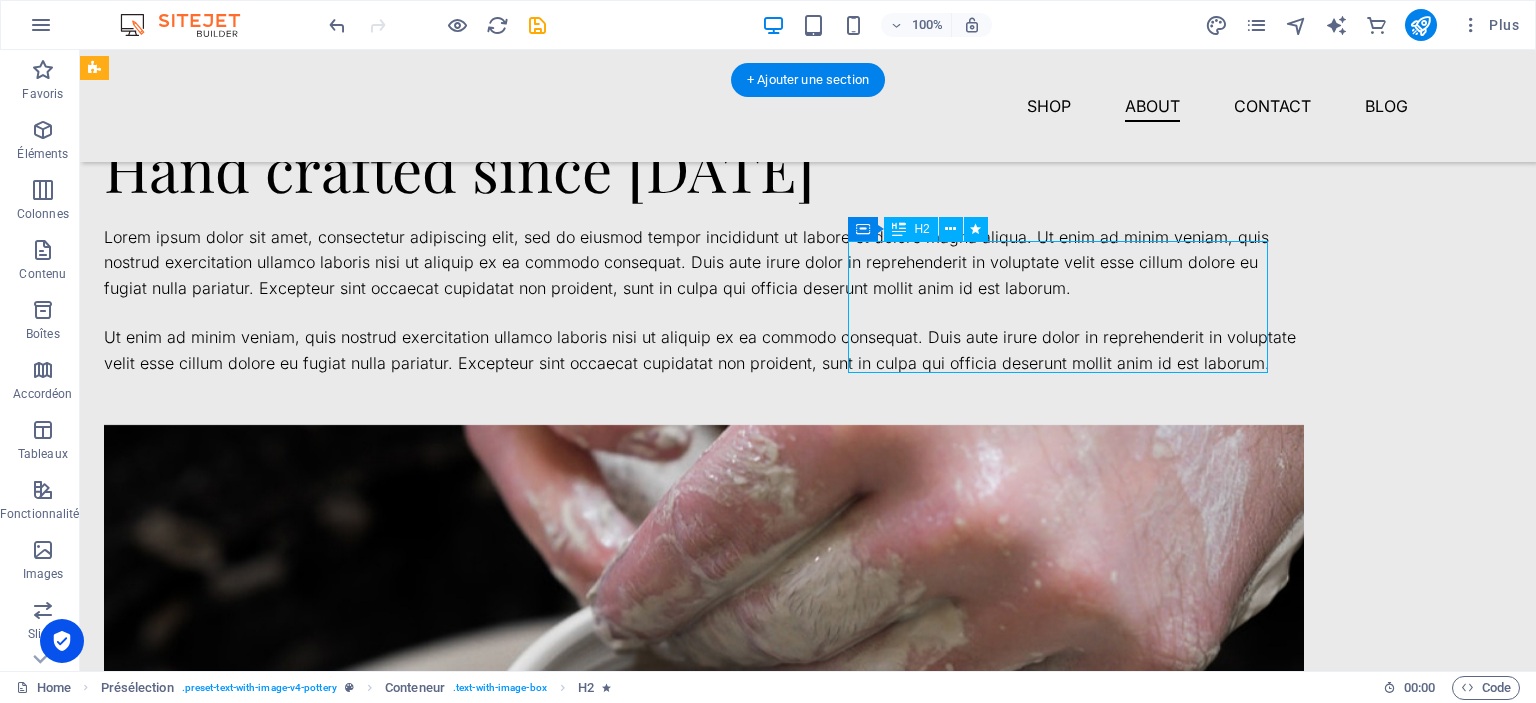 click on "Hand crafted since 2014" at bounding box center (704, 168) 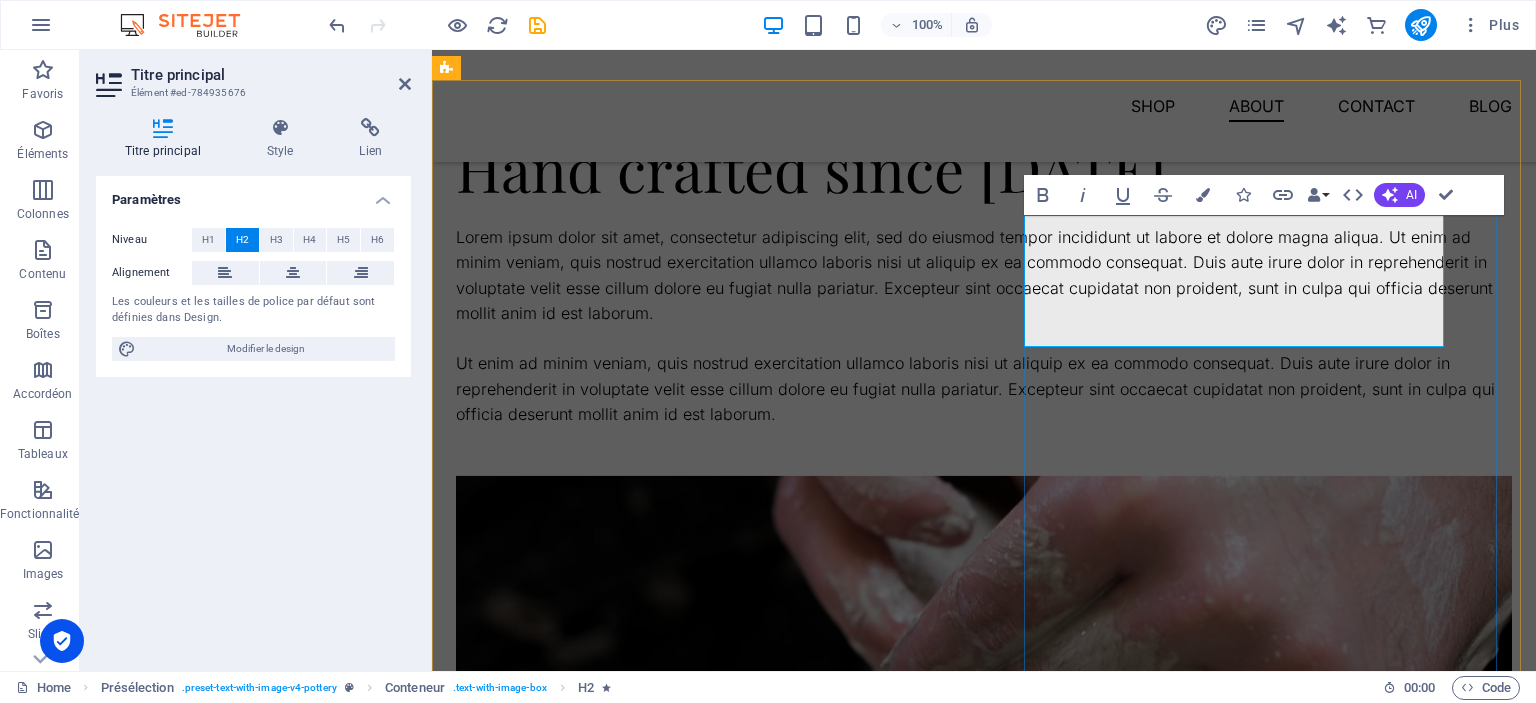 type 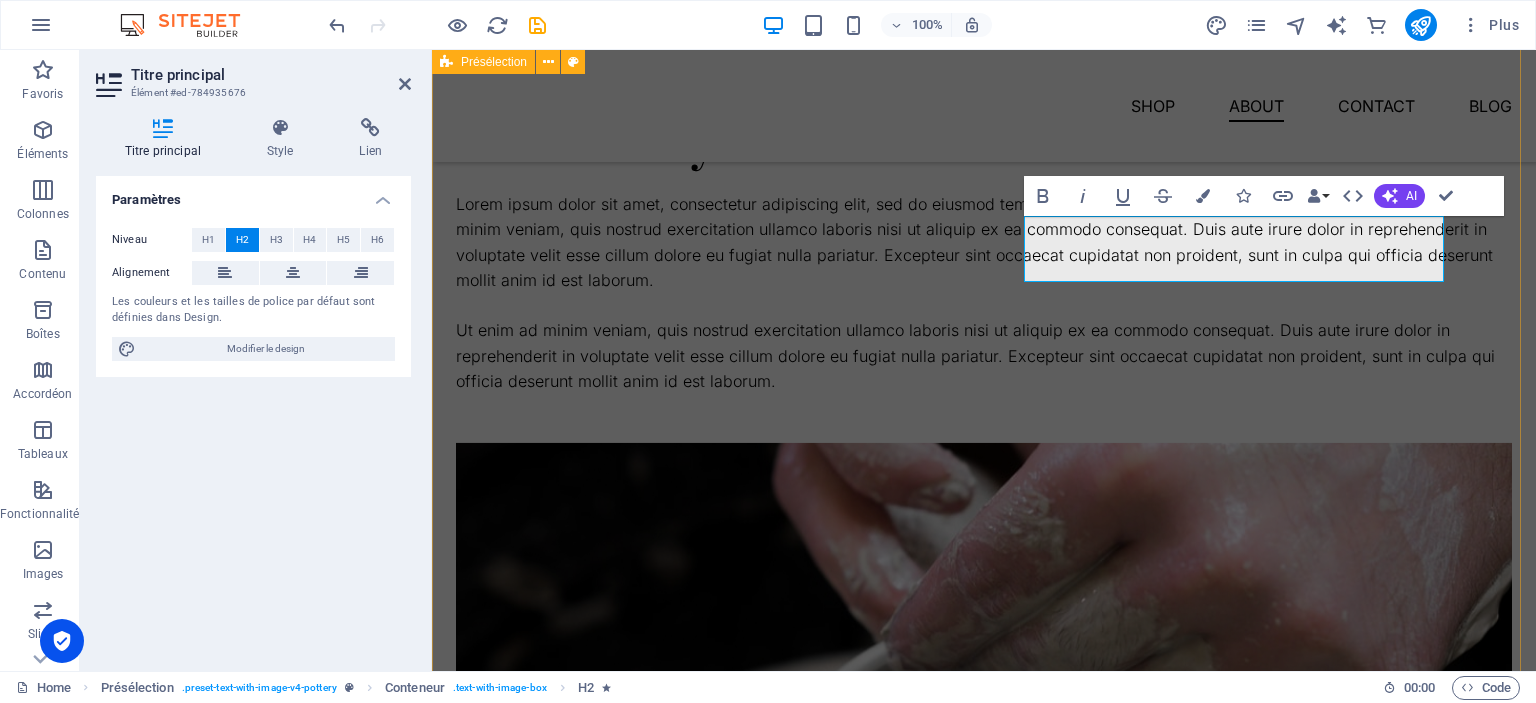 click on "Our Story Lorem ipsum dolor sit amet, consectetur adipiscing elit, sed do eiusmod tempor incididunt ut labore et dolore magna aliqua. Ut enim ad minim veniam, quis nostrud exercitation ullamco laboris nisi ut aliquip ex ea commodo consequat. Duis aute irure dolor in reprehenderit in voluptate velit esse cillum dolore eu fugiat nulla pariatur. Excepteur sint occaecat cupidatat non proident, sunt in culpa qui officia deserunt mollit anim id est laborum. Ut enim ad minim veniam, quis nostrud exercitation ullamco laboris nisi ut aliquip ex ea commodo consequat. Duis aute irure dolor in reprehenderit in voluptate velit esse cillum dolore eu fugiat nulla pariatur. Excepteur sint occaecat cupidatat non proident, sunt in culpa qui officia deserunt mollit anim id est laborum. Déposer le contenu ici ou  Ajouter les éléments  Coller le presse-papiers" at bounding box center [984, 668] 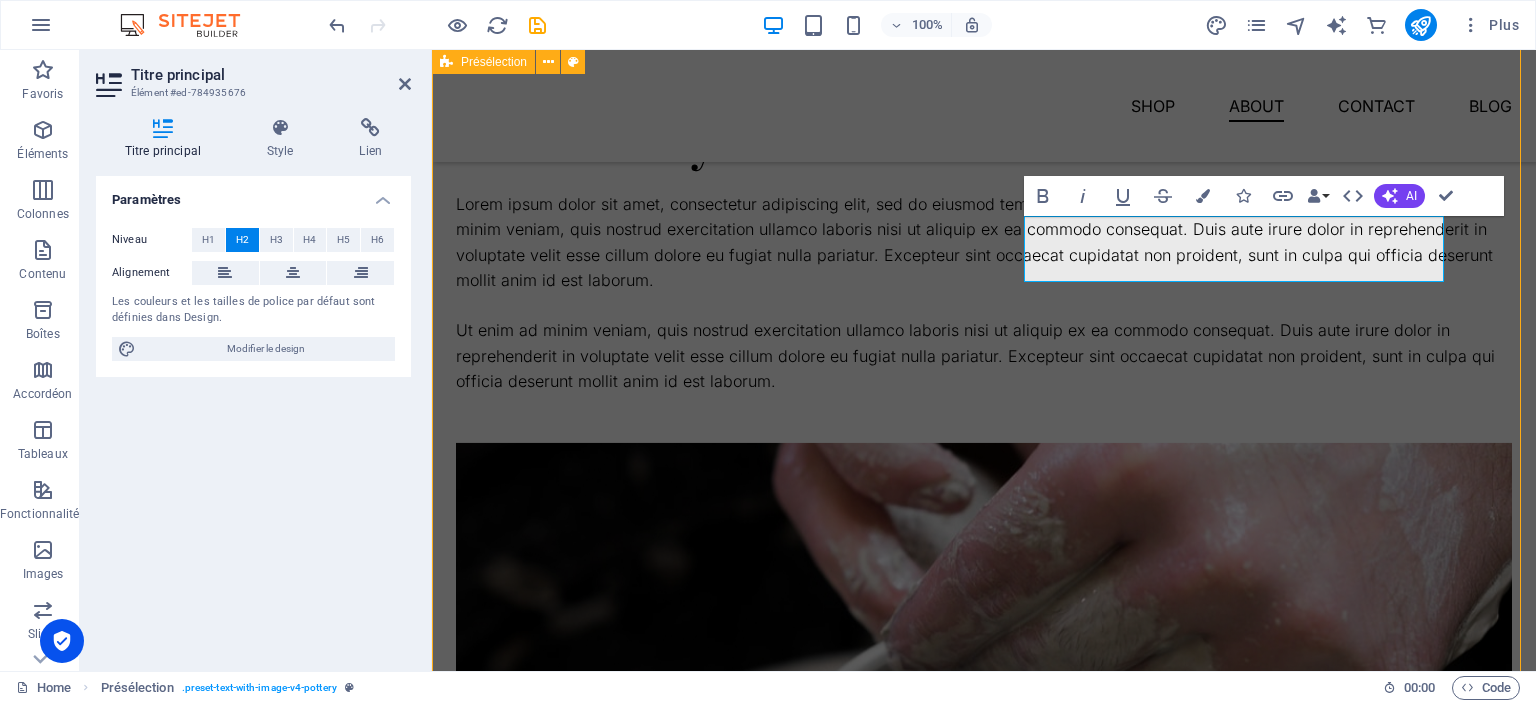 scroll, scrollTop: 1464, scrollLeft: 0, axis: vertical 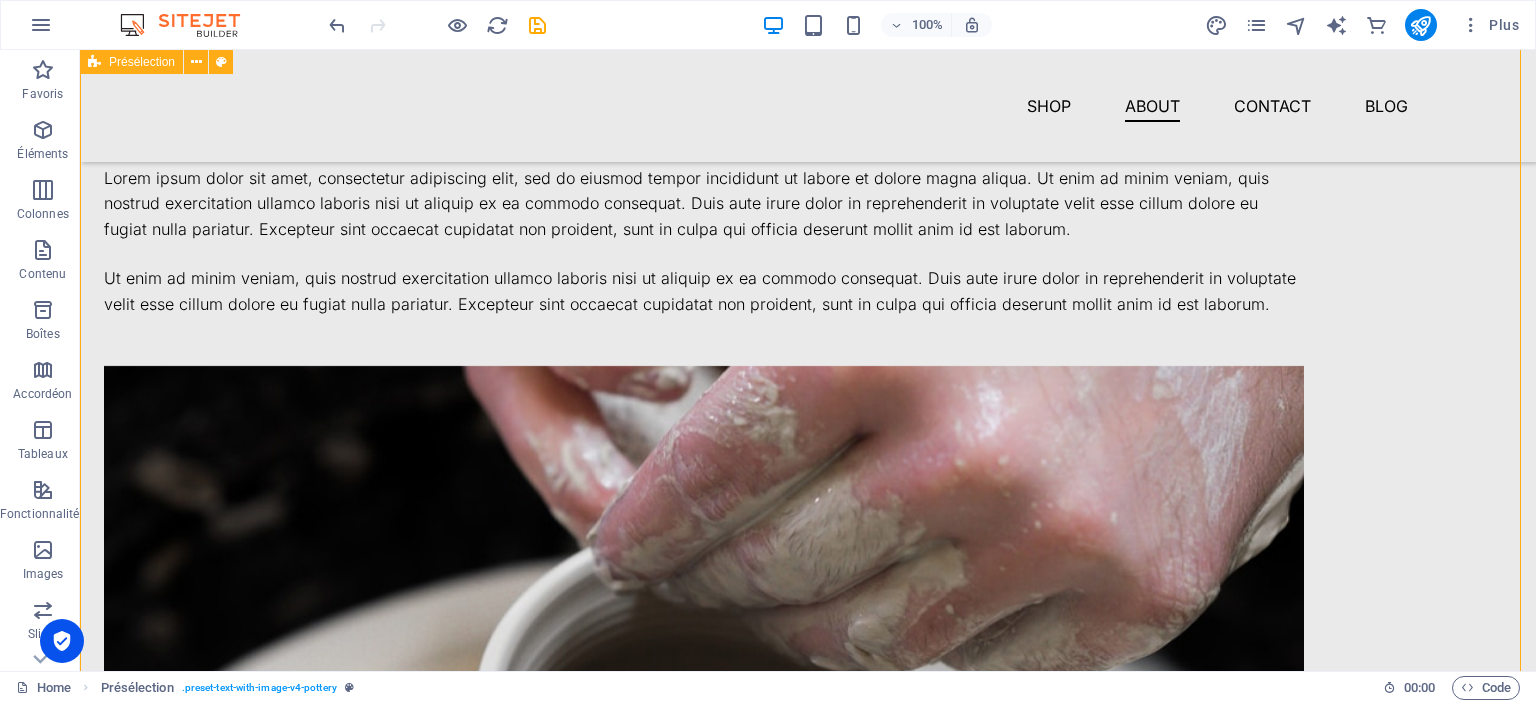 click at bounding box center (704, 691) 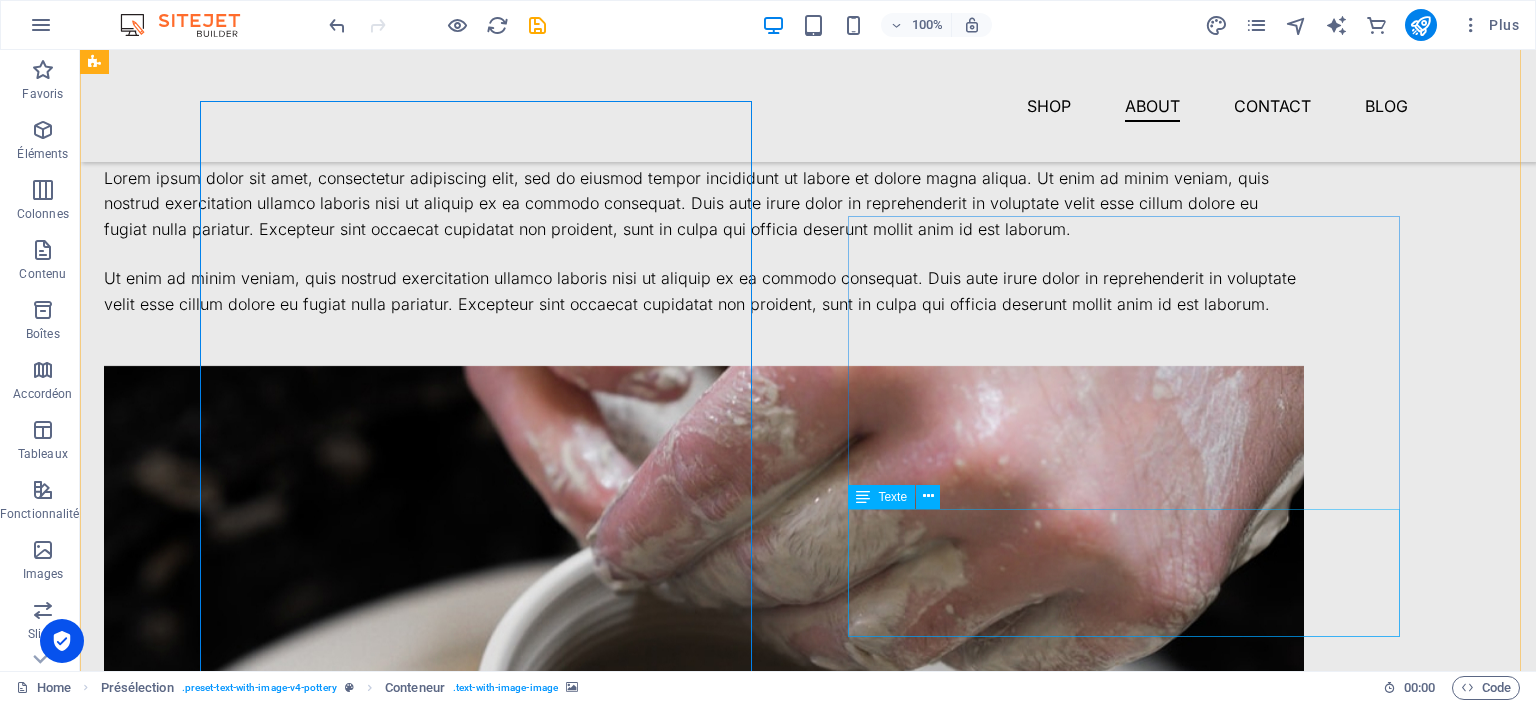 click on "Ut enim ad minim veniam, quis nostrud exercitation ullamco laboris nisi ut aliquip ex ea commodo consequat. Duis aute irure dolor in reprehenderit in voluptate velit esse cillum dolore eu fugiat nulla pariatur. Excepteur sint occaecat cupidatat non proident, sunt in culpa qui officia deserunt mollit anim id est laborum." at bounding box center [704, 291] 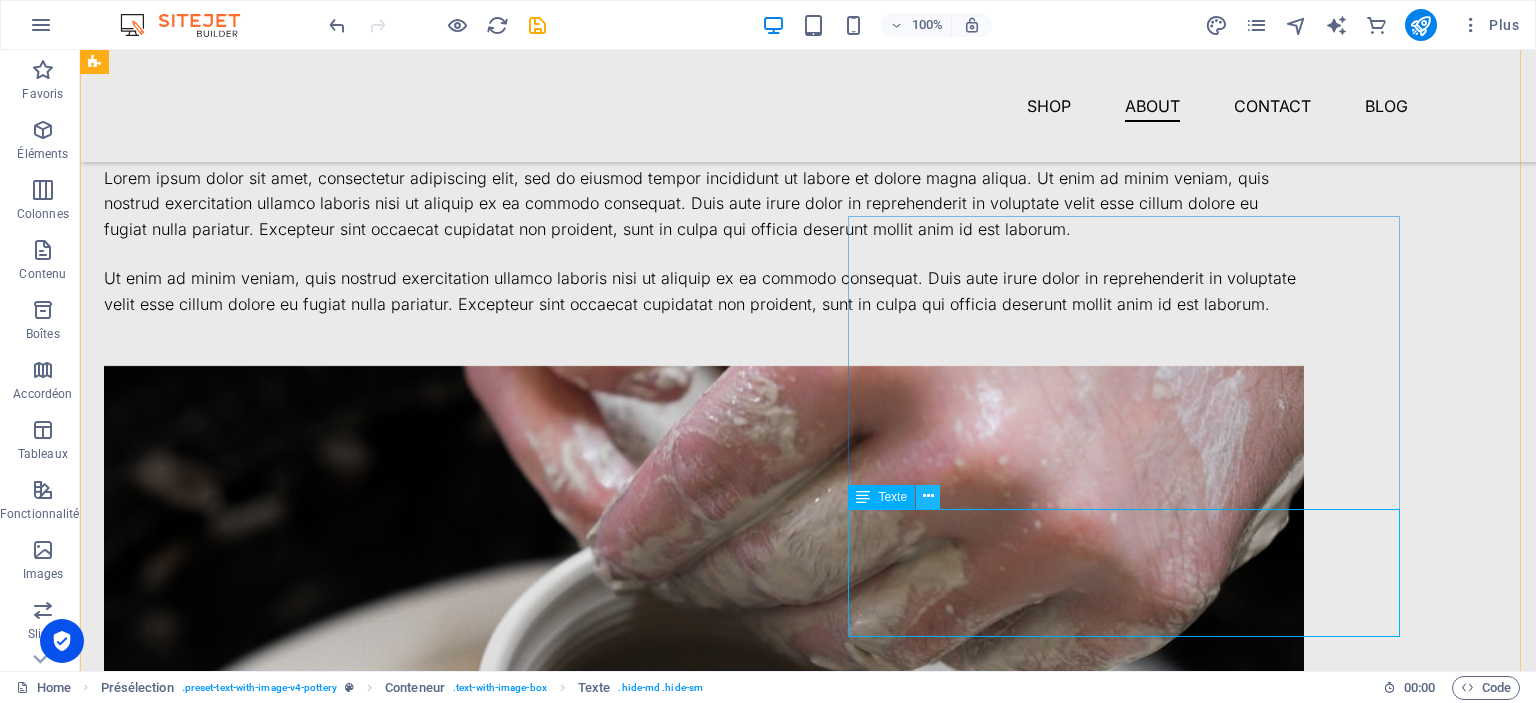 click at bounding box center (928, 496) 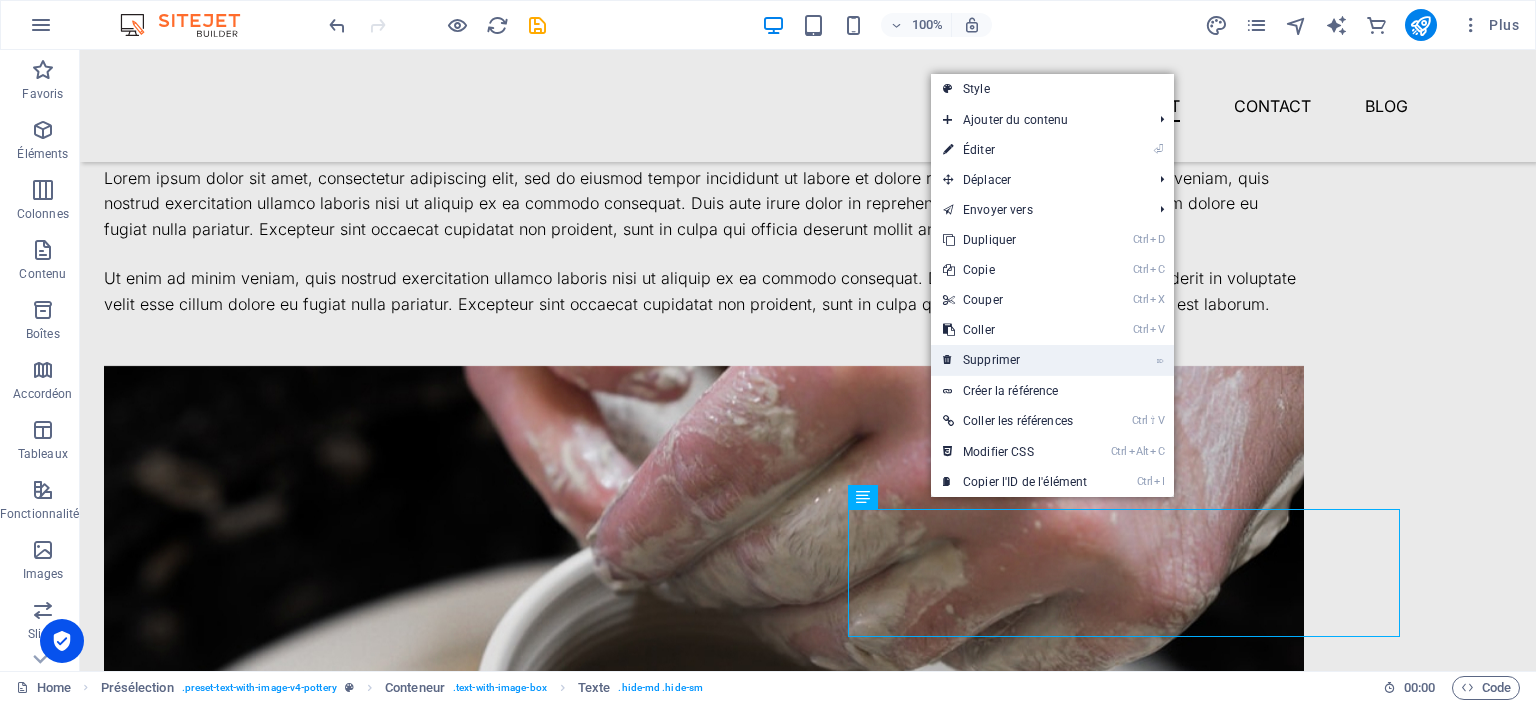 click on "⌦  Supprimer" at bounding box center (1015, 360) 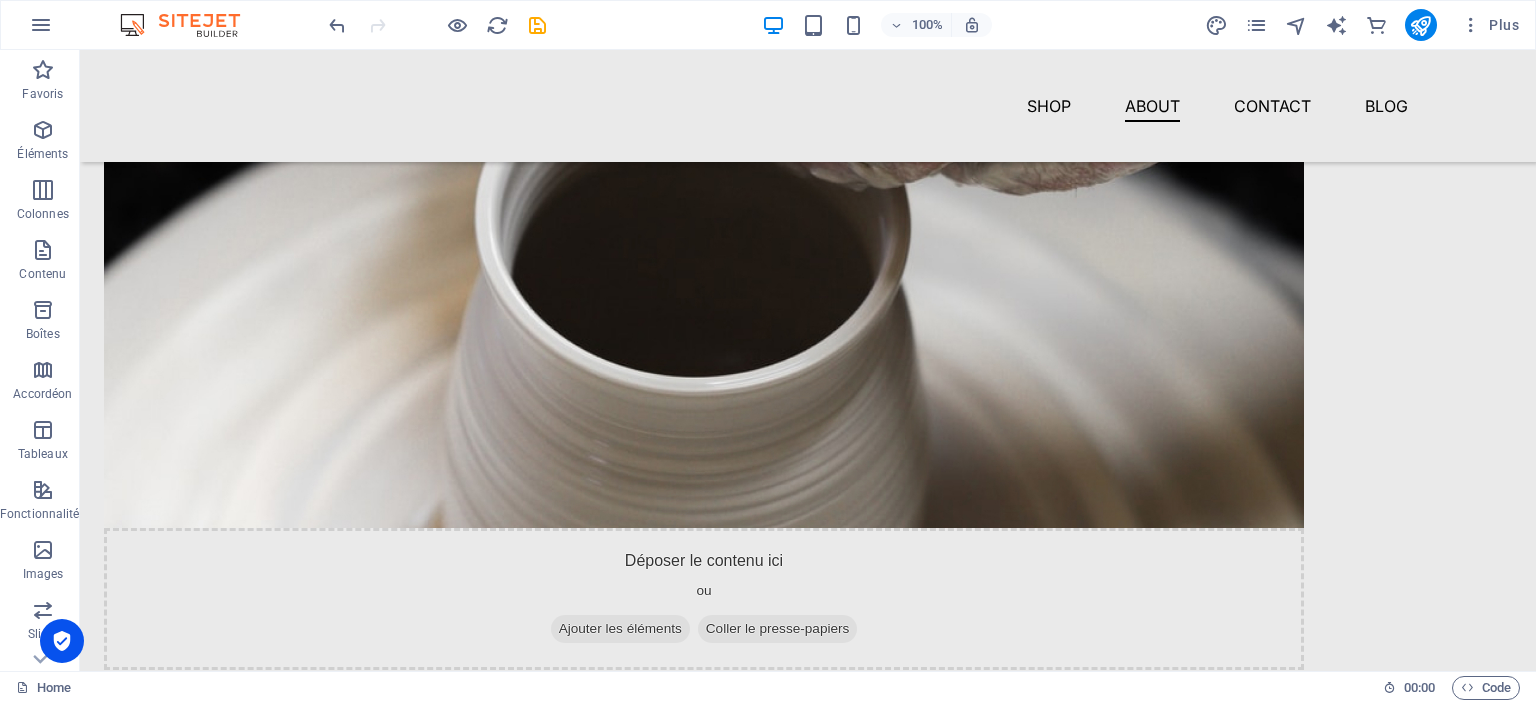 scroll, scrollTop: 1941, scrollLeft: 0, axis: vertical 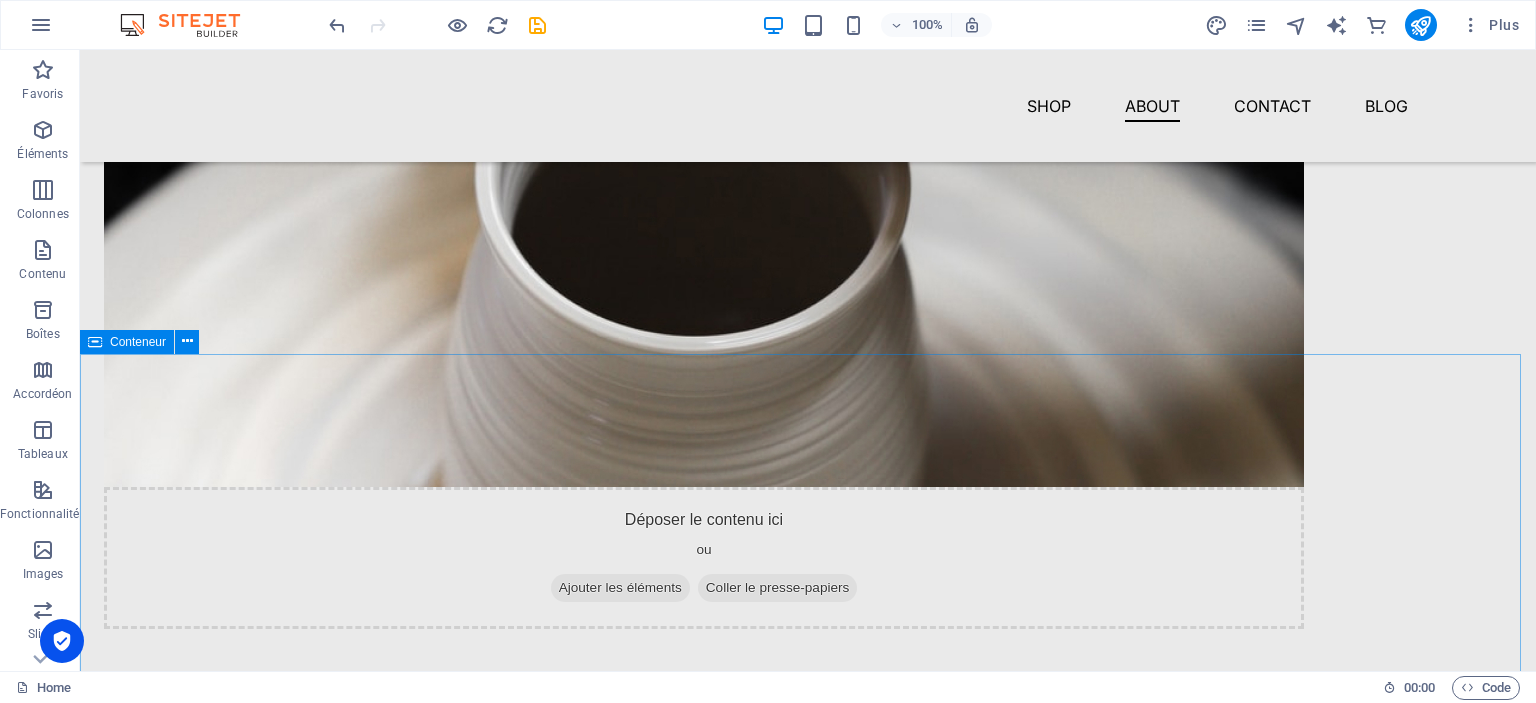 click on "Conteneur" at bounding box center [138, 342] 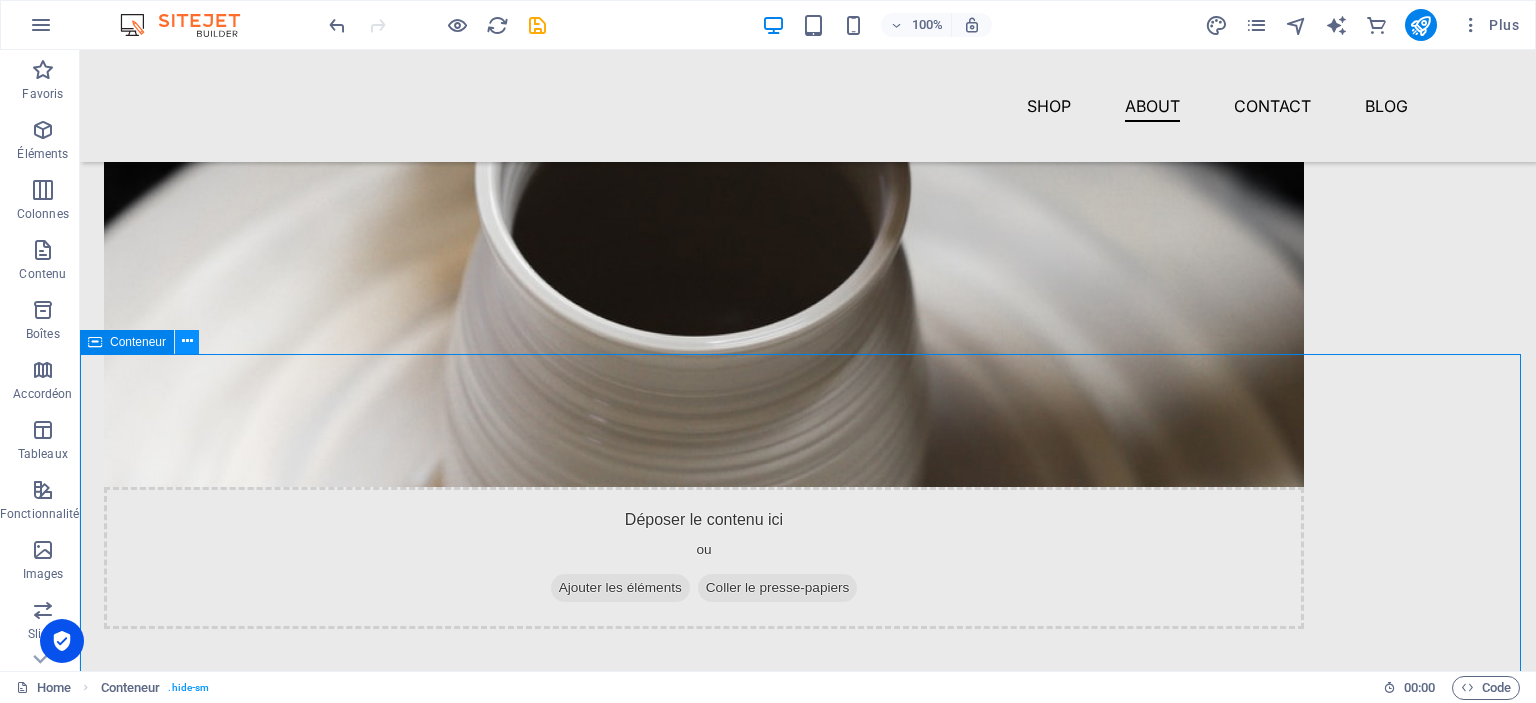 click at bounding box center [187, 341] 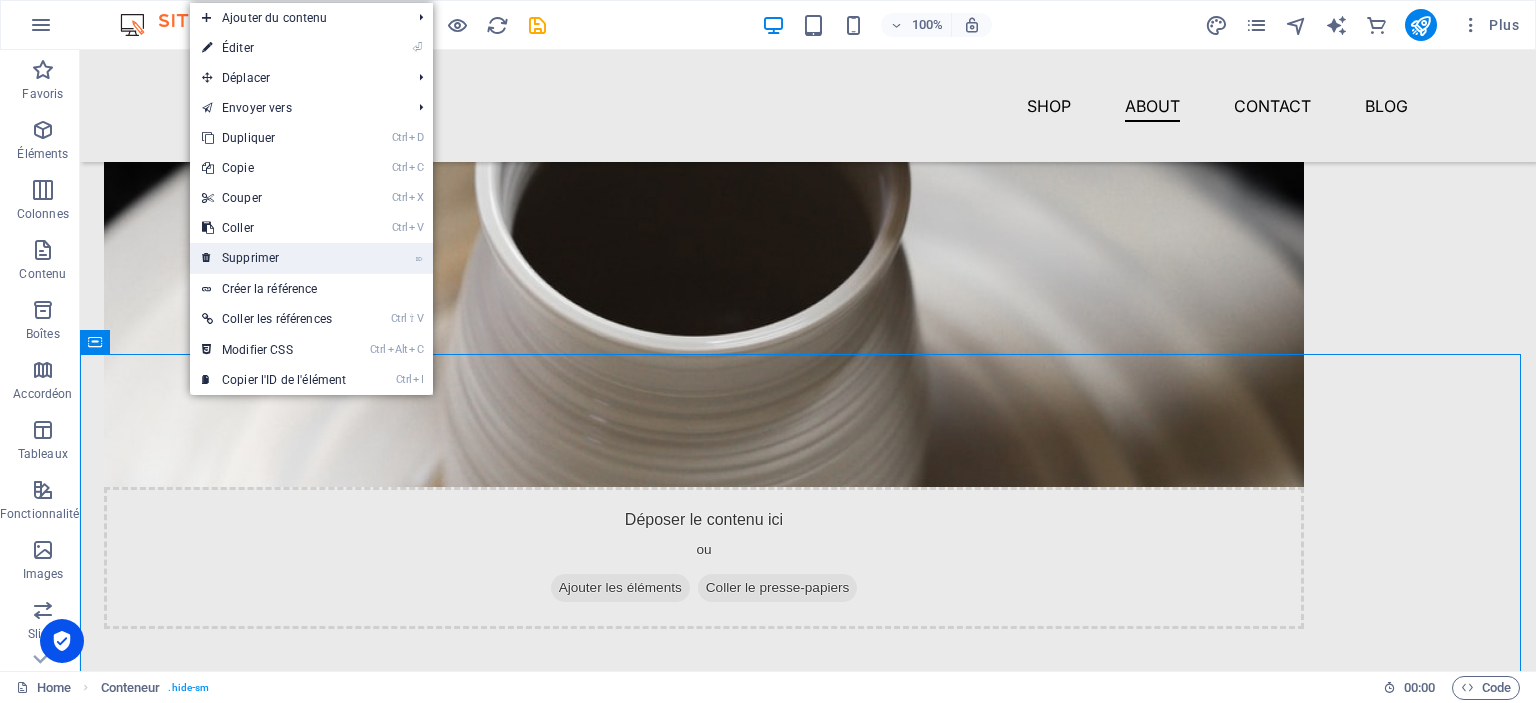 click on "⌦  Supprimer" at bounding box center (274, 258) 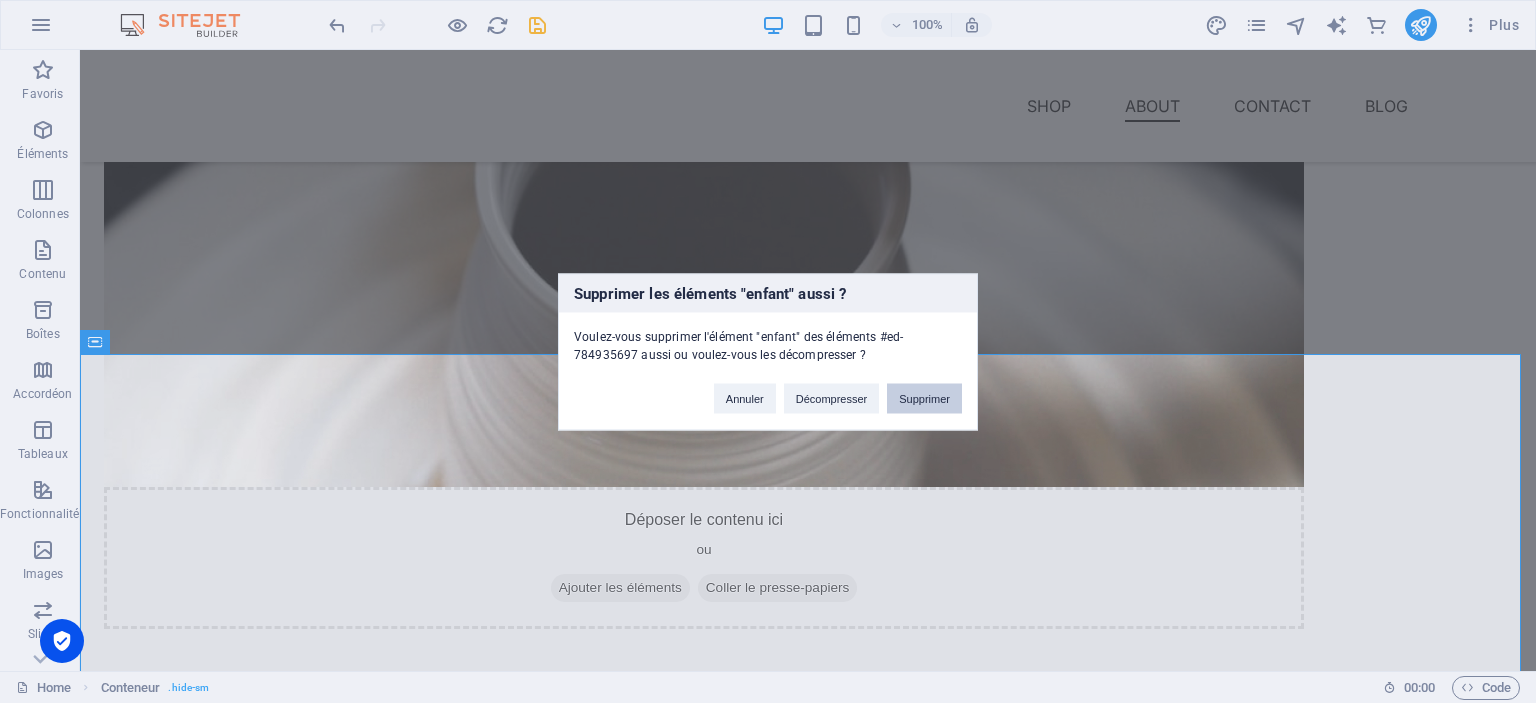 click on "Supprimer" at bounding box center [924, 398] 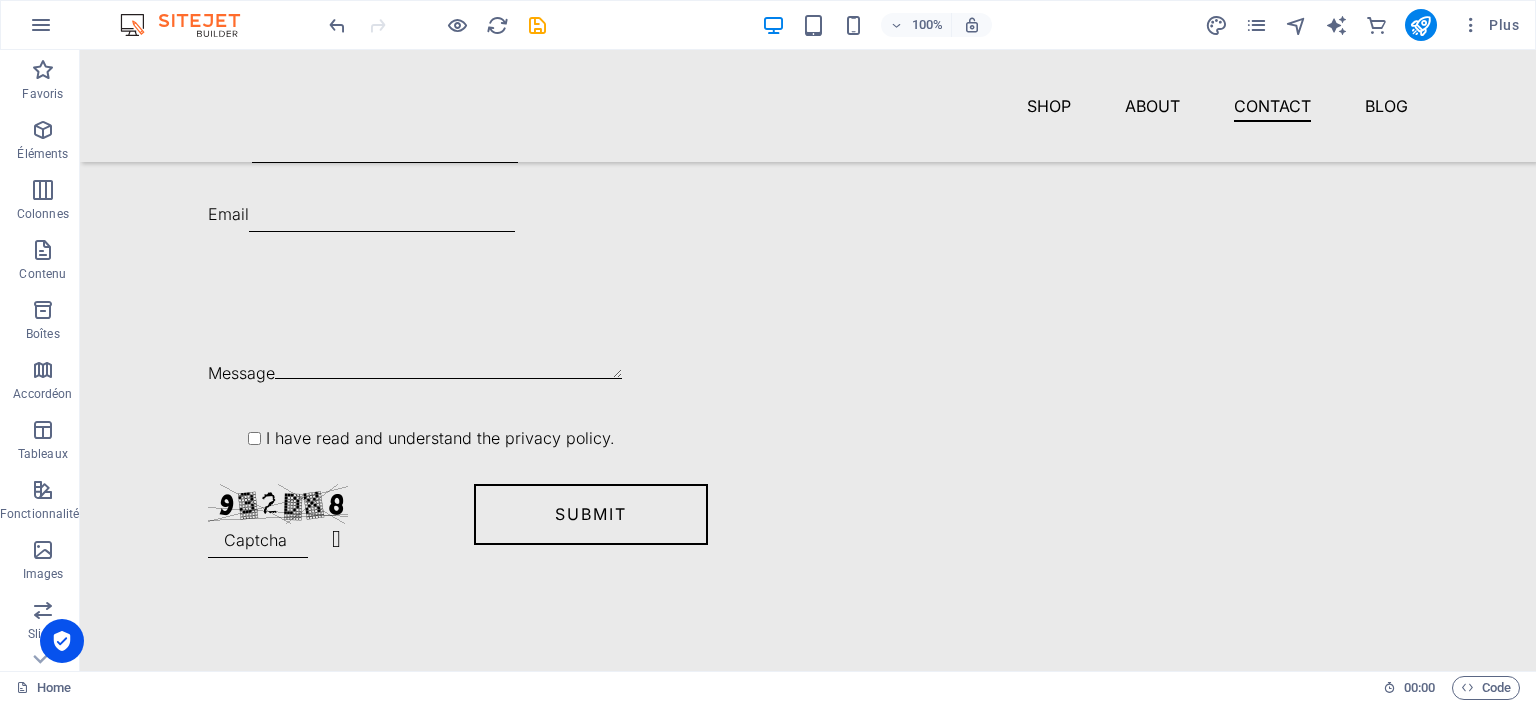 scroll, scrollTop: 2892, scrollLeft: 0, axis: vertical 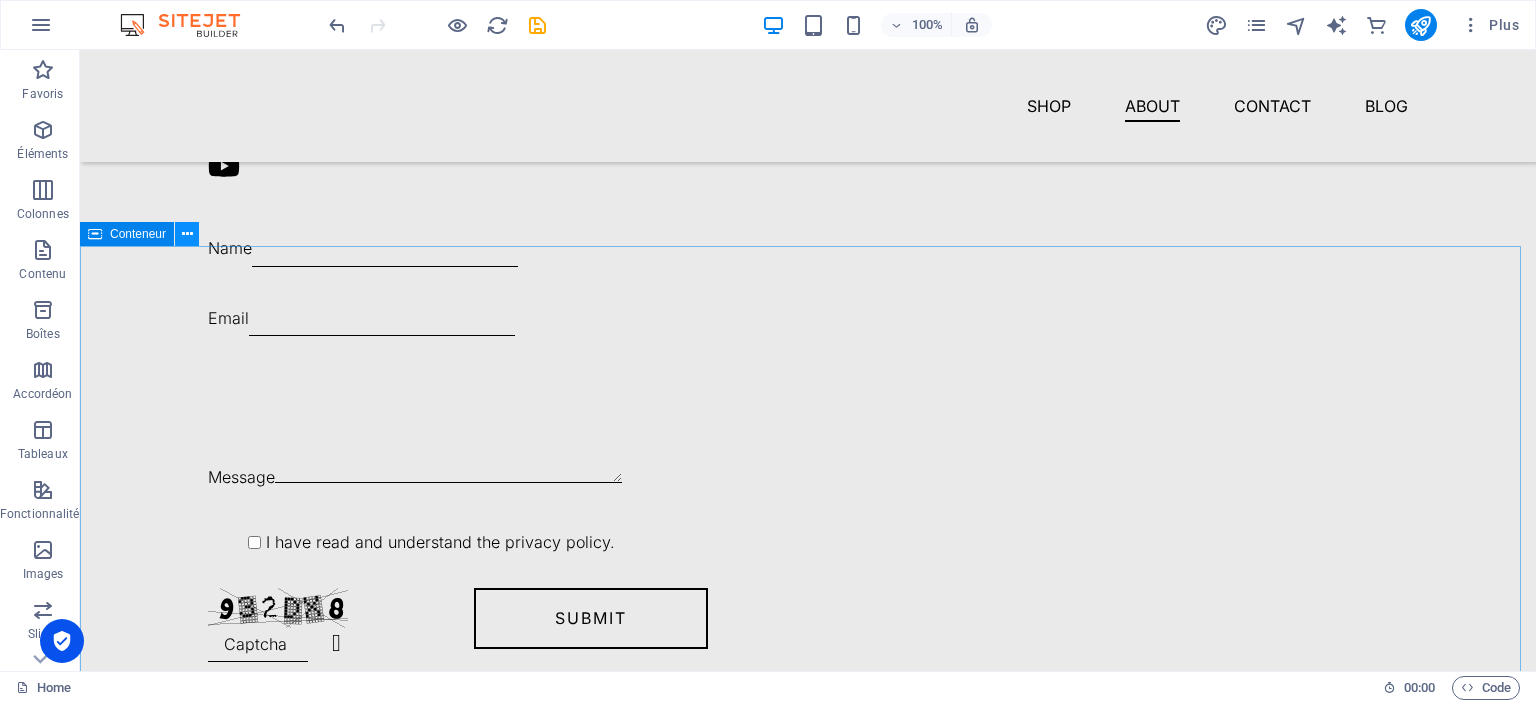 click at bounding box center [187, 234] 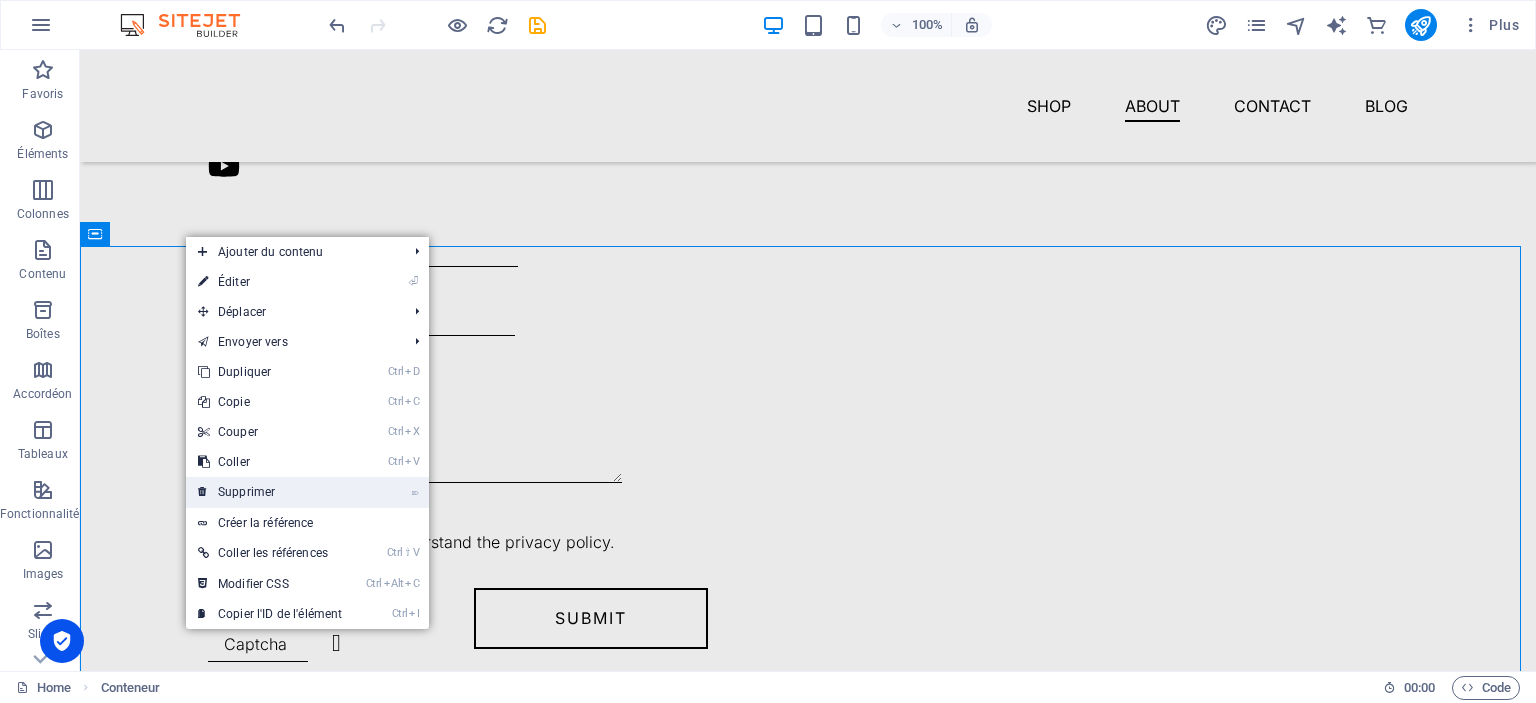 click on "⌦  Supprimer" at bounding box center [270, 492] 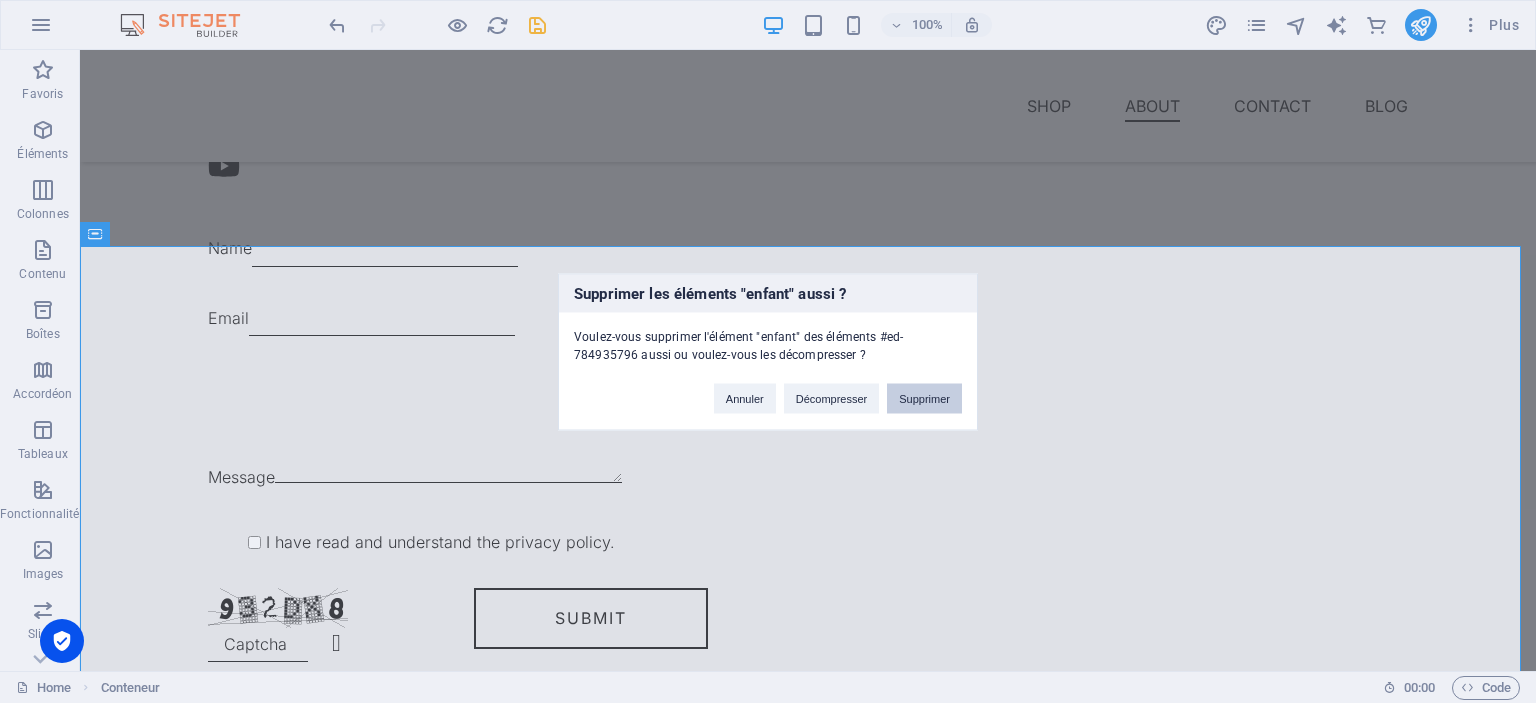 click on "Supprimer" at bounding box center [924, 398] 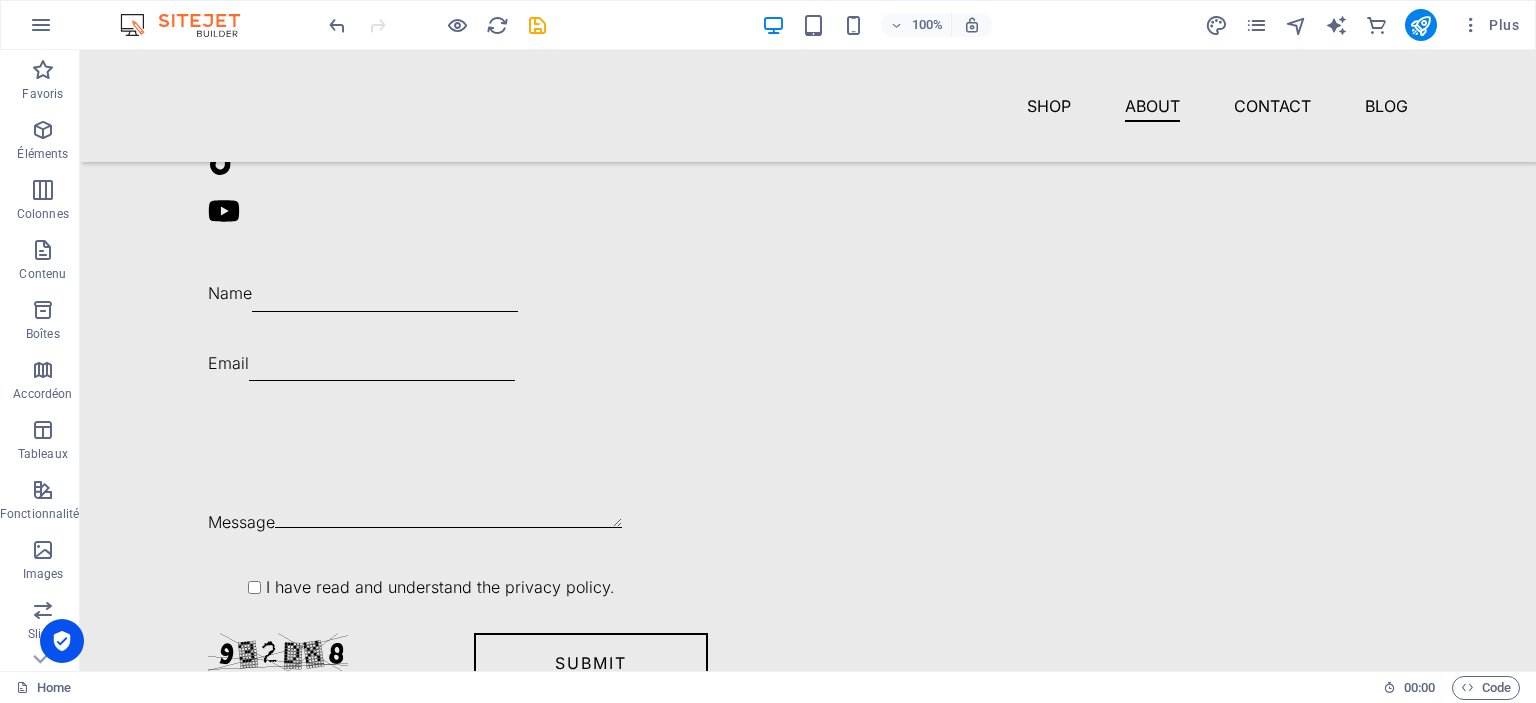 scroll, scrollTop: 2864, scrollLeft: 0, axis: vertical 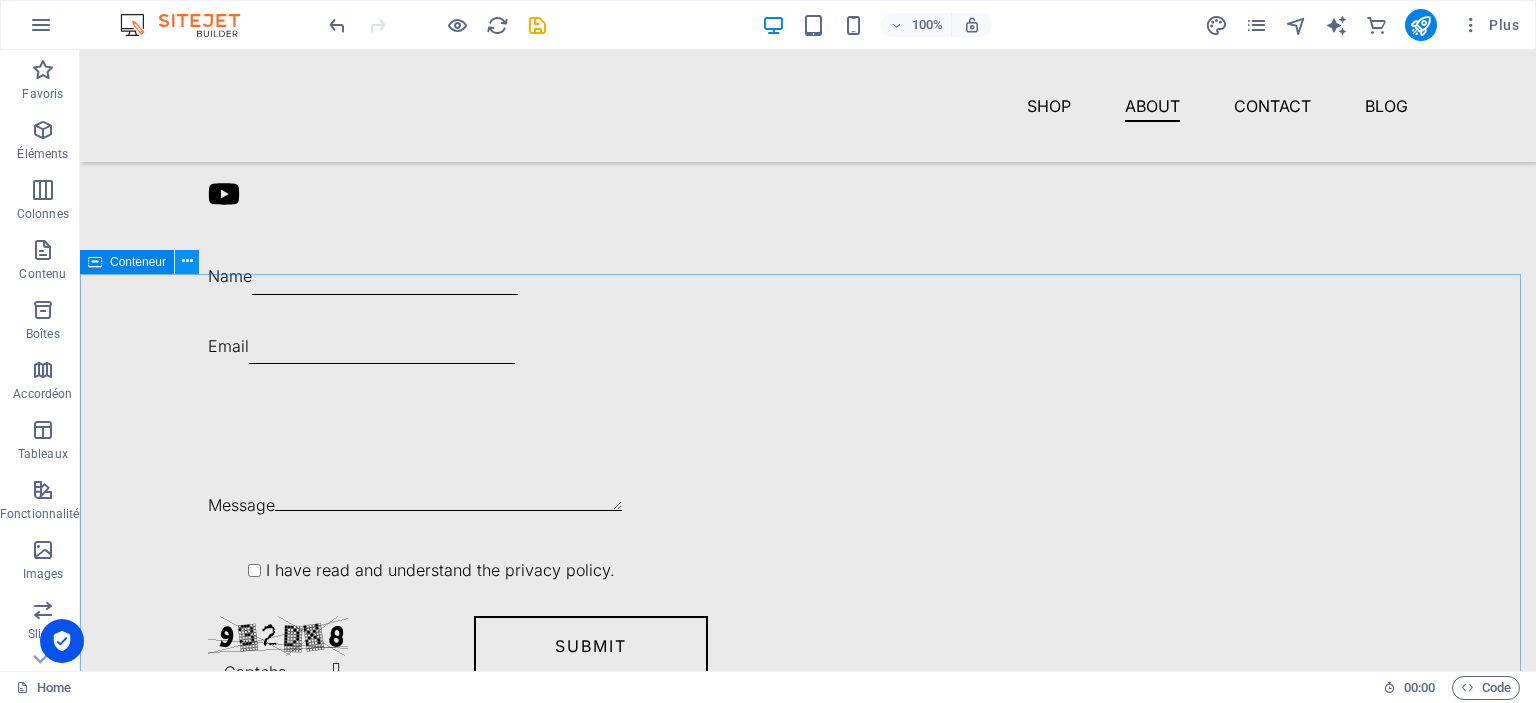 click at bounding box center (187, 261) 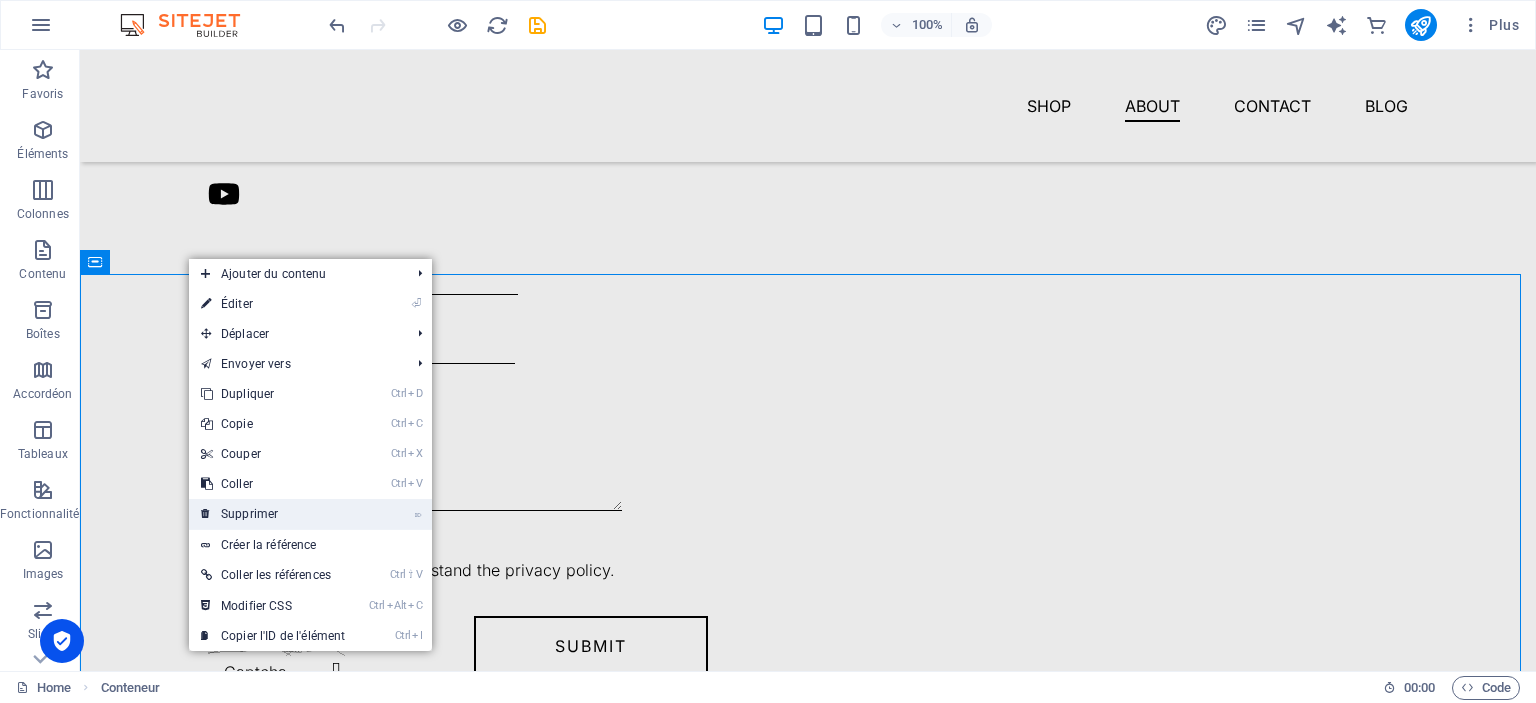 click on "⌦  Supprimer" at bounding box center (273, 514) 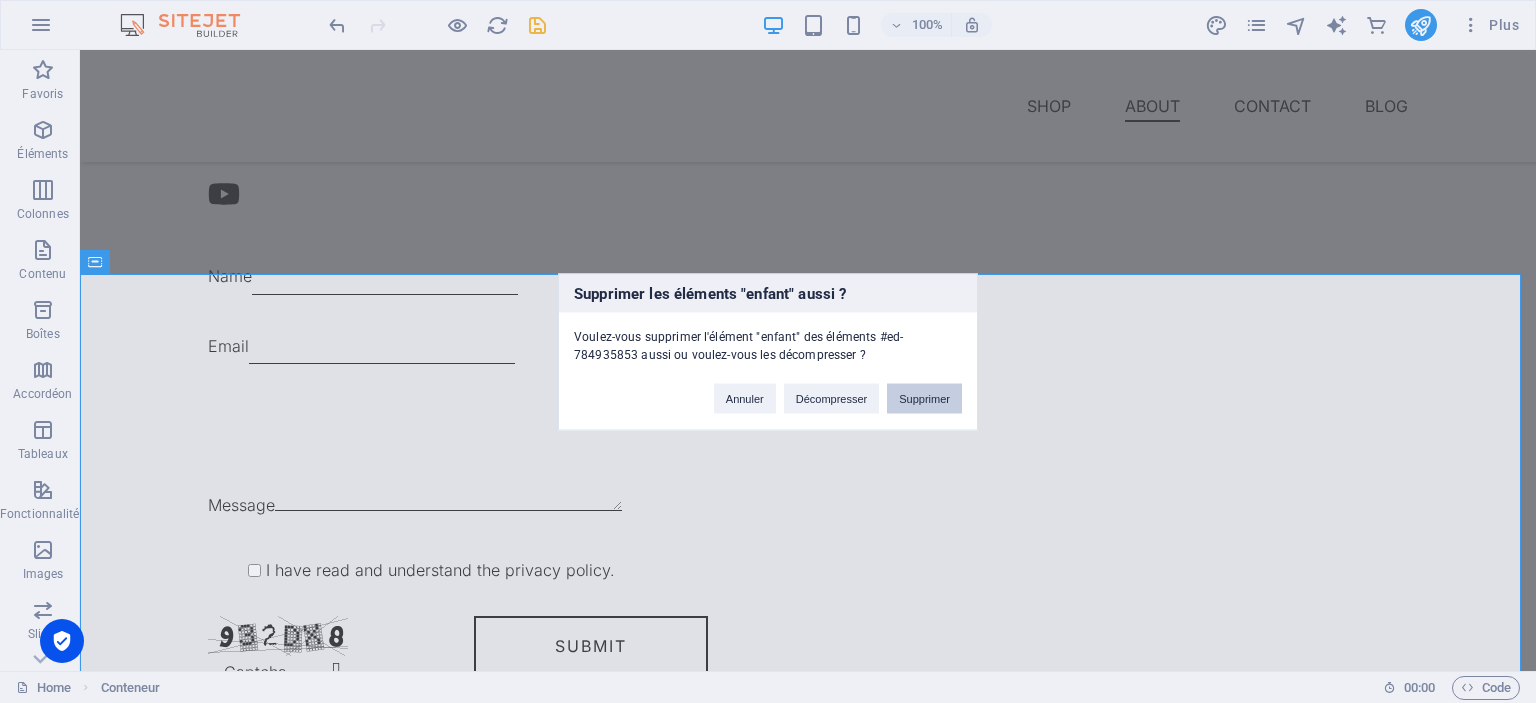 click on "Supprimer" at bounding box center [924, 398] 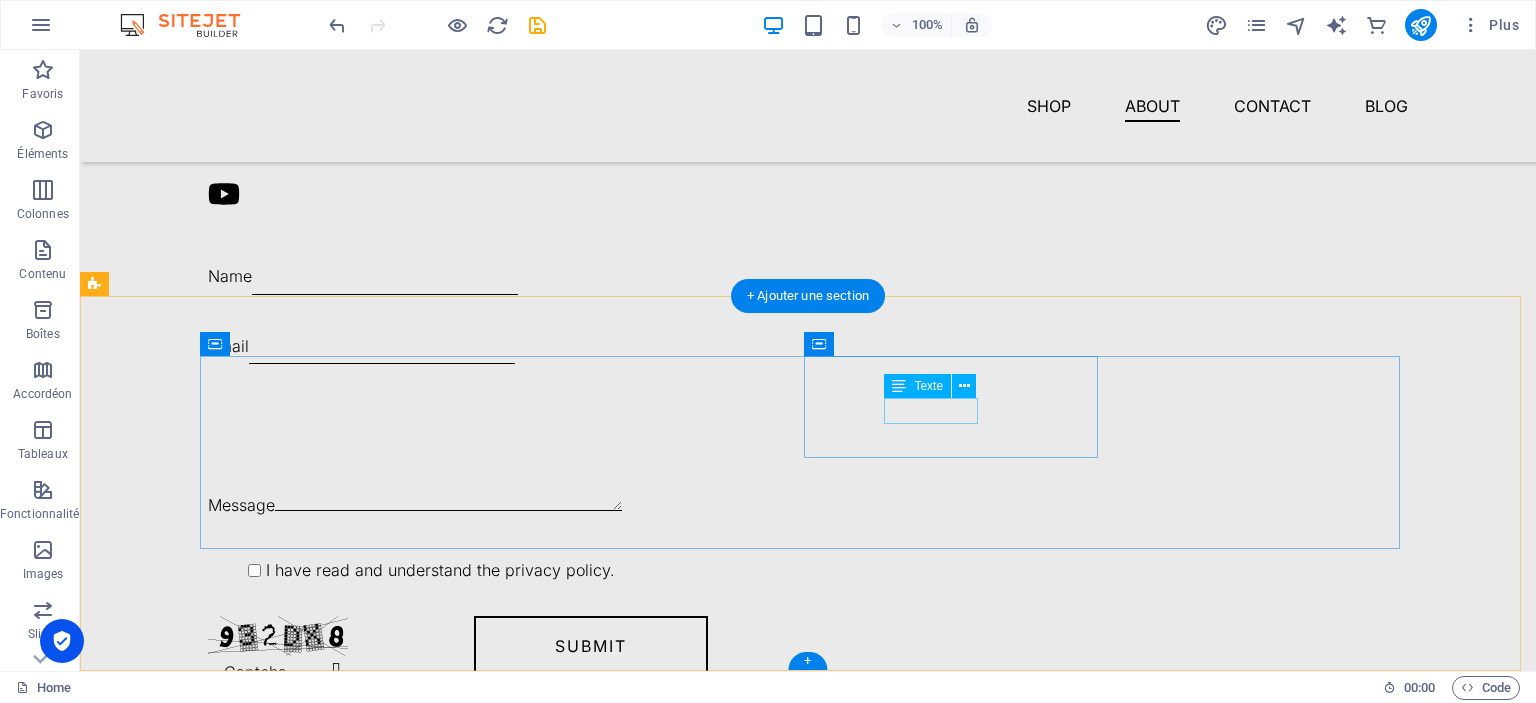 scroll, scrollTop: 2842, scrollLeft: 0, axis: vertical 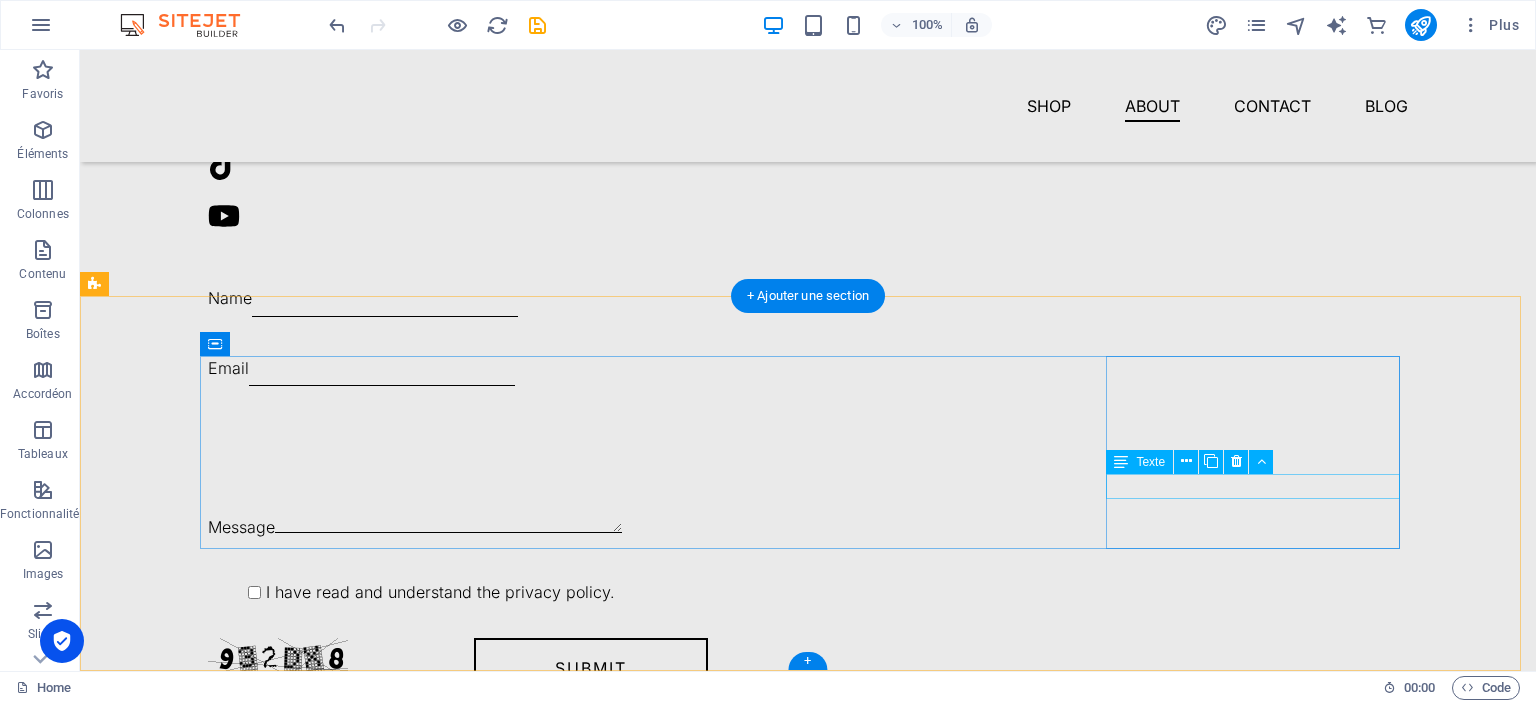 click on "7fb2445ff9e6e1b2ac8c48b5c76bc9@cpanel.local" at bounding box center [279, 1508] 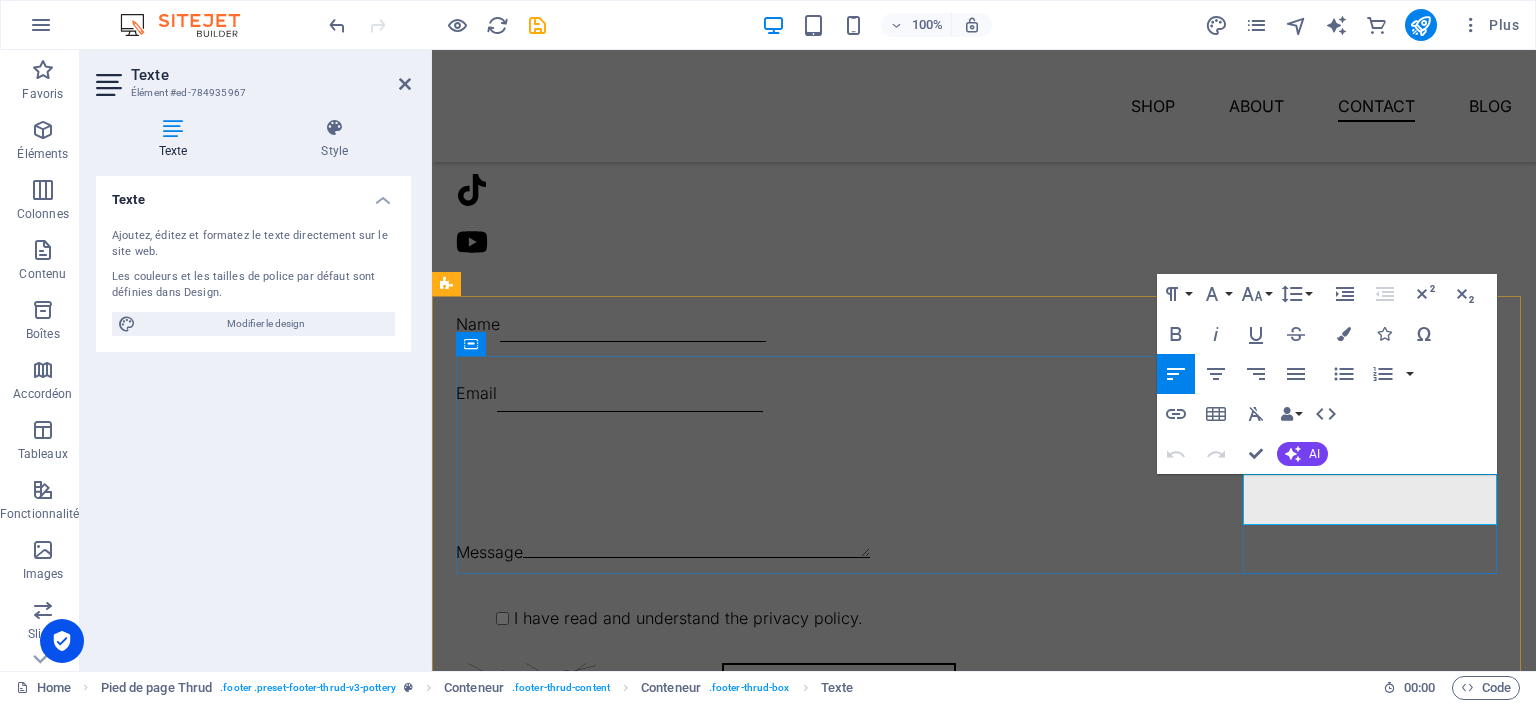 click on "7fb2445ff9e6e1b2ac8c48b5c76bc9@cpanel.local" at bounding box center (585, 1535) 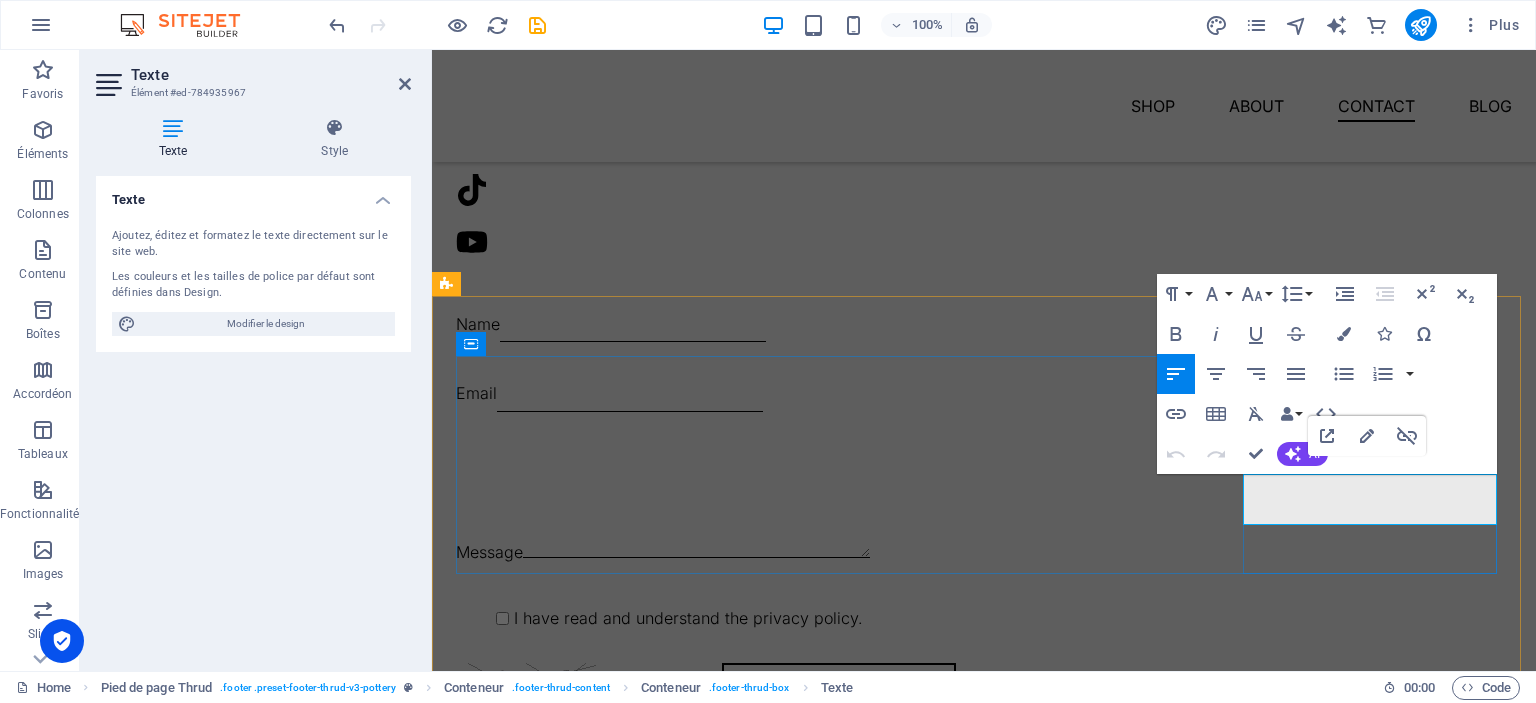 click on "7fb2445ff9e6e1b2ac8c48b5c76bc9@cpanel.local" at bounding box center [585, 1535] 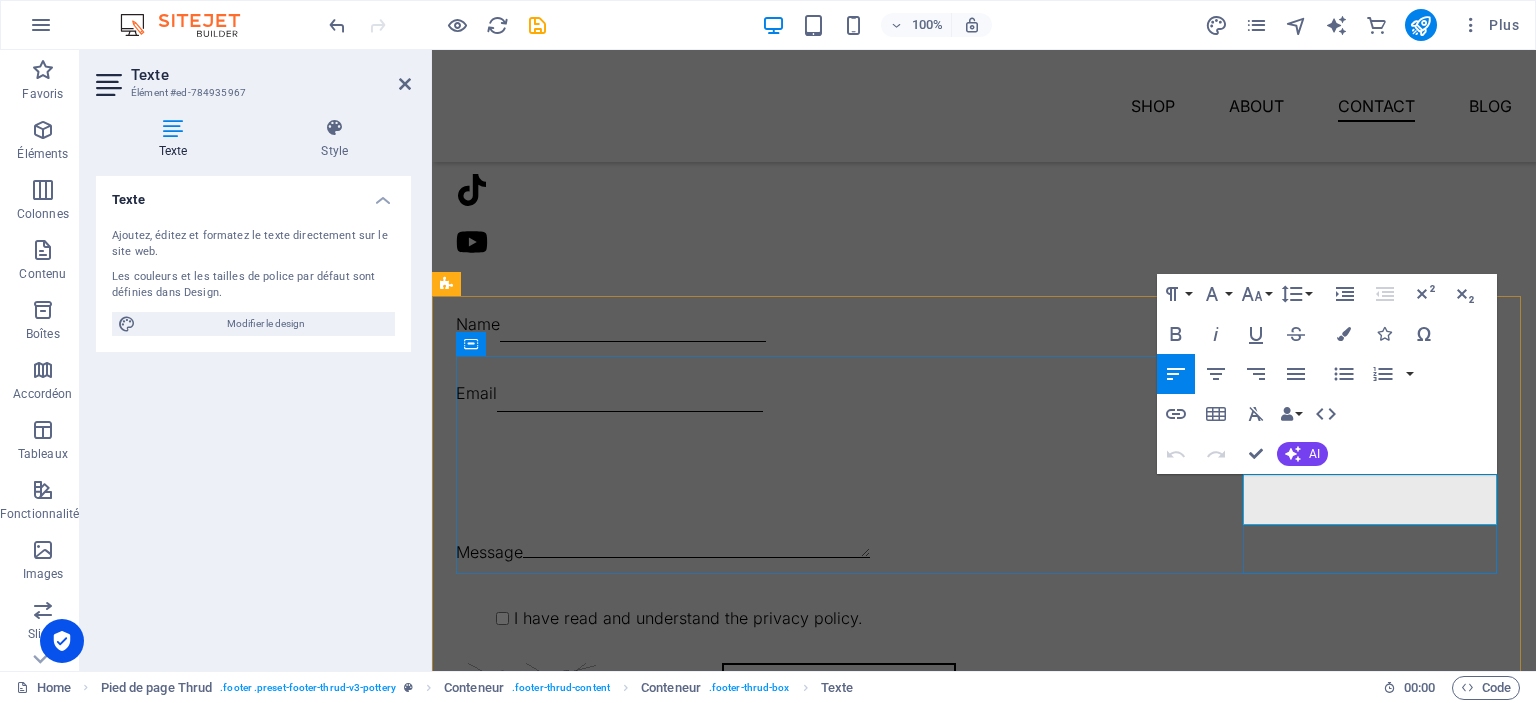 click on "7fb2445ff9e6e1b2ac8c48b5c76bc9@cpanel.local" at bounding box center [527, 1534] 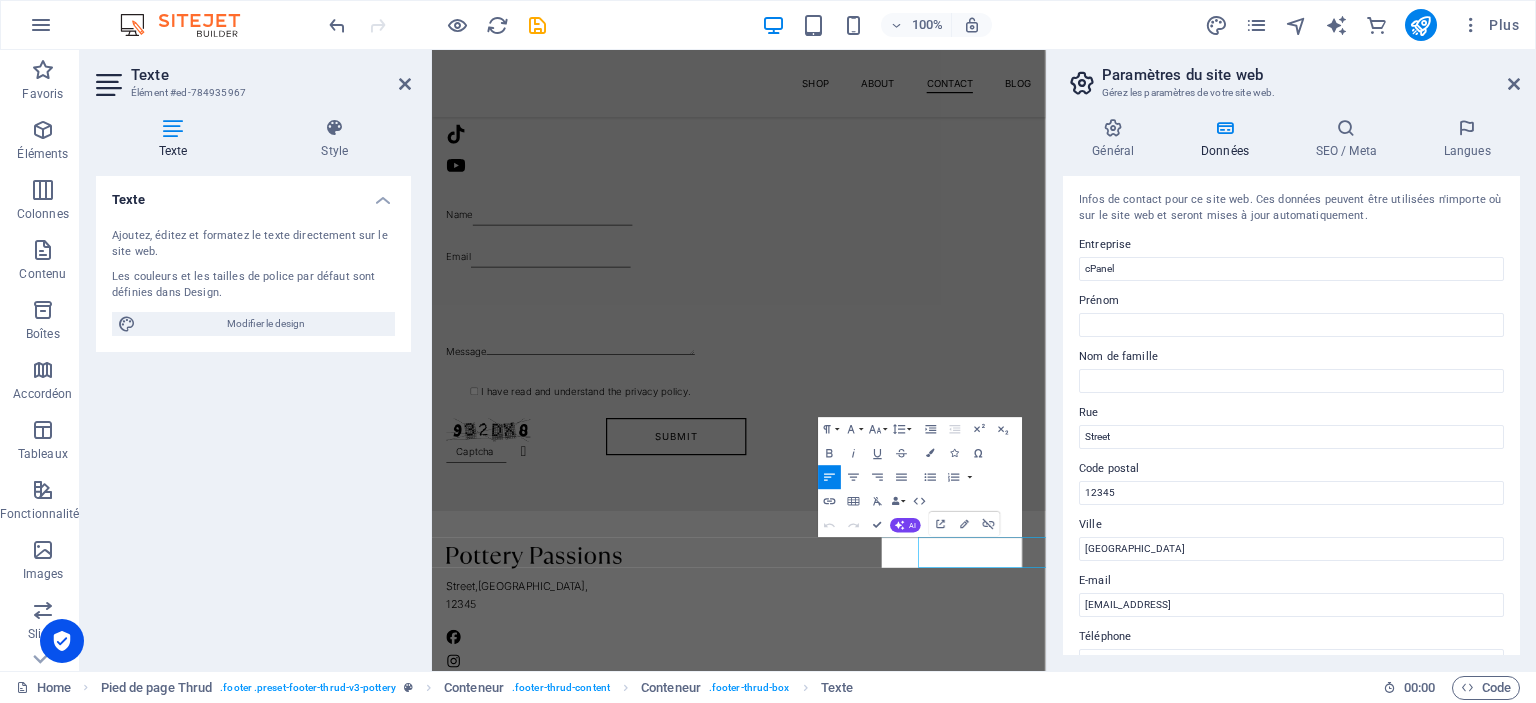 scroll, scrollTop: 2454, scrollLeft: 0, axis: vertical 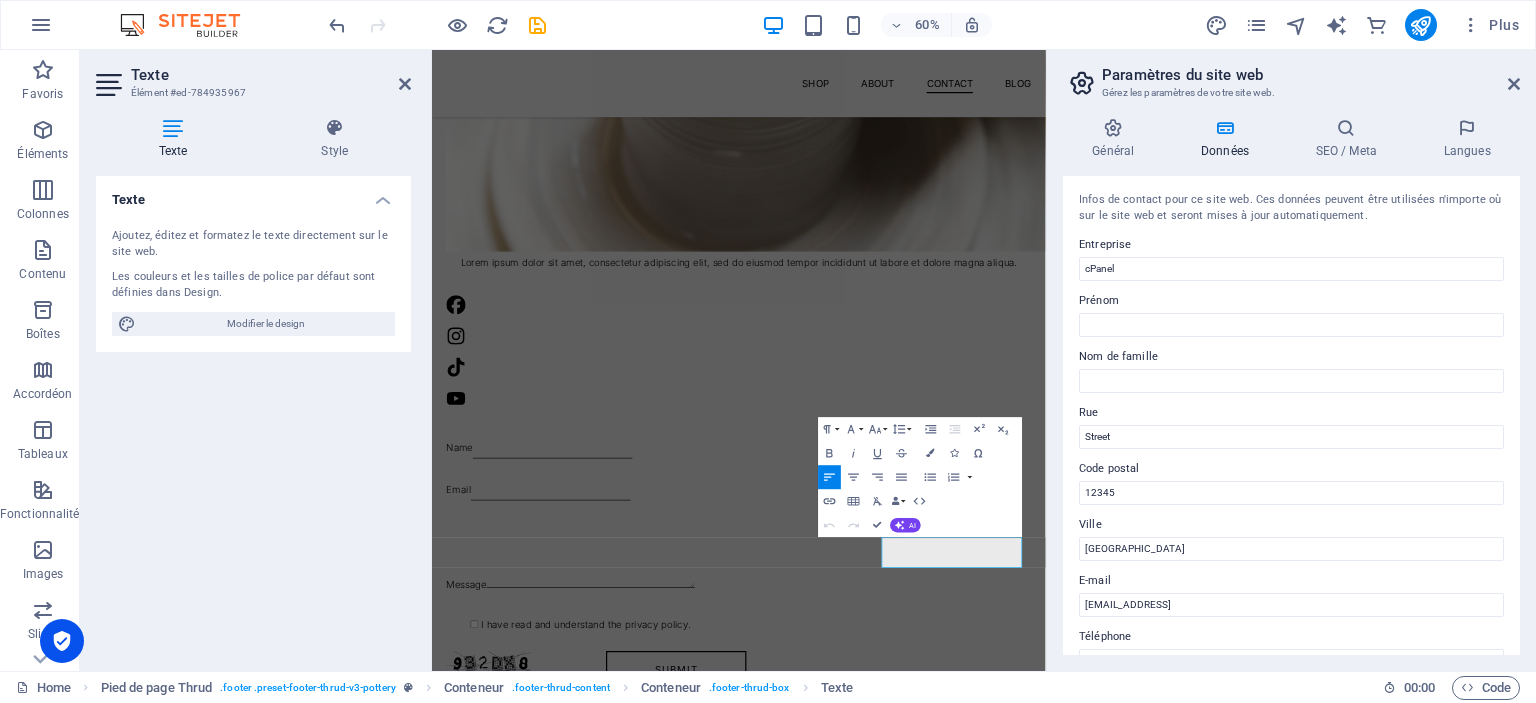 type 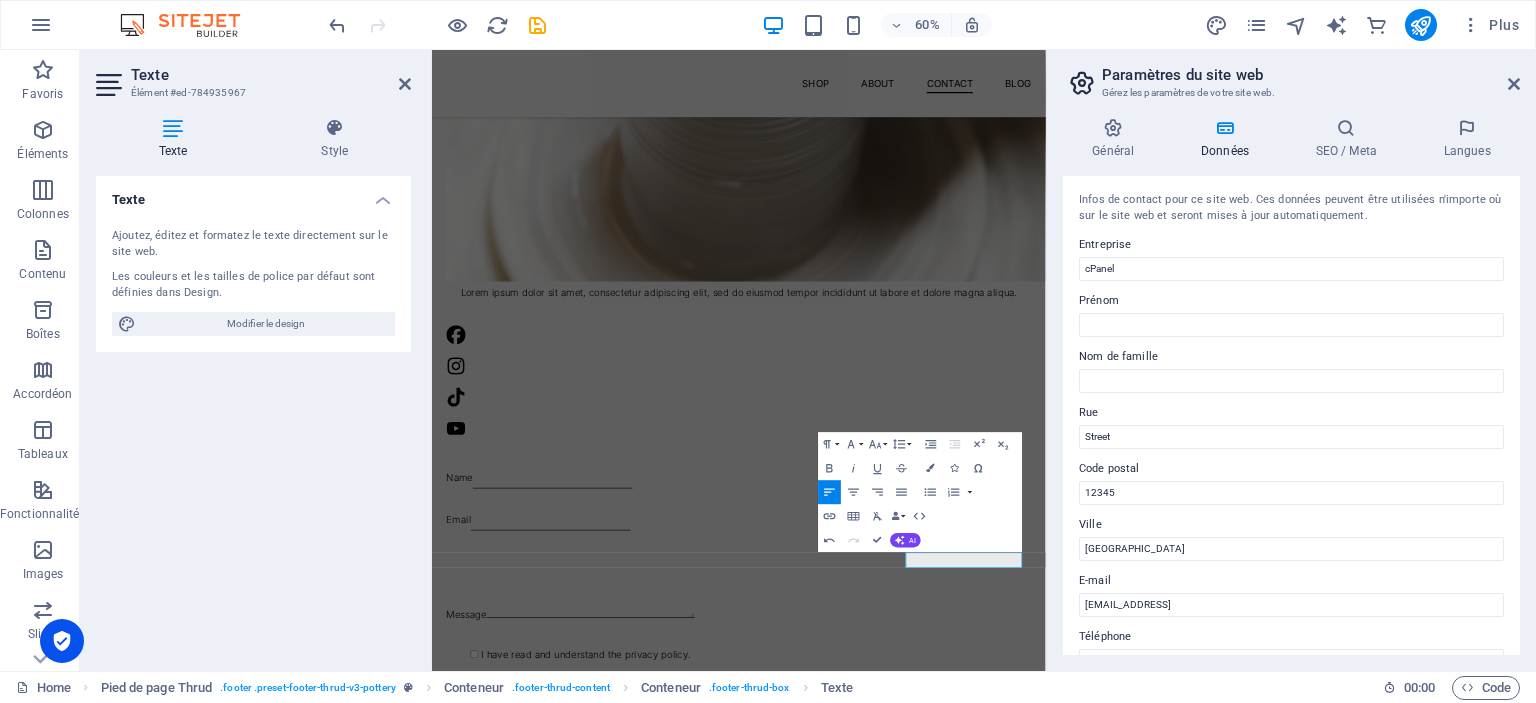 click on "Paramètres du site web" at bounding box center [1311, 75] 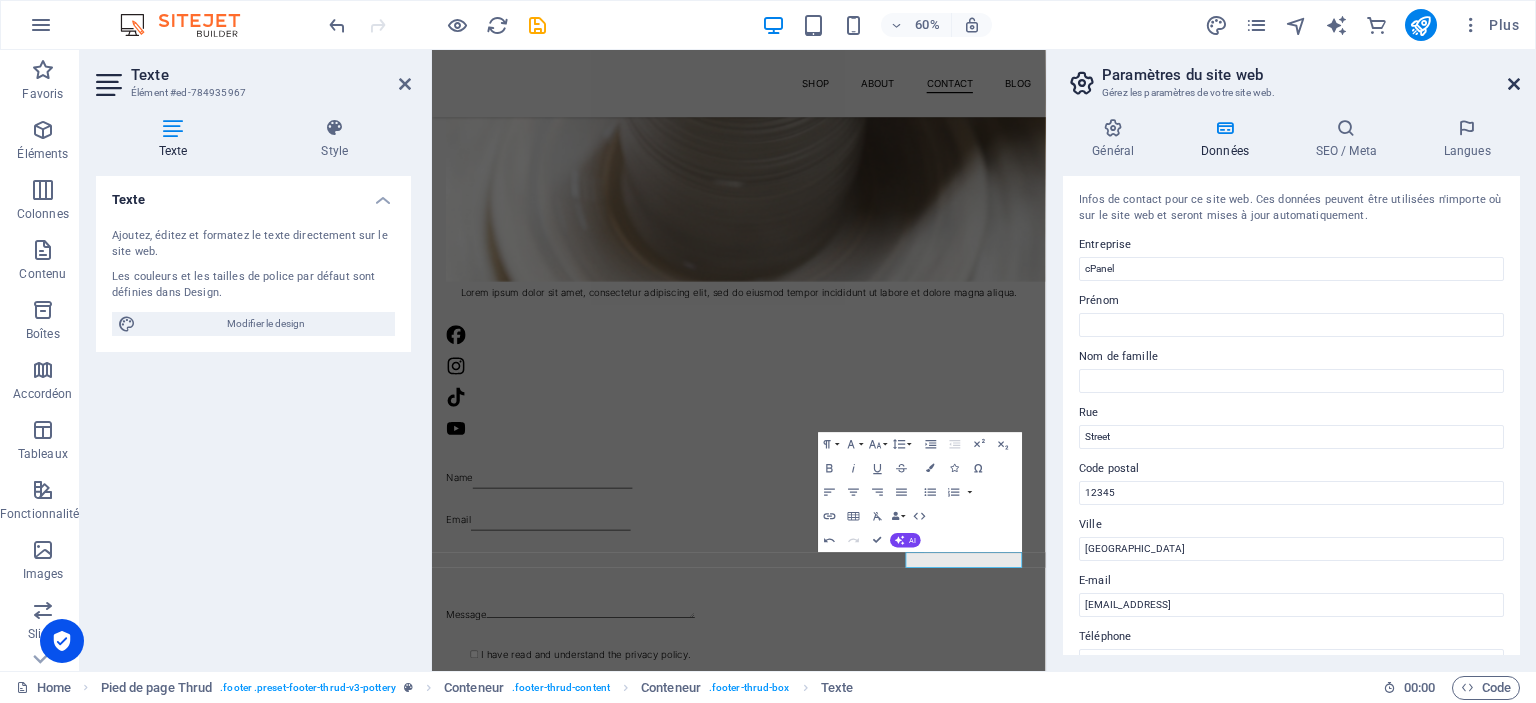 click at bounding box center (1514, 84) 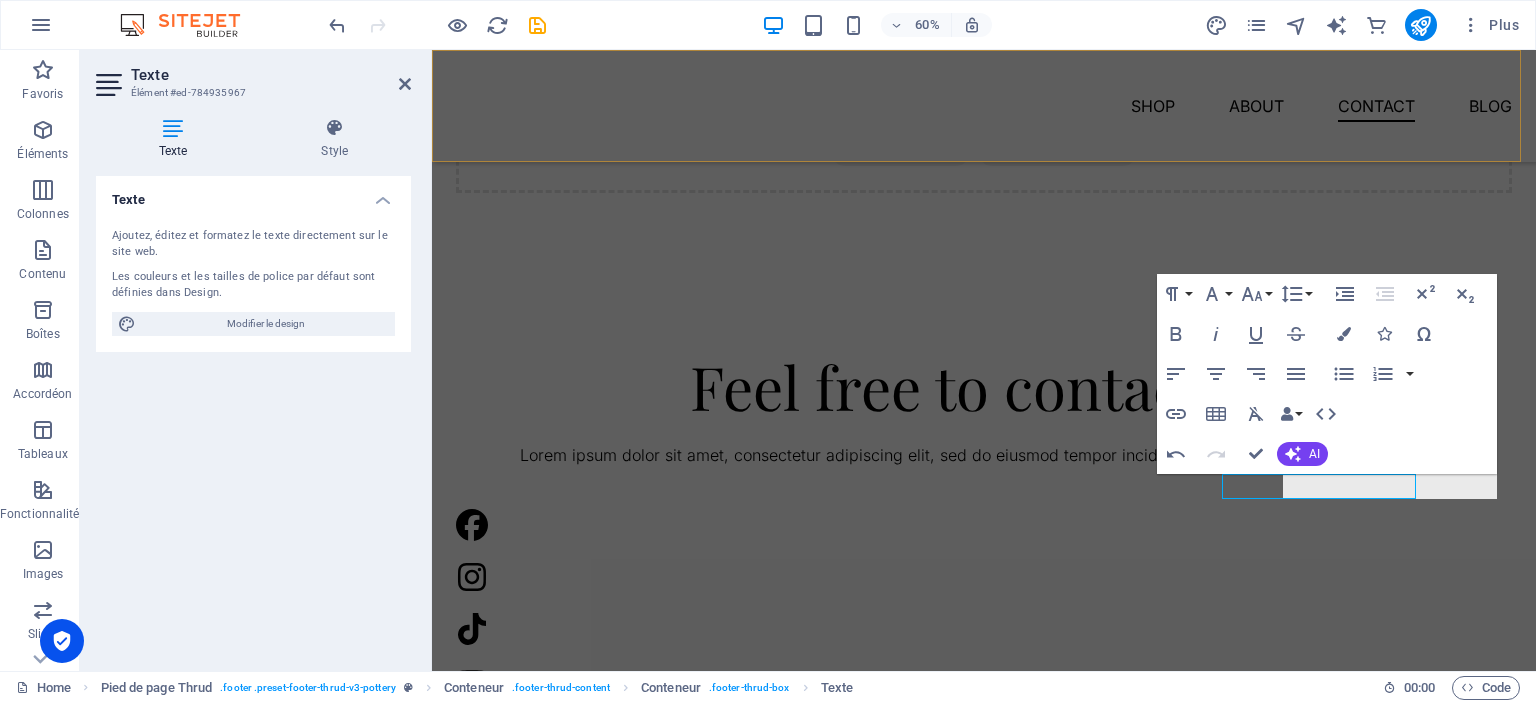 scroll, scrollTop: 2816, scrollLeft: 0, axis: vertical 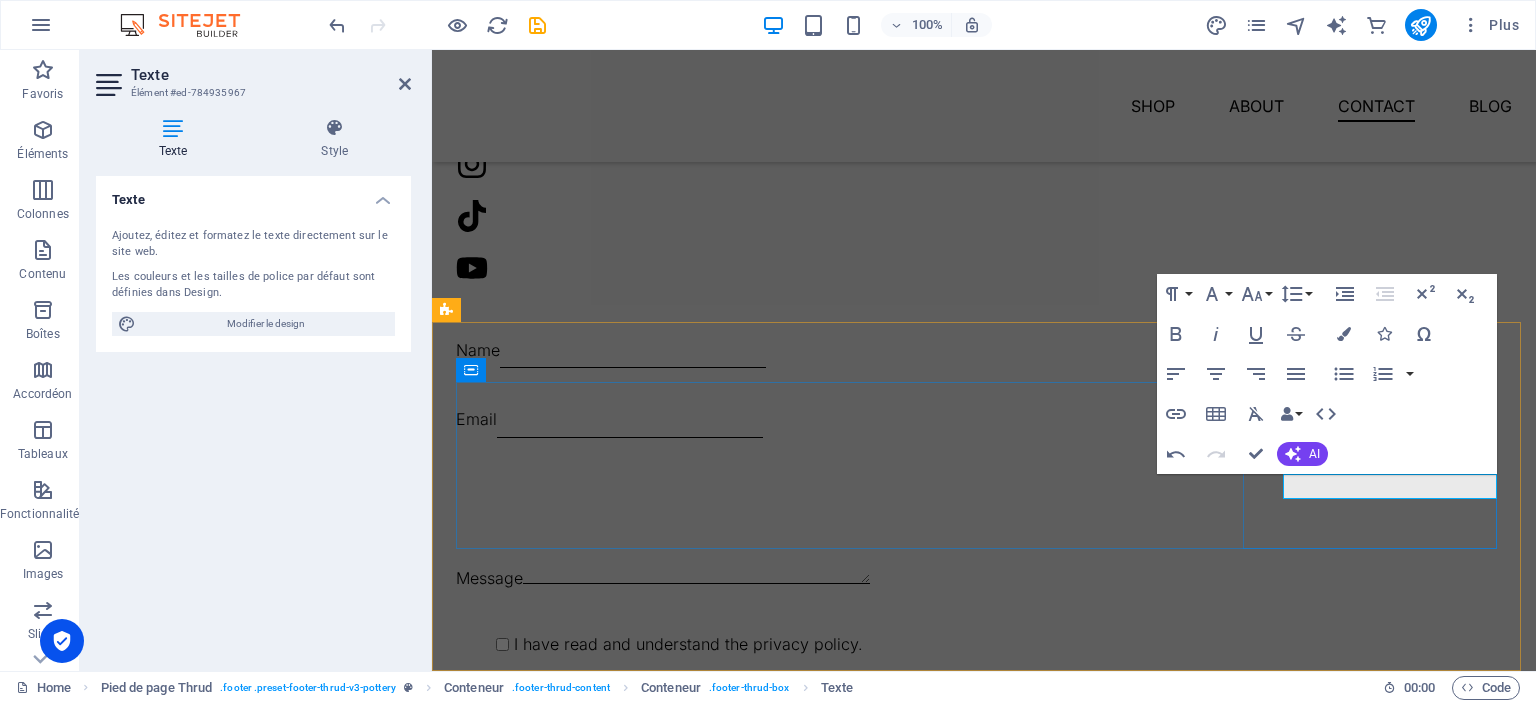 click on "​" at bounding box center (585, 1561) 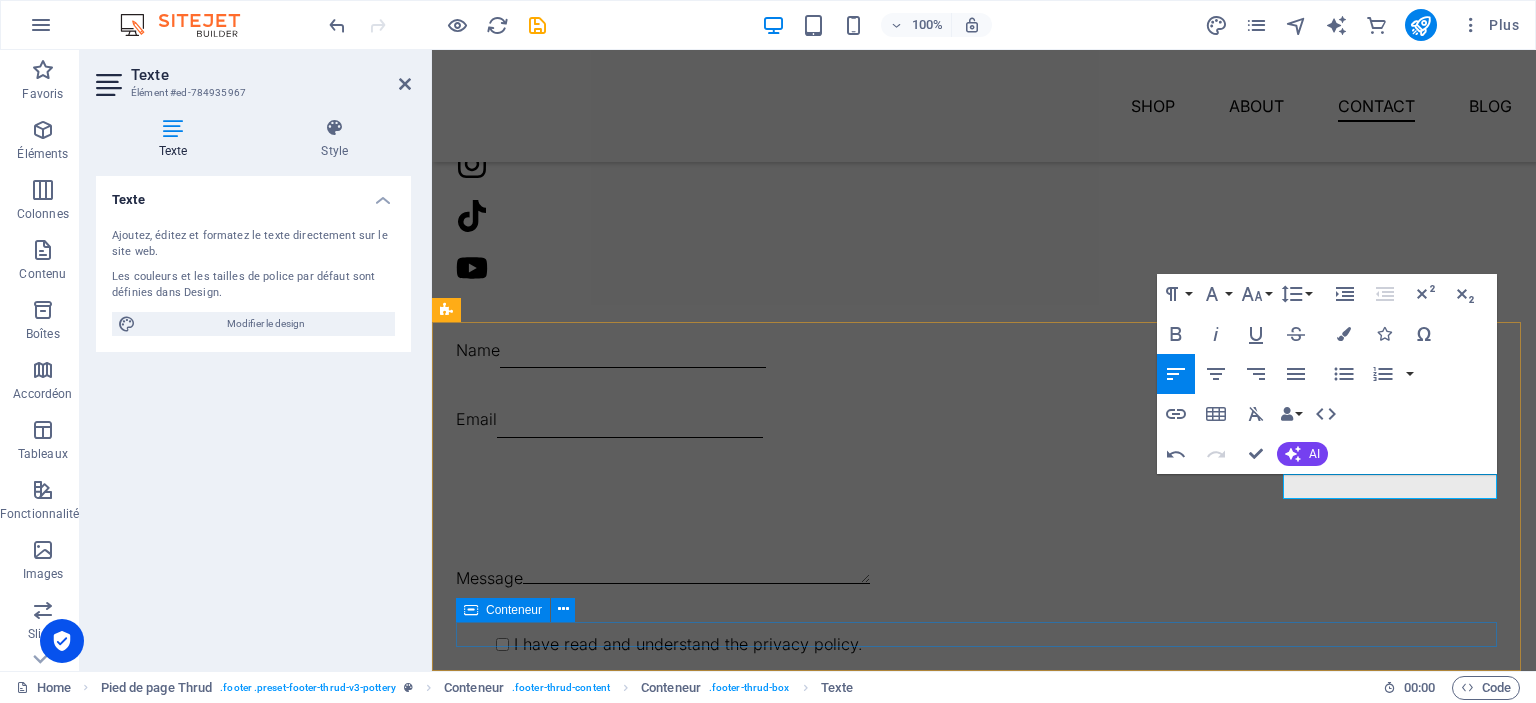 click on "2024  cPanel . All rights reserved." at bounding box center (984, 1766) 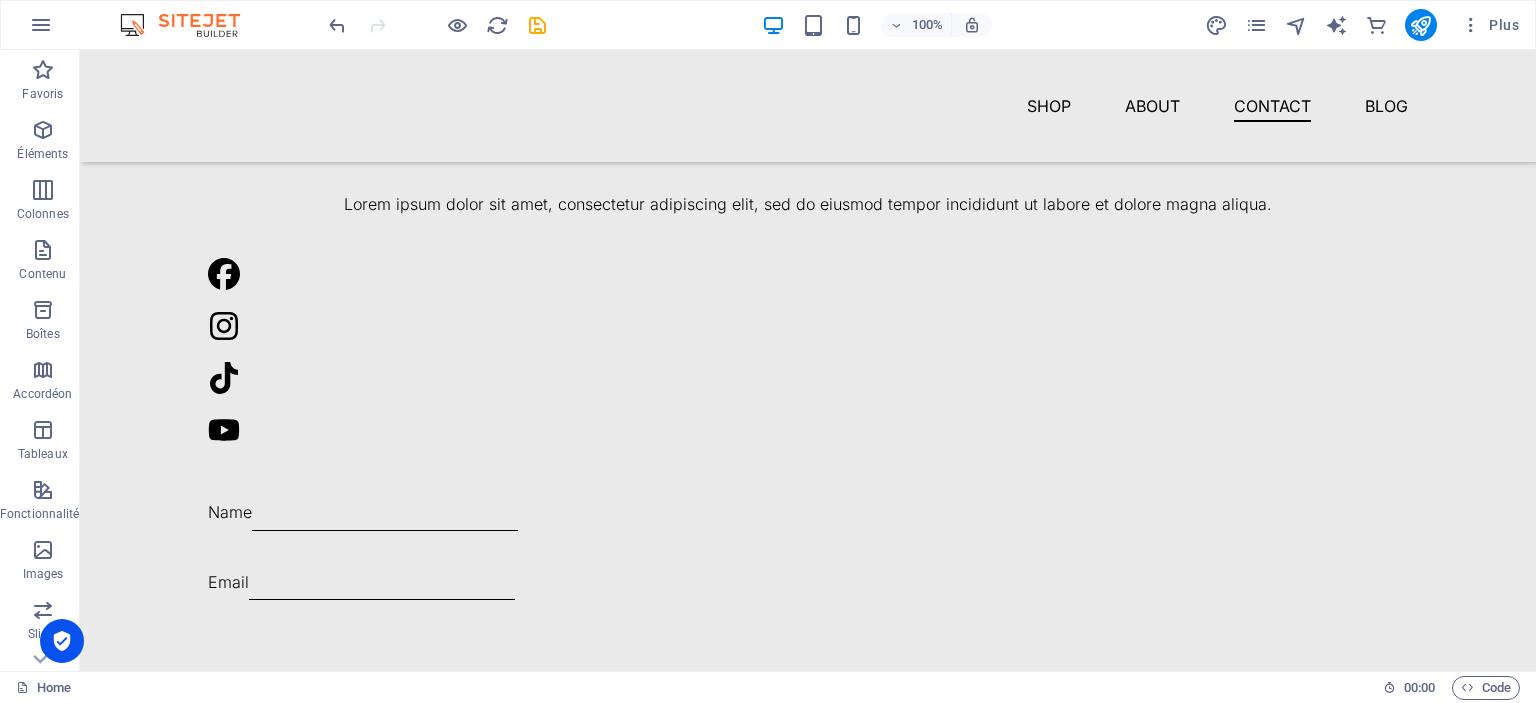 scroll, scrollTop: 2816, scrollLeft: 0, axis: vertical 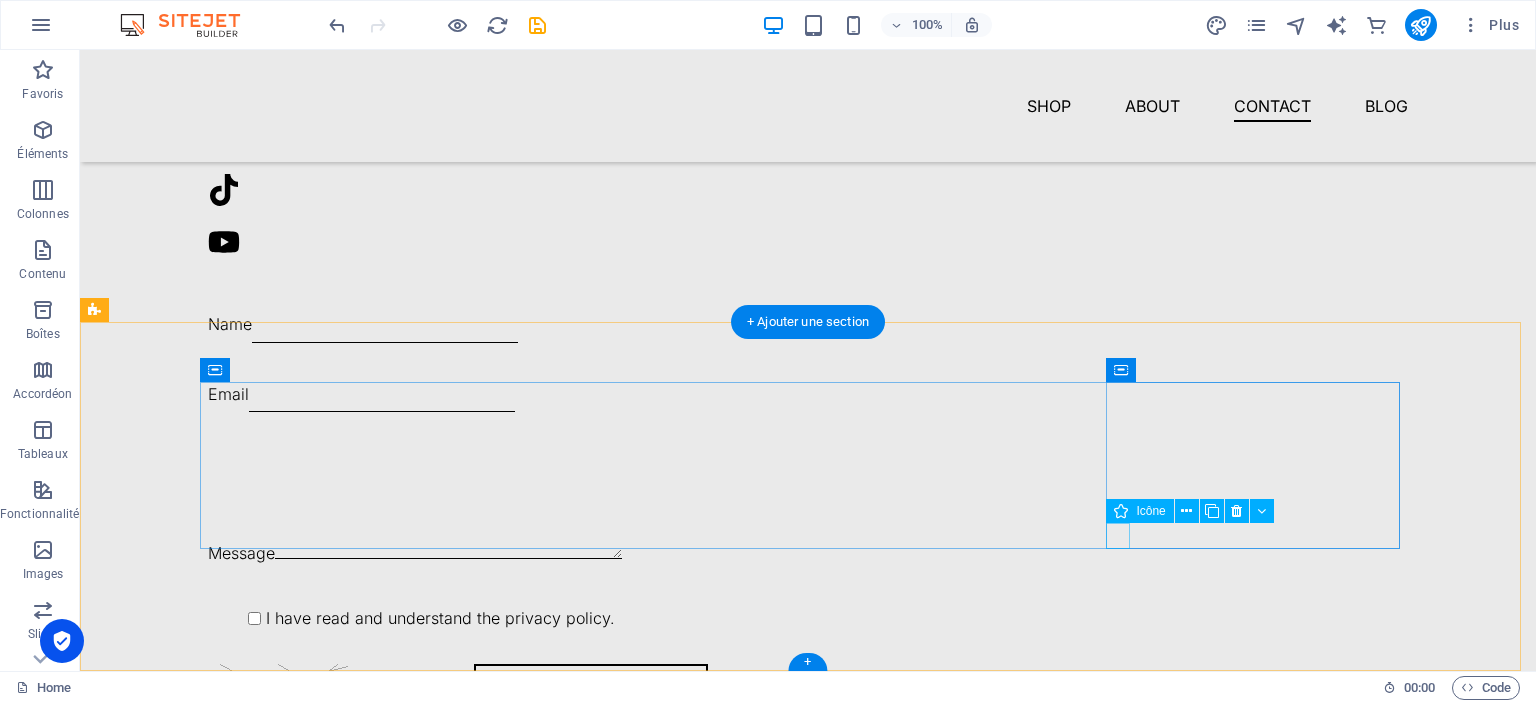 click at bounding box center [347, 1588] 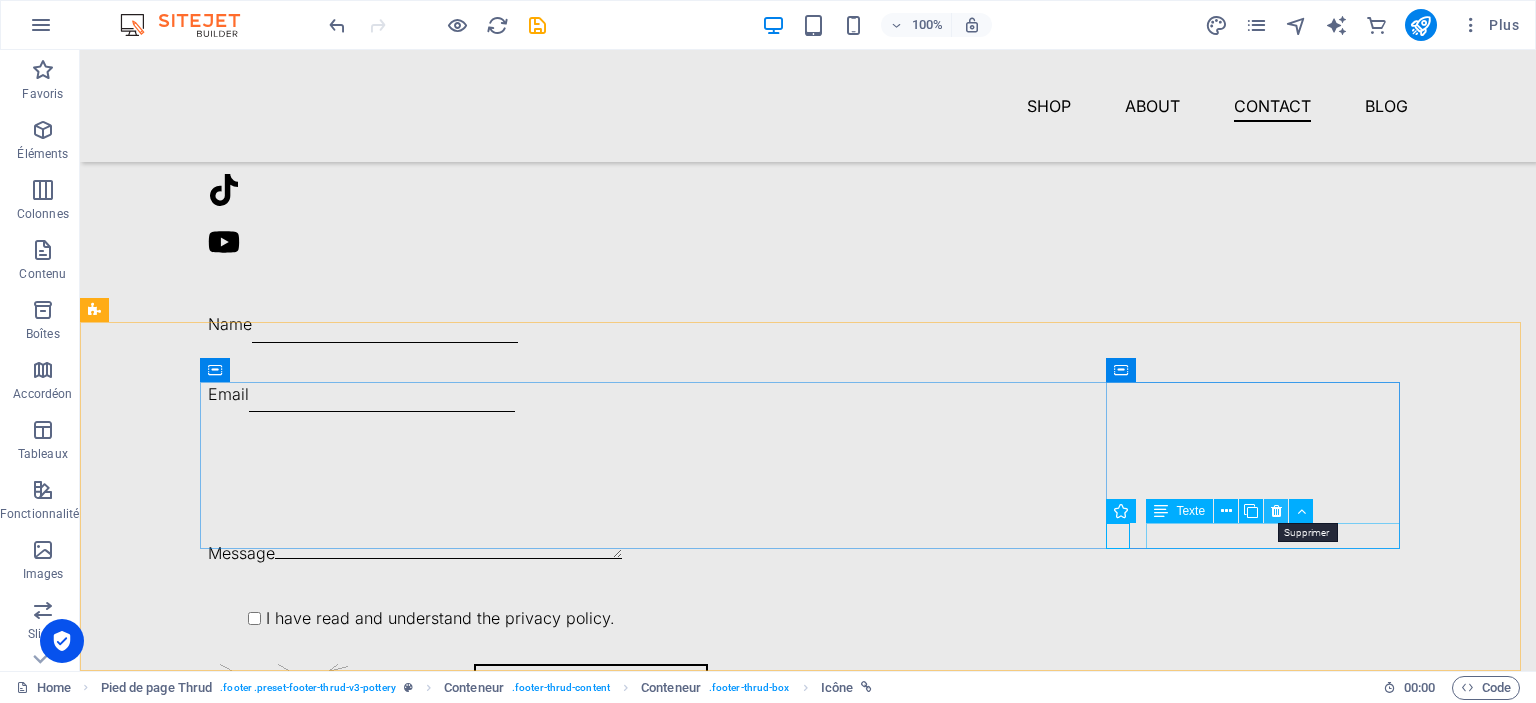 click at bounding box center (1276, 511) 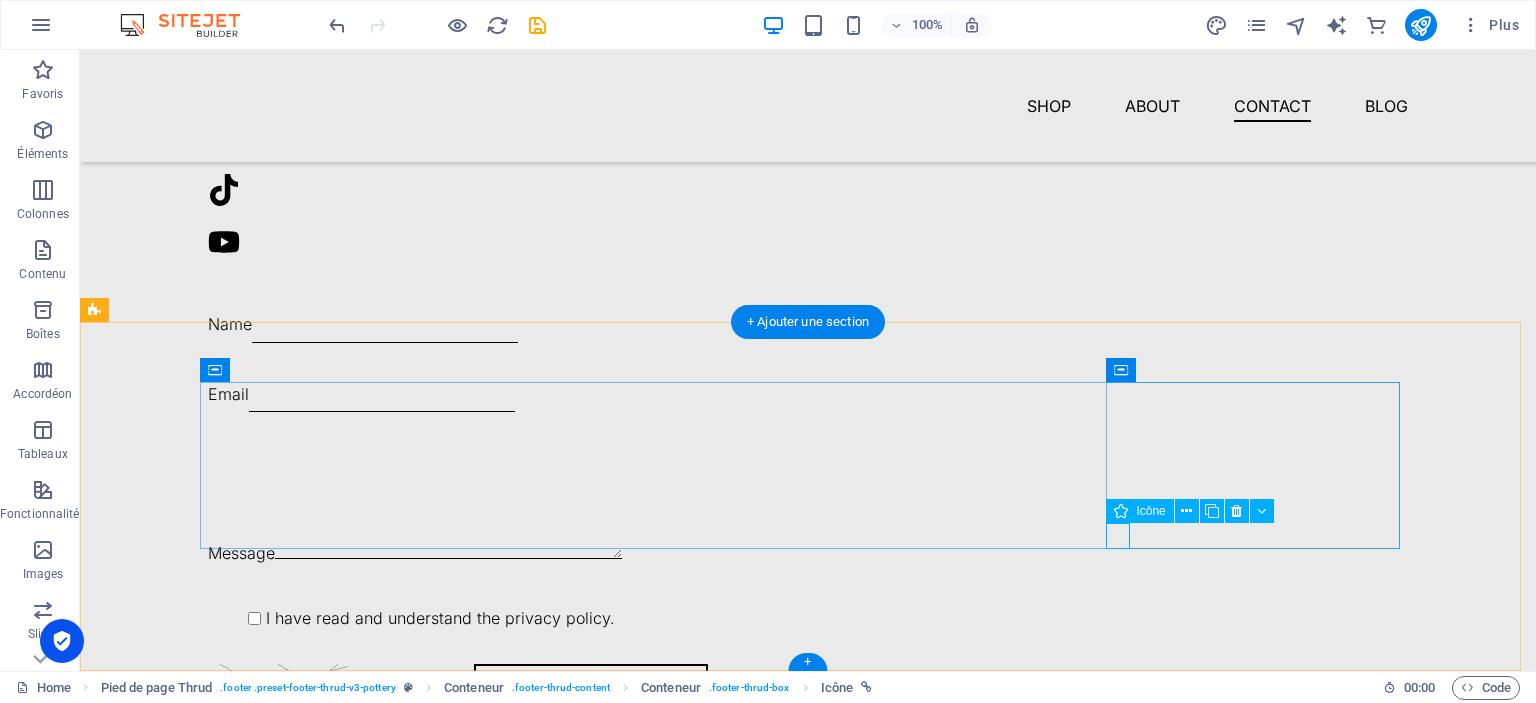 click at bounding box center [347, 1588] 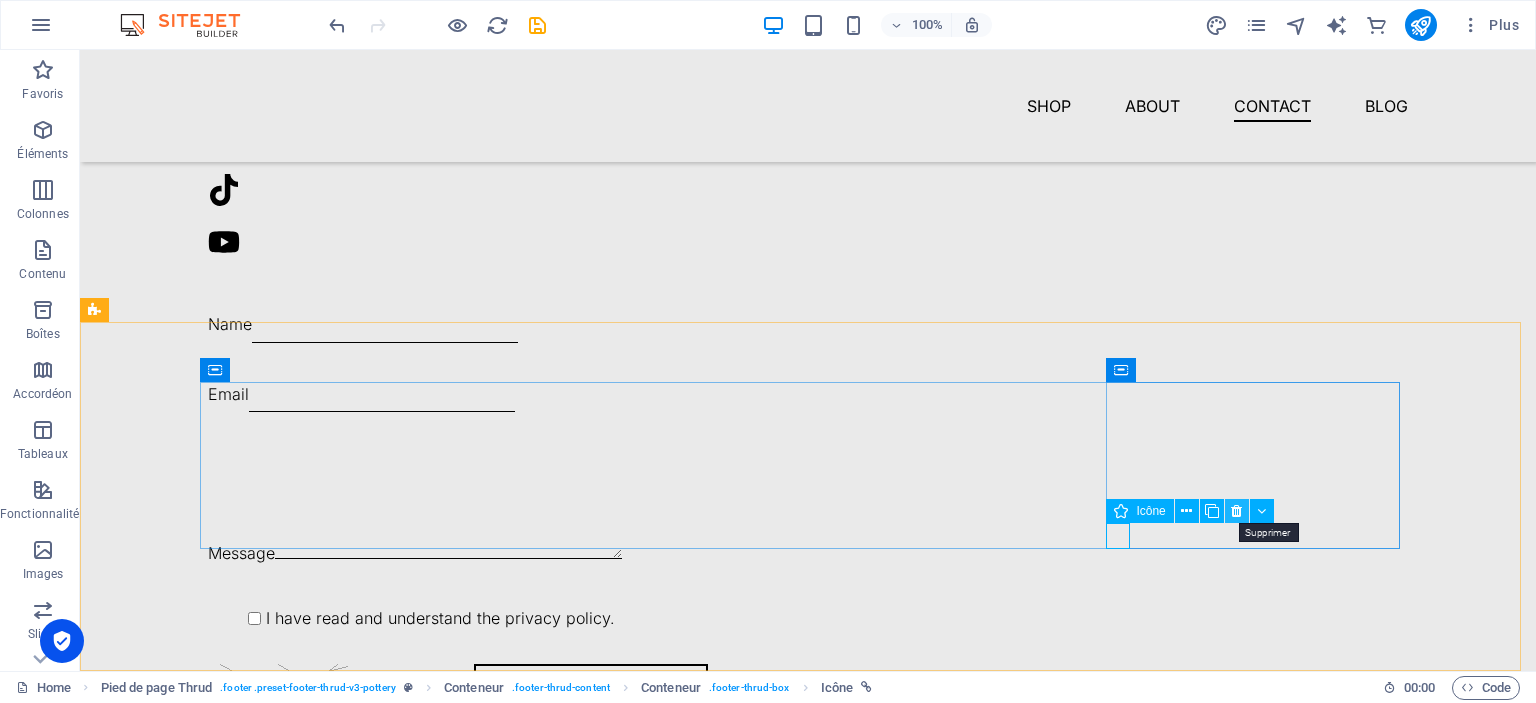 click at bounding box center [1236, 511] 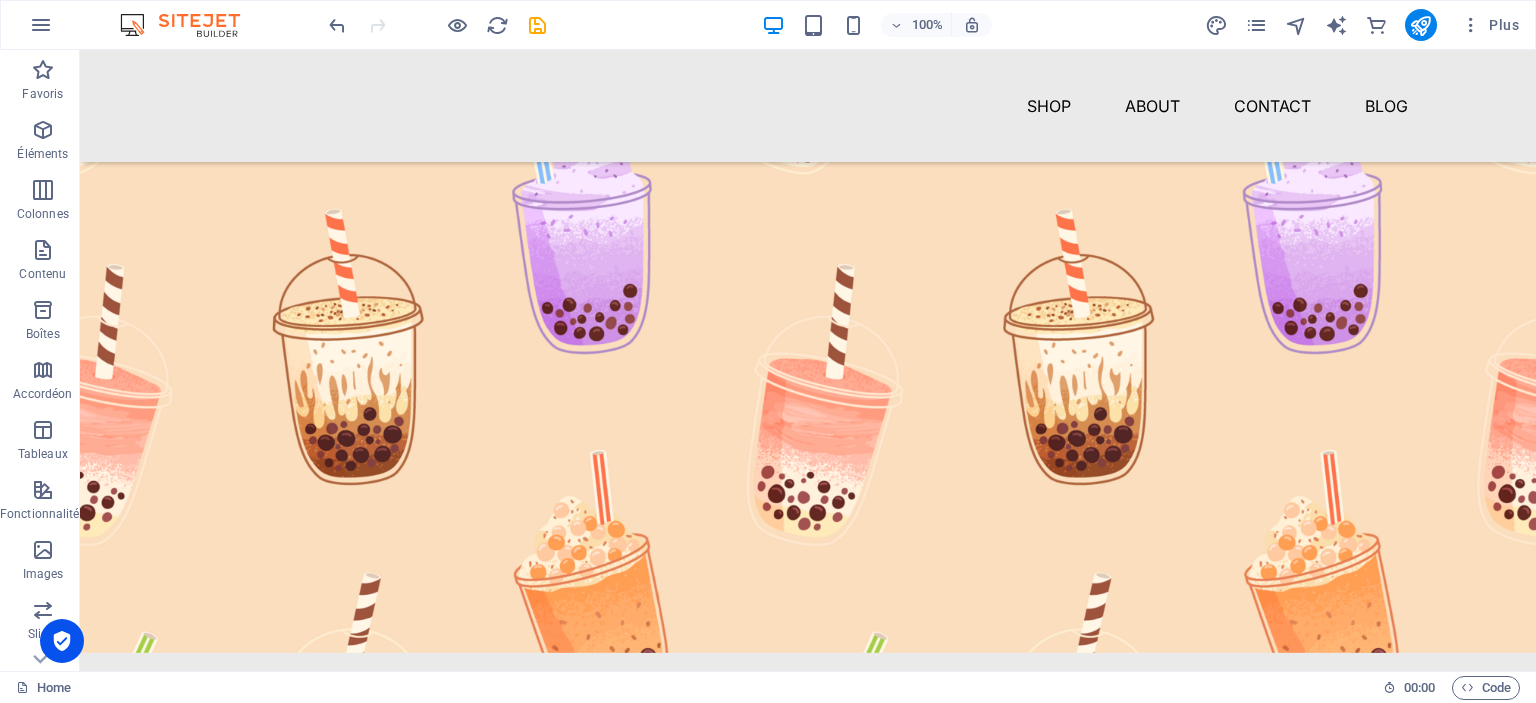 scroll, scrollTop: 0, scrollLeft: 0, axis: both 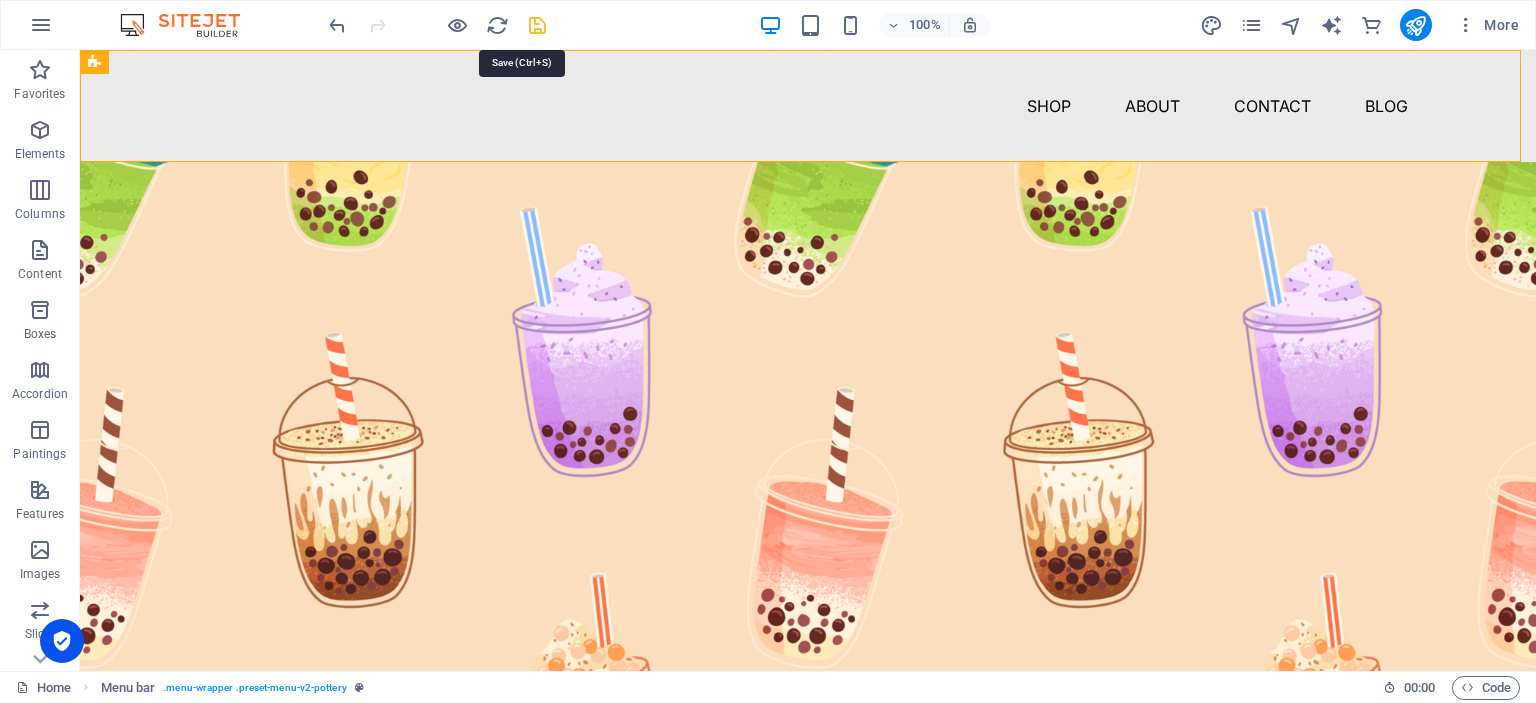click at bounding box center [537, 25] 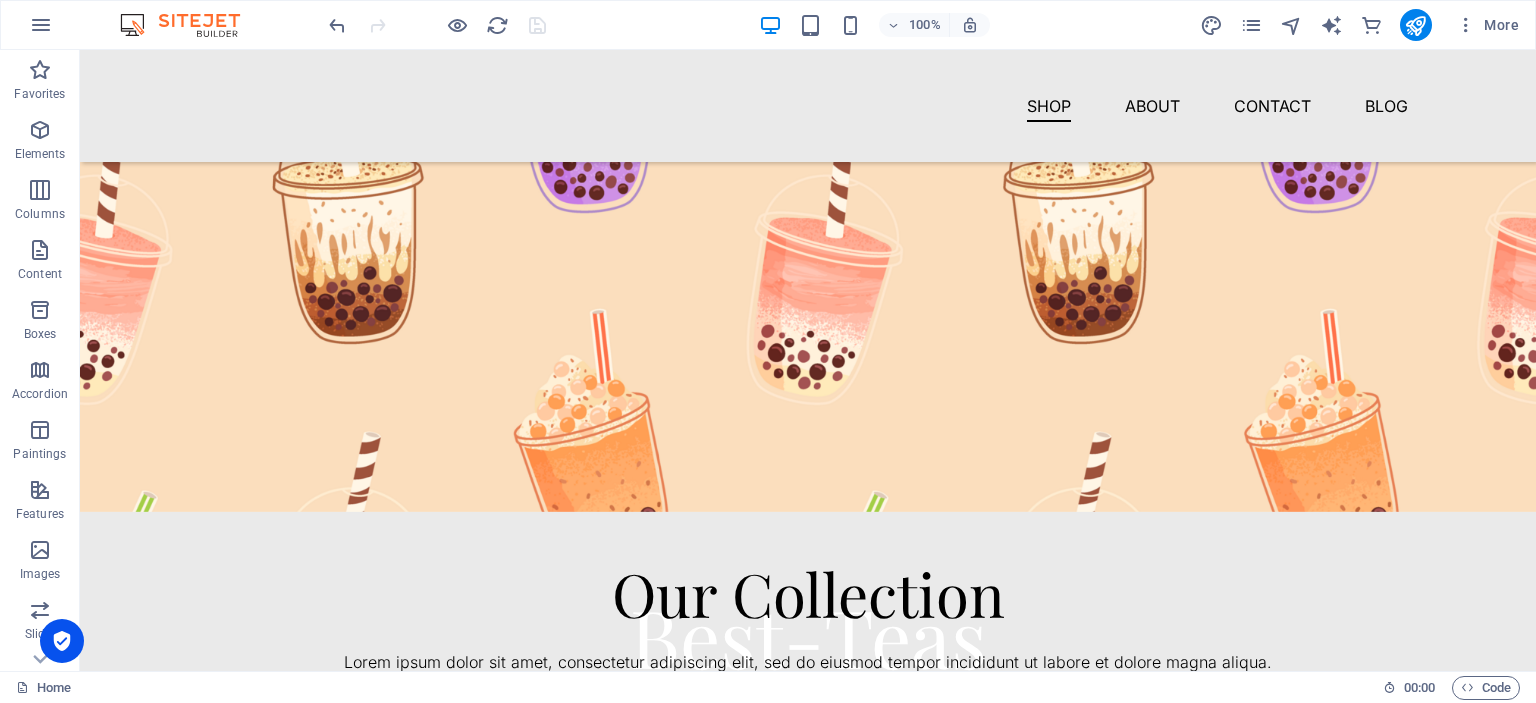 scroll, scrollTop: 467, scrollLeft: 0, axis: vertical 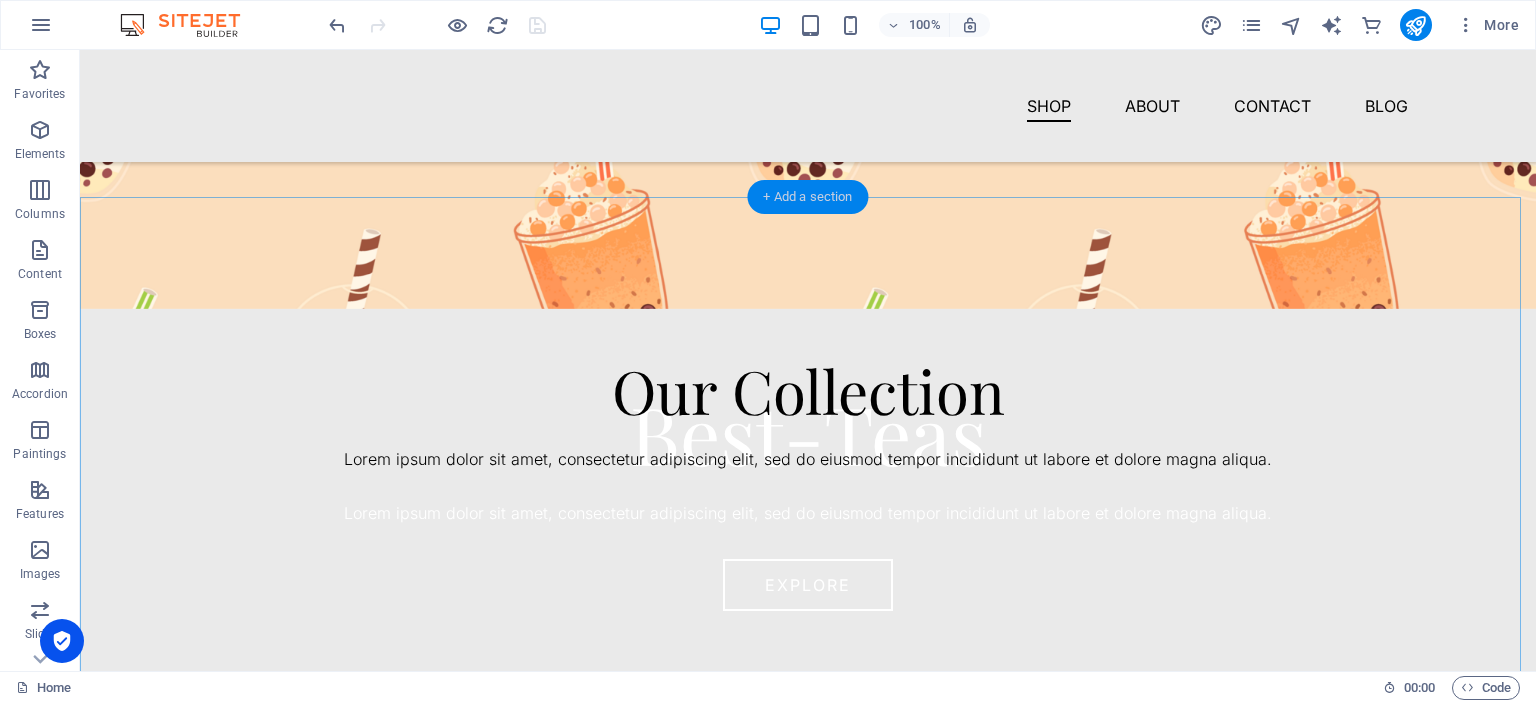 click on "+ Add a section" at bounding box center (807, 197) 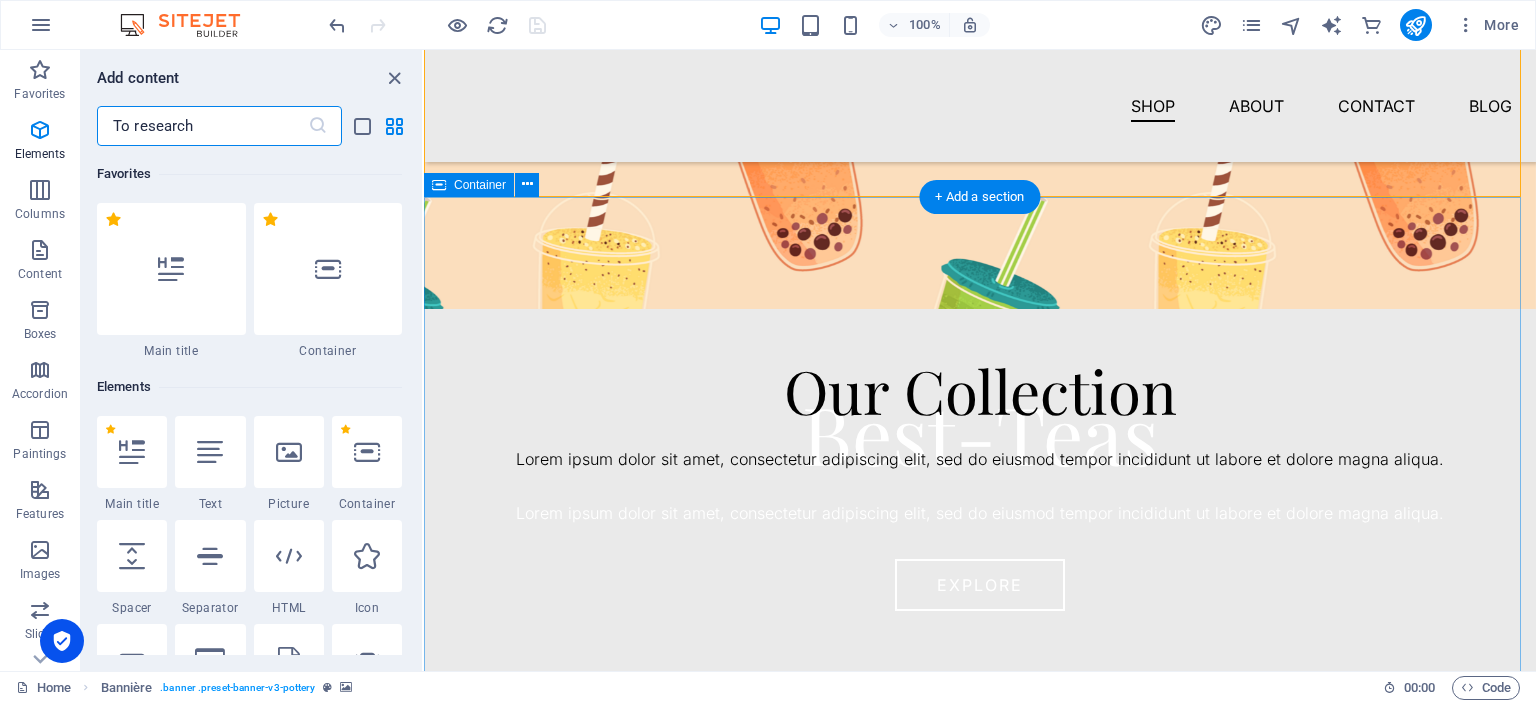 scroll, scrollTop: 3499, scrollLeft: 0, axis: vertical 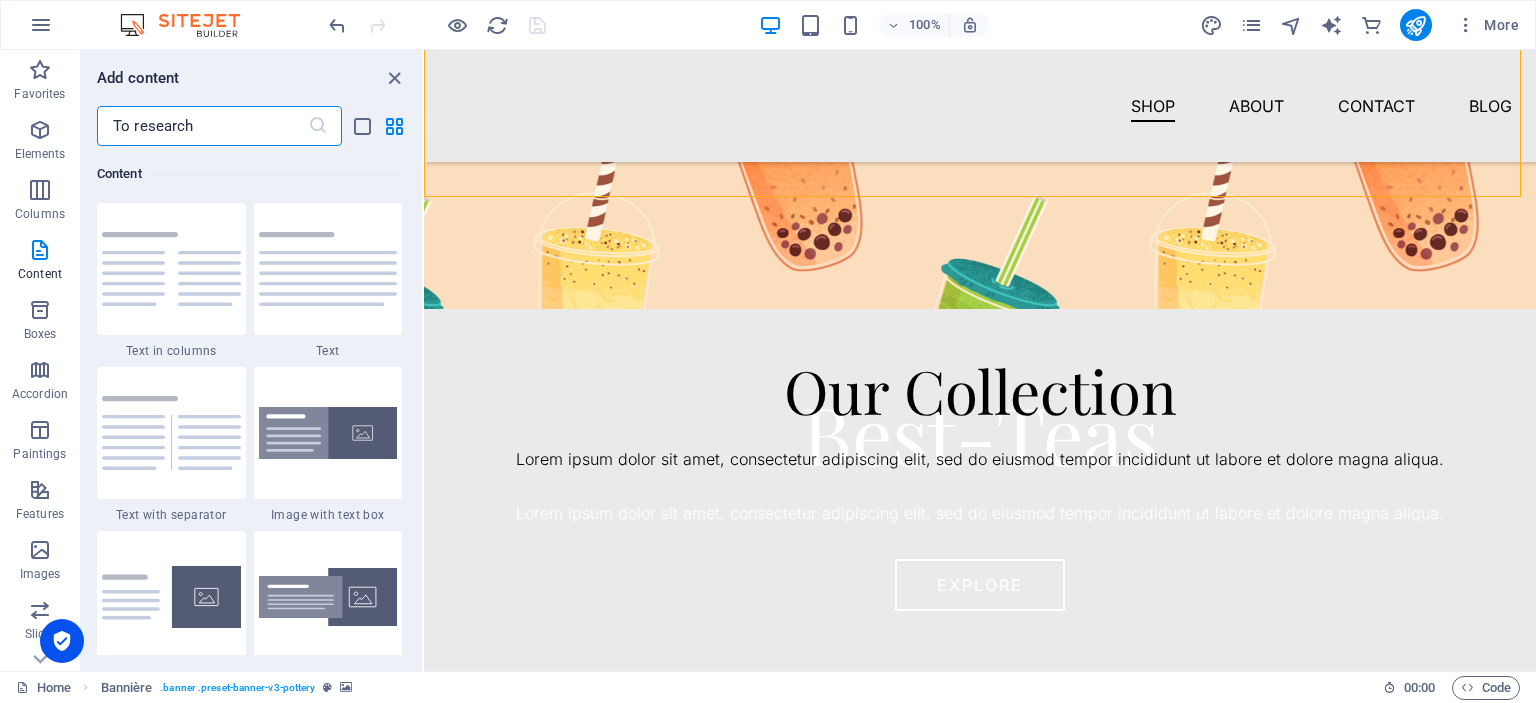 click on "Add content ​ Favorites 1 Star Main title 1 Star Container Elements 1 Star Main title 1 Star Text 1 Star Picture 1 Star Container 1 Star Spacer 1 Star Separator 1 Star HTML 1 Star Icon 1 Star Button 1 Star Logo 1 Star SVG 1 Star Image slider 1 Star Slider 1 Star Gallery 1 Star Menu 1 Star Map 1 Star Facebook 1 Star Video 1 Star YouTube 1 Star Vimeo 1 Star Document 1 Star Audio 1 Star Iframe 1 Star Confidentiality 1 Star LANGUAGES Columns 1 Star Container 1 Star 2 columns 1 Star 3 columns 1 Star 4 columns 1 Star 5 columns 1 Star 6 columns 1 Star 40-60 1 Star 20-80 1 Star 80-20 1 Star 30-70 1 Star 70-30 1 Star Unequal columns 1 Star 25-25-50 1 Star 25-50-25 1 Star 50-25-25 1 Star 20-60-20 1 Star 50-16-16-16 1 Star 16-16-16-50 1 Star Grid 2-1 1 Star Grid 1-2 1 Star Grid 3-1 1 Star Grid 1-3 1 Star Grid 4-1 1 Star Grid 1-4 1 Star Grid 1-2-1 1 Star Grid 1-1-2 1 Star Grid 2h-2v 1 Star Grid 2v-2h 1 Star Grid 2-1-2 1 Star Grid 3-4 Content 1 Star Text in columns 1 Star Text 1 Star Text with separator 1 Star 1 Star" at bounding box center [251, 360] 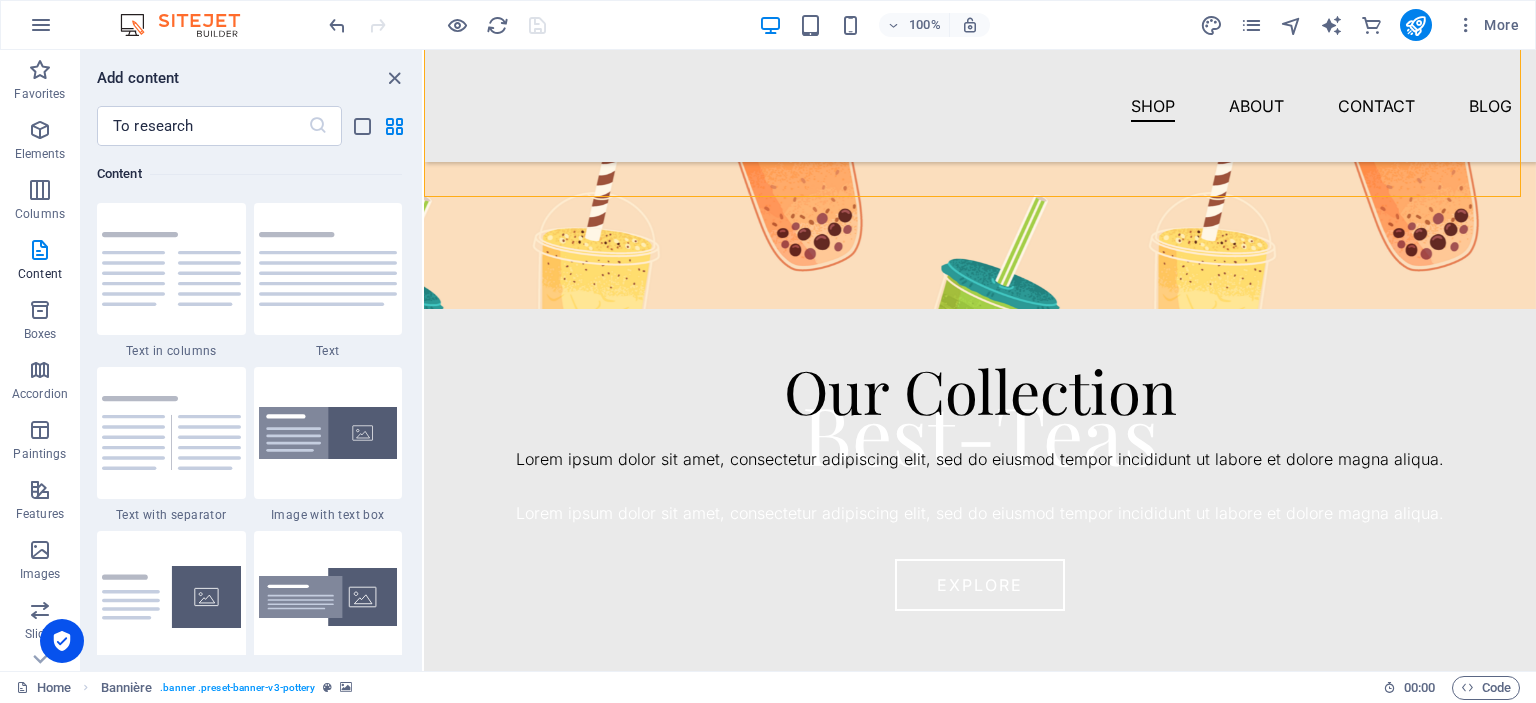 click on "Add content" at bounding box center (251, 78) 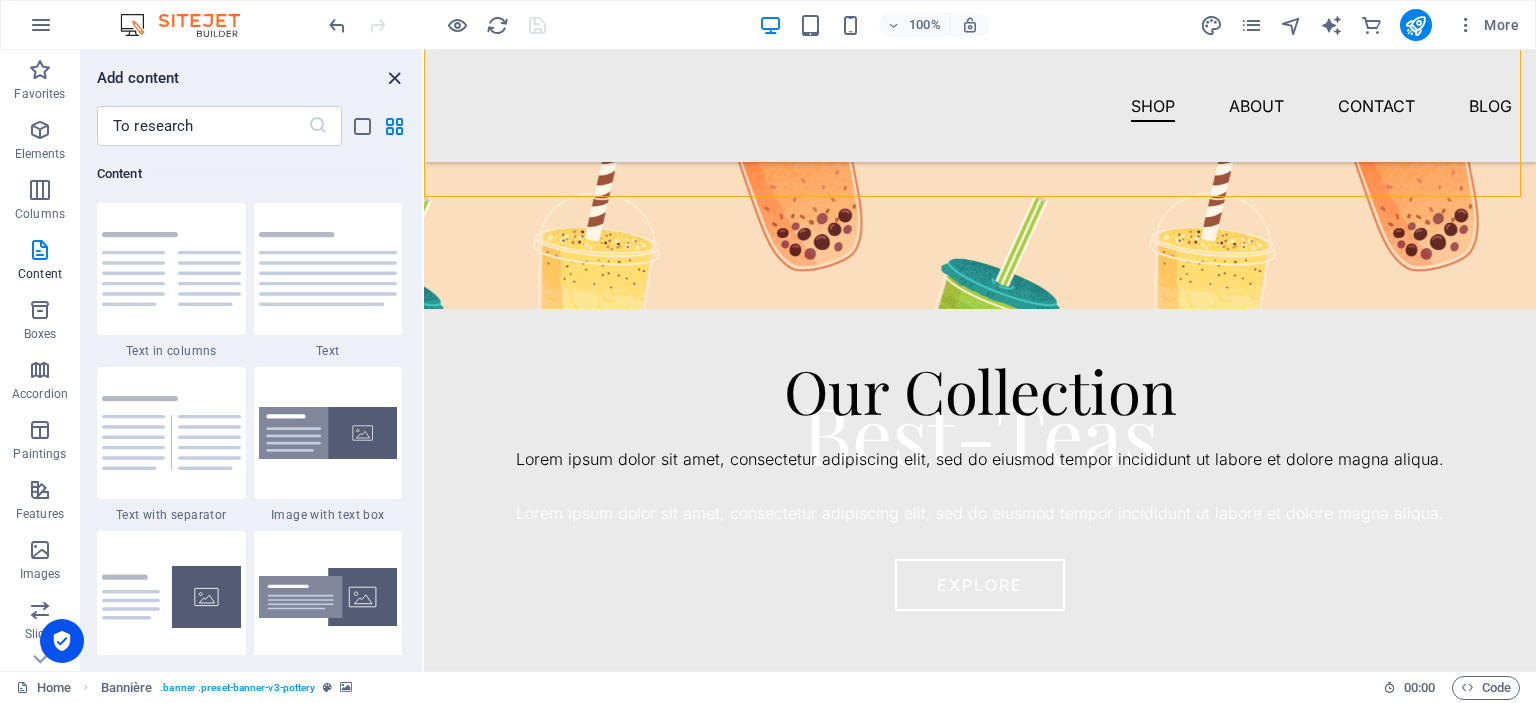 click at bounding box center (394, 78) 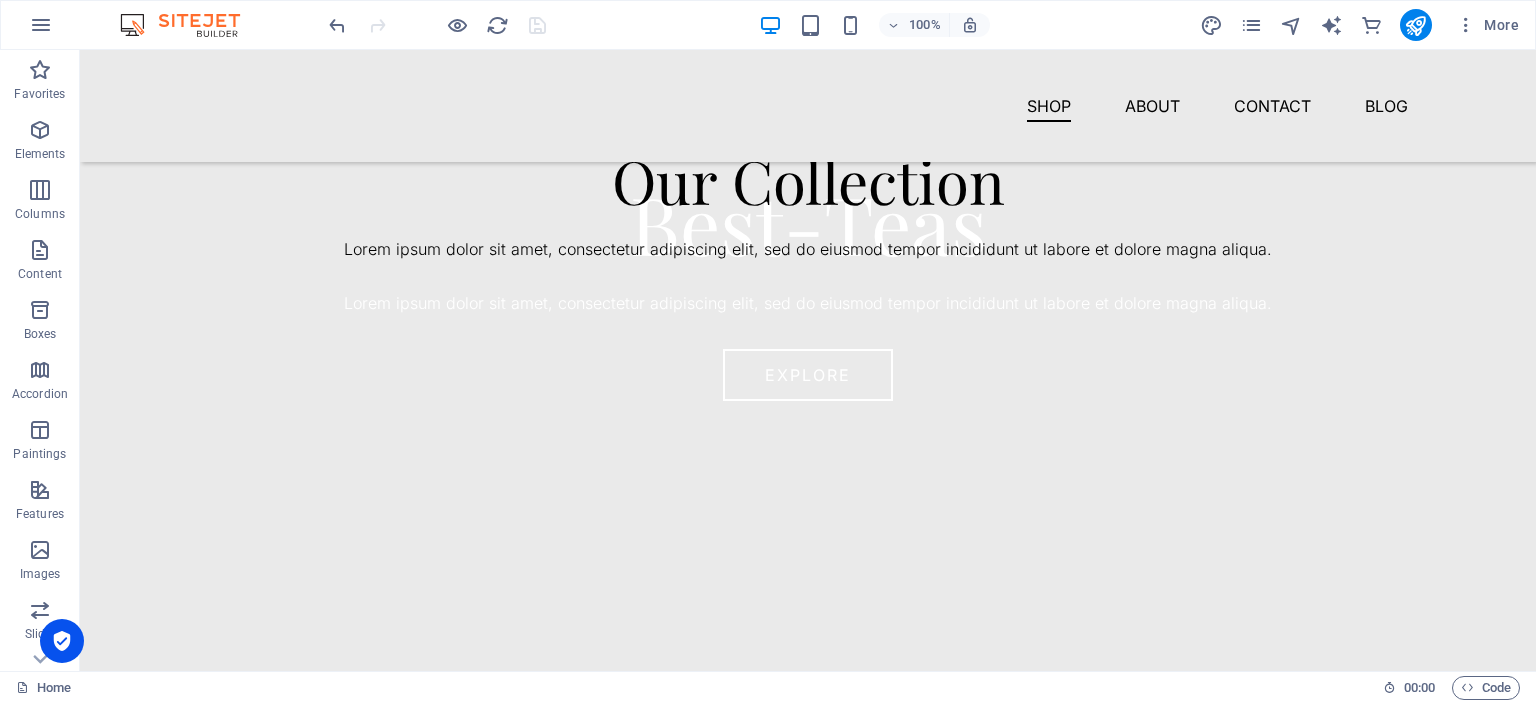 scroll, scrollTop: 1058, scrollLeft: 0, axis: vertical 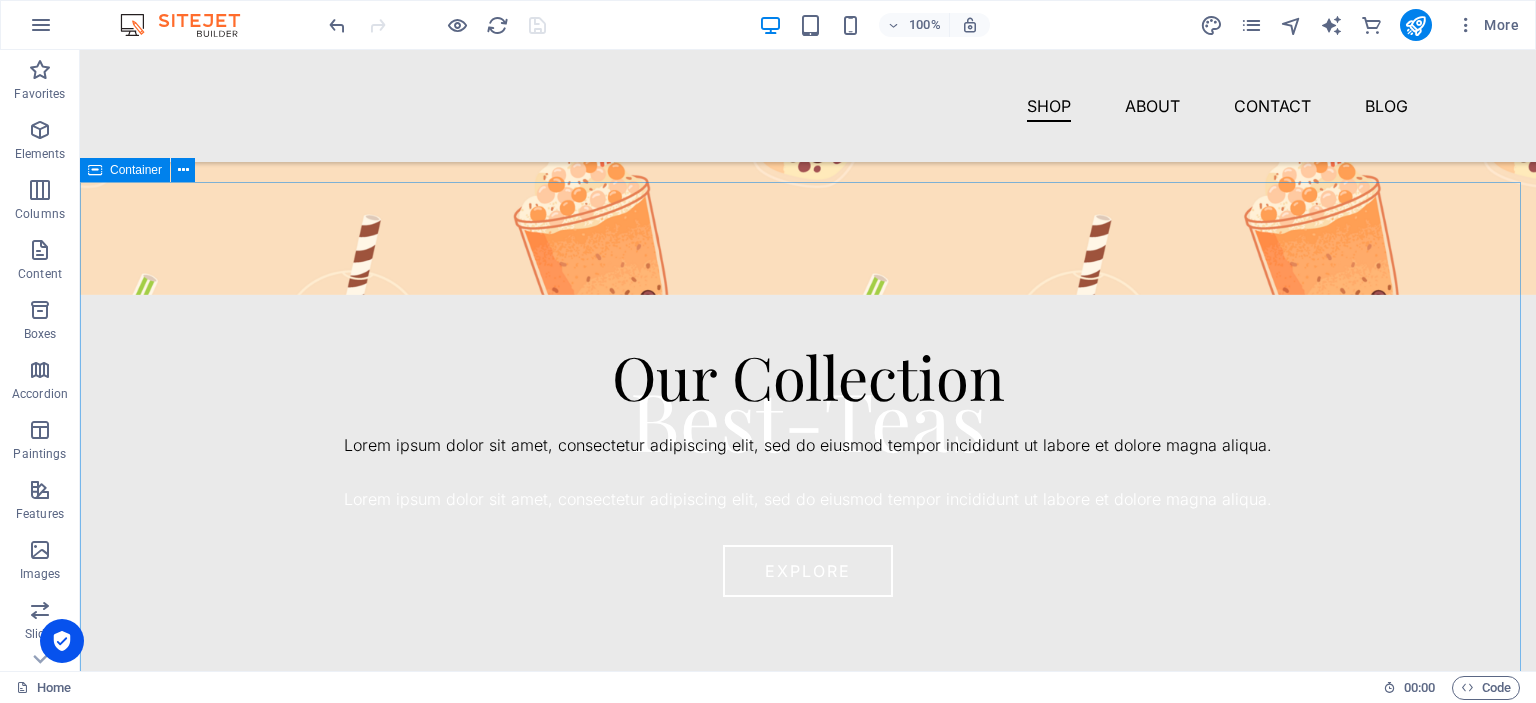 click on "Container" at bounding box center [136, 170] 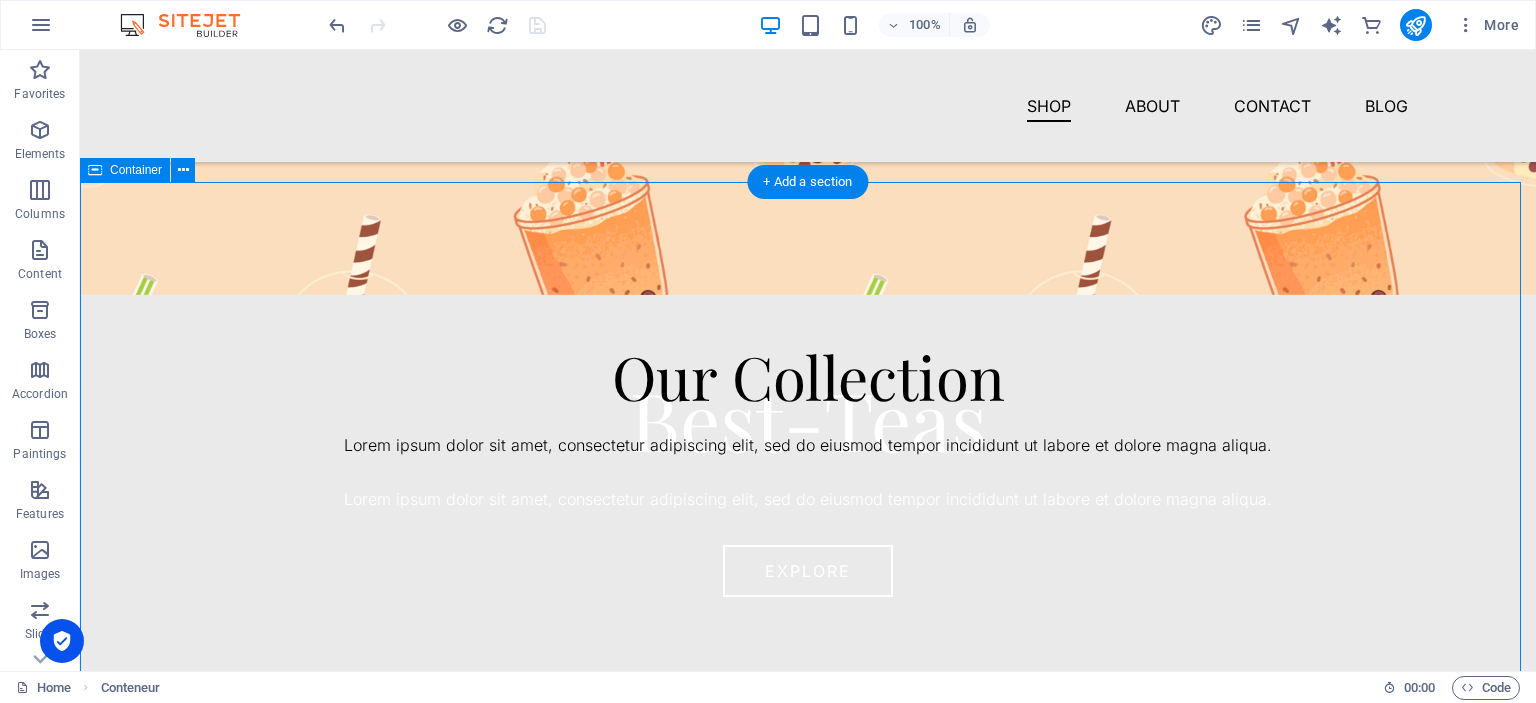 drag, startPoint x: 132, startPoint y: 212, endPoint x: 408, endPoint y: 468, distance: 376.44653 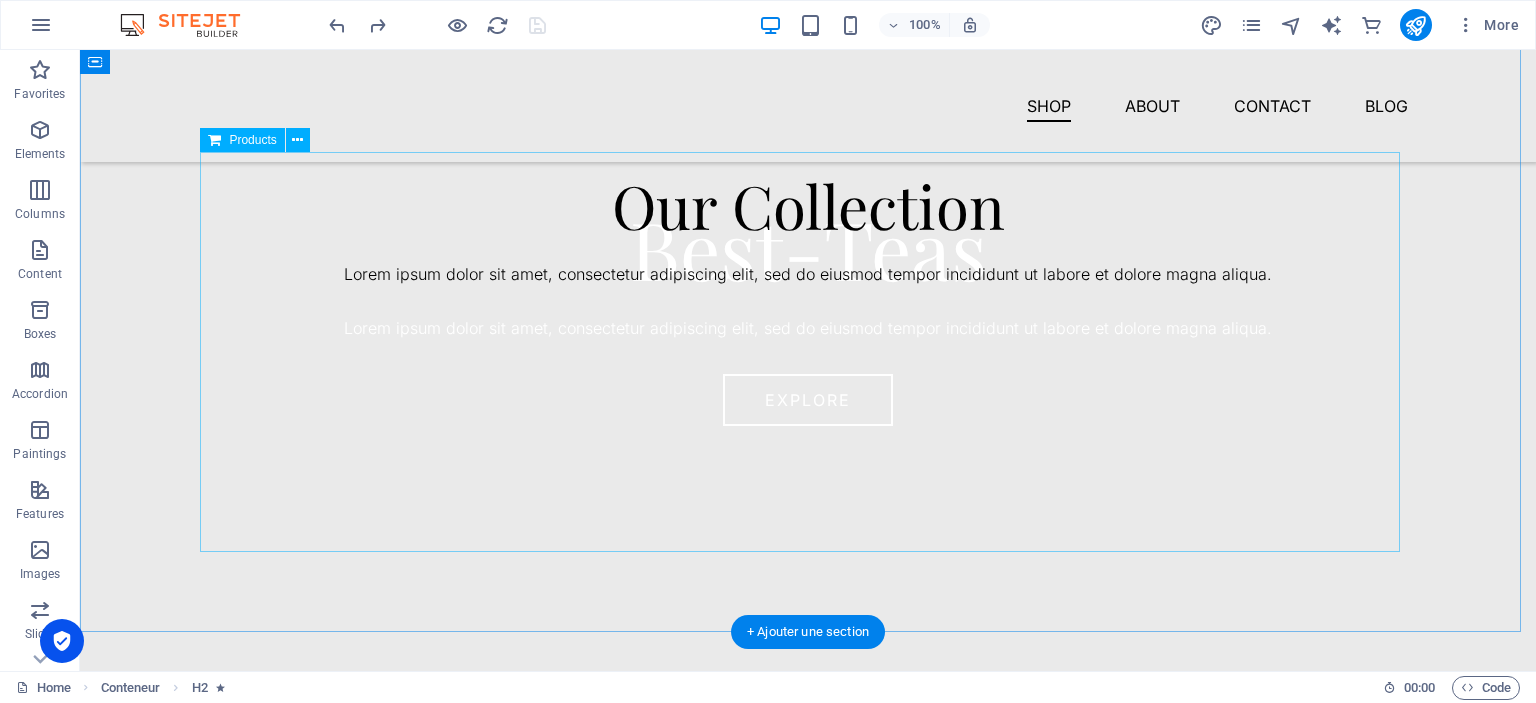 scroll, scrollTop: 496, scrollLeft: 0, axis: vertical 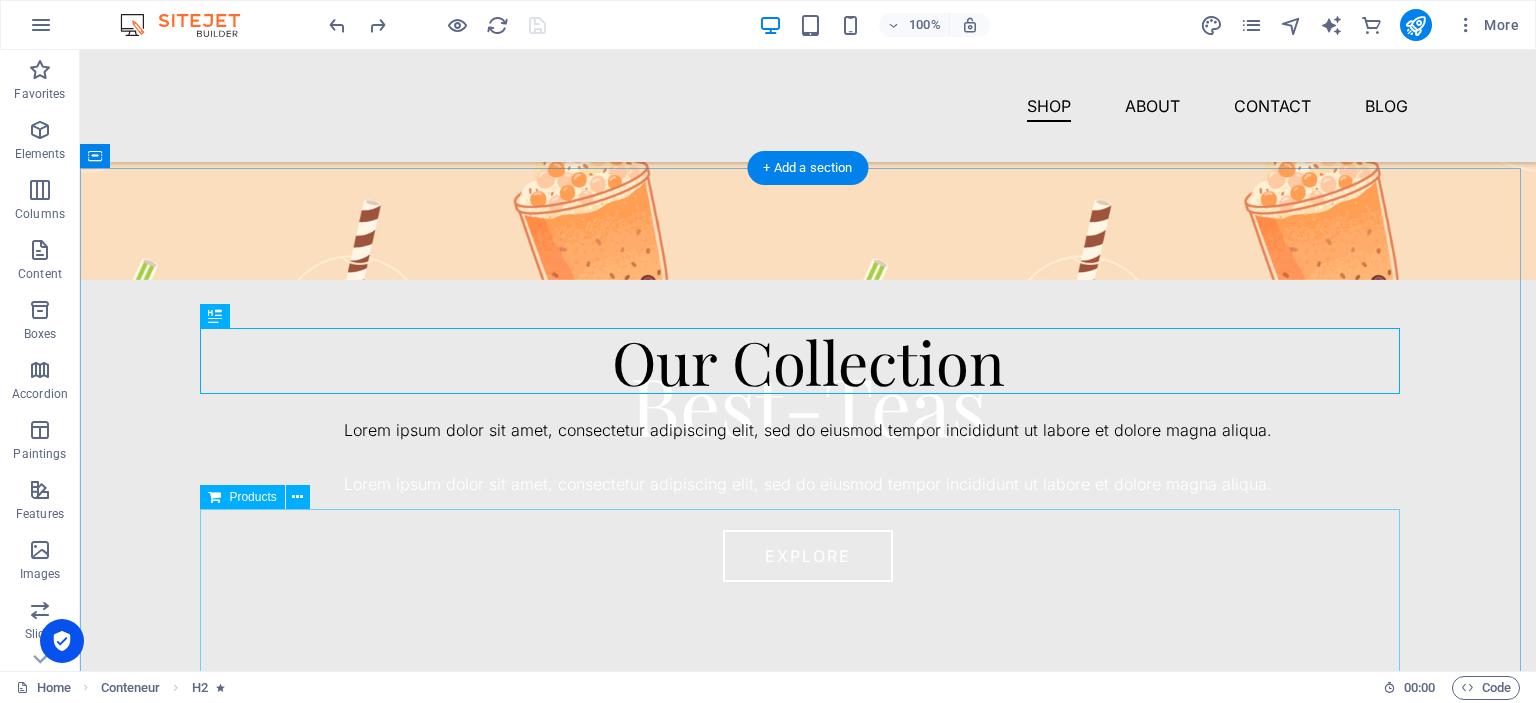 click at bounding box center (808, 684) 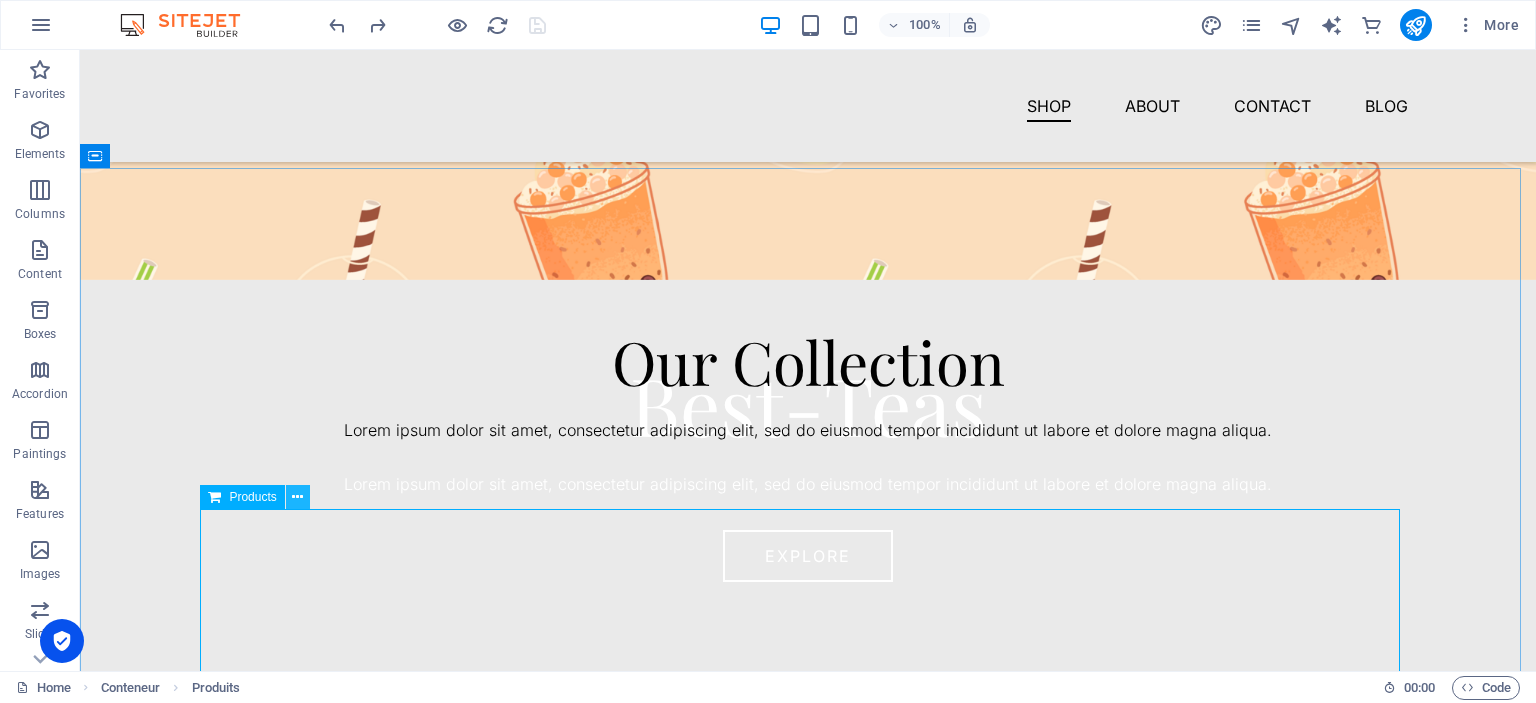 click at bounding box center (297, 497) 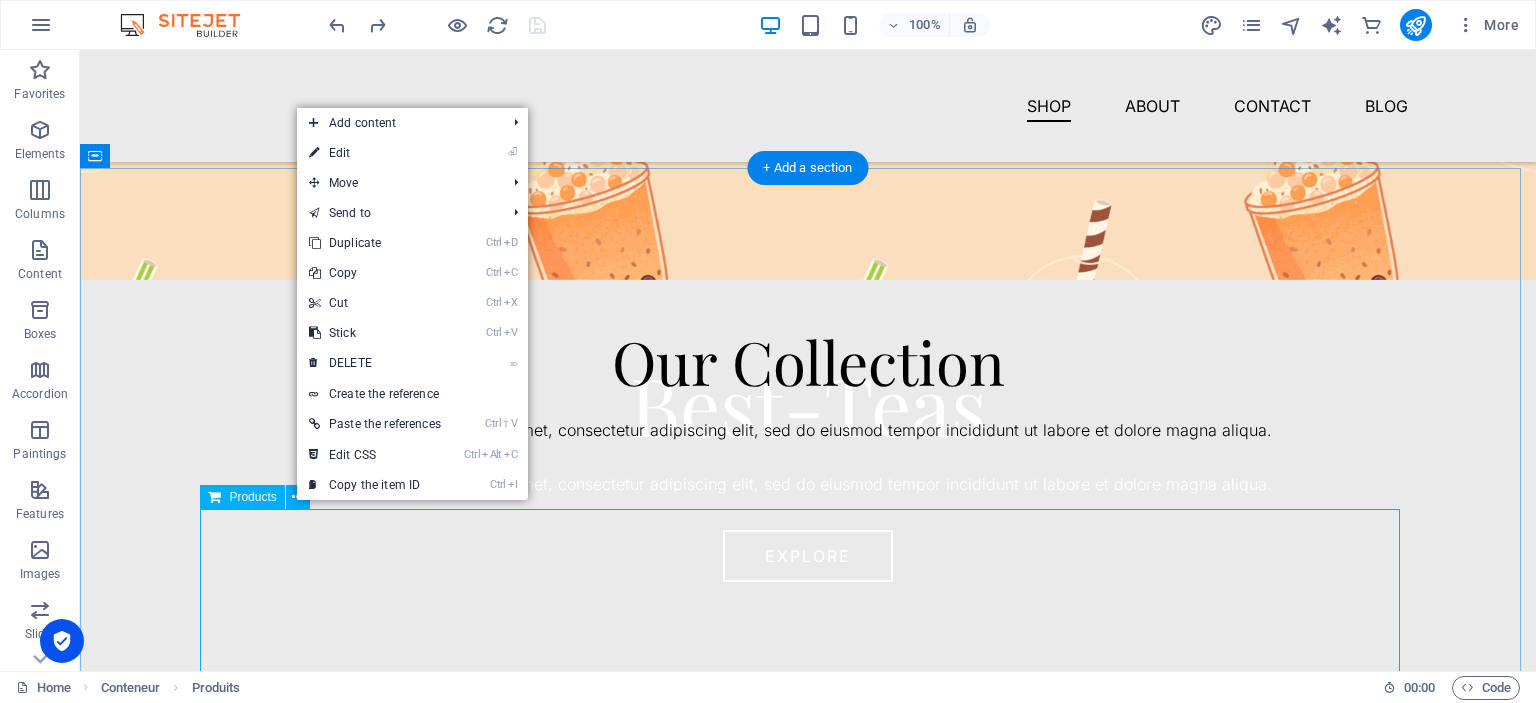 click at bounding box center [808, 684] 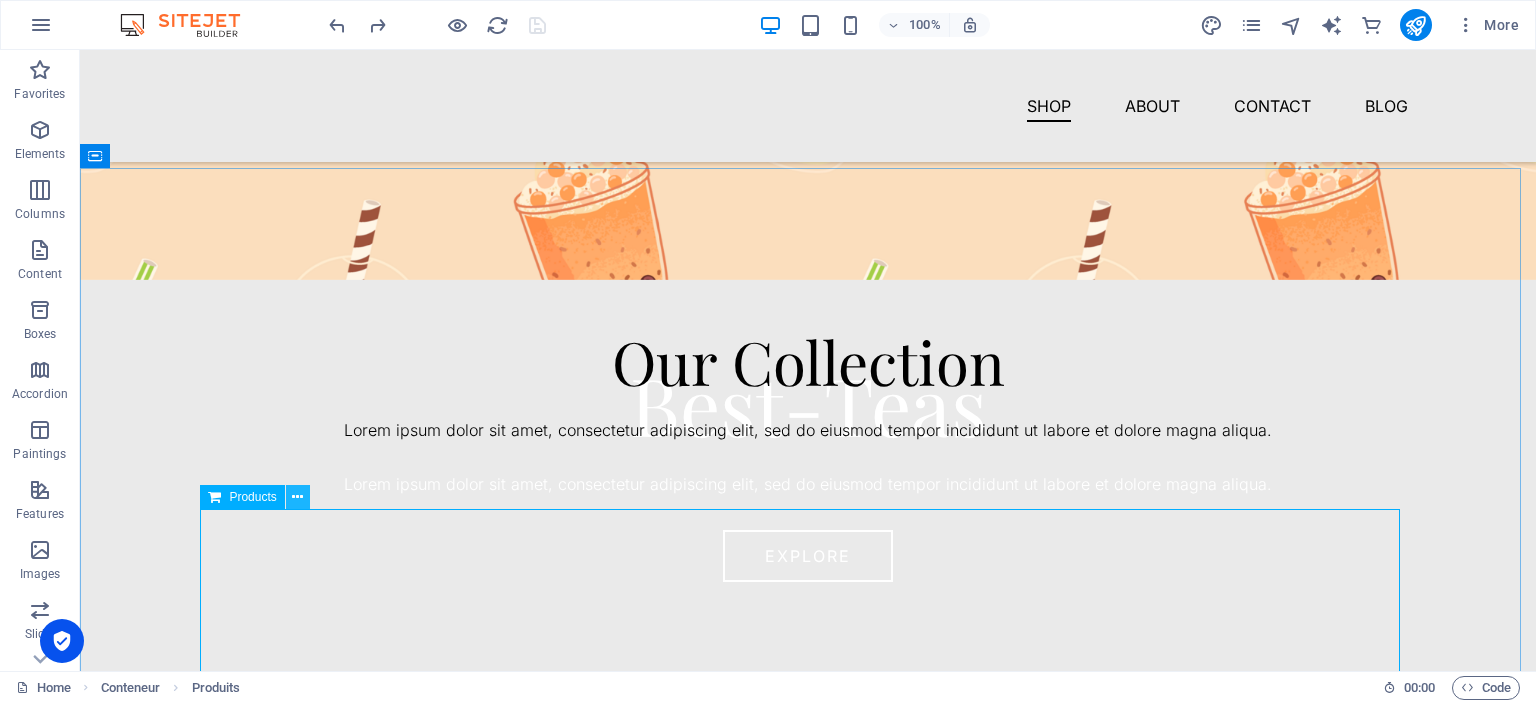 click at bounding box center (297, 497) 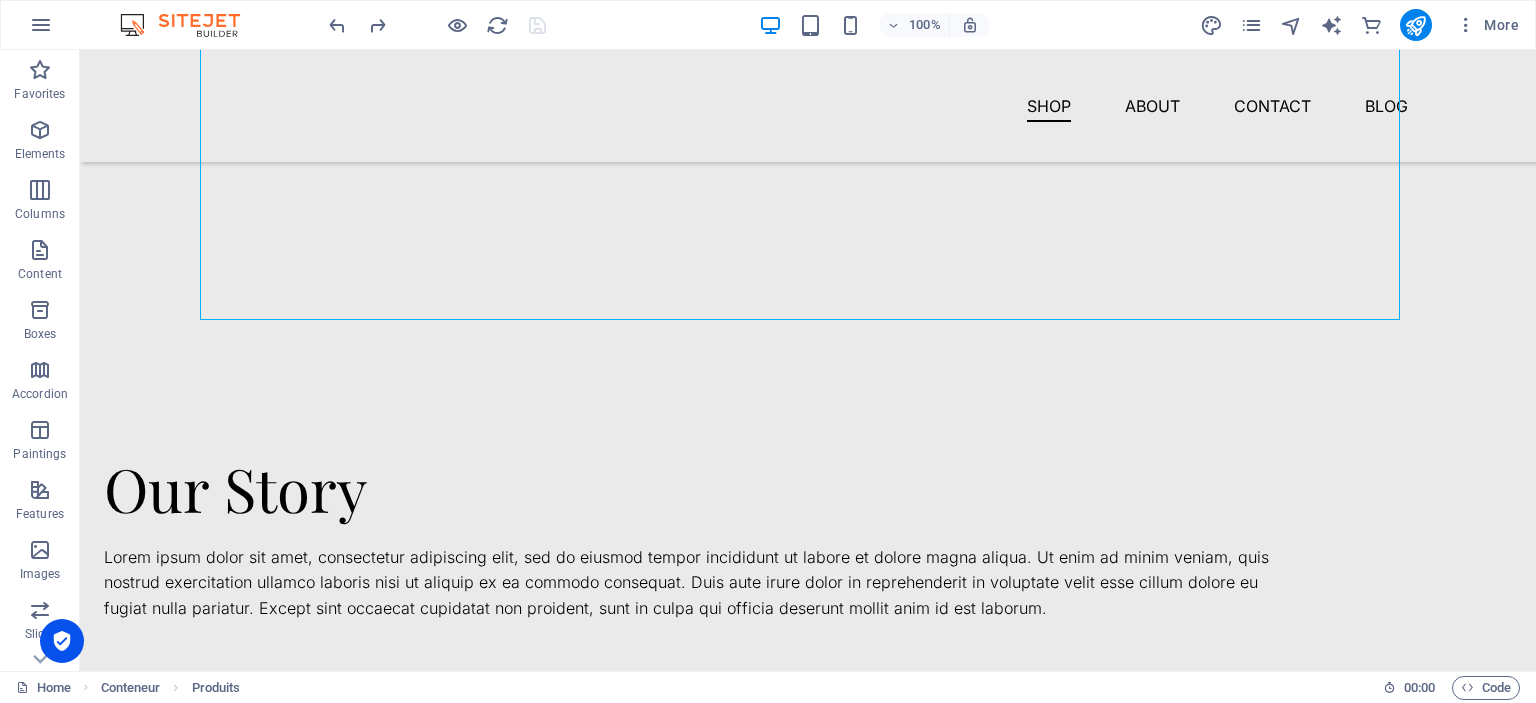 scroll, scrollTop: 1071, scrollLeft: 0, axis: vertical 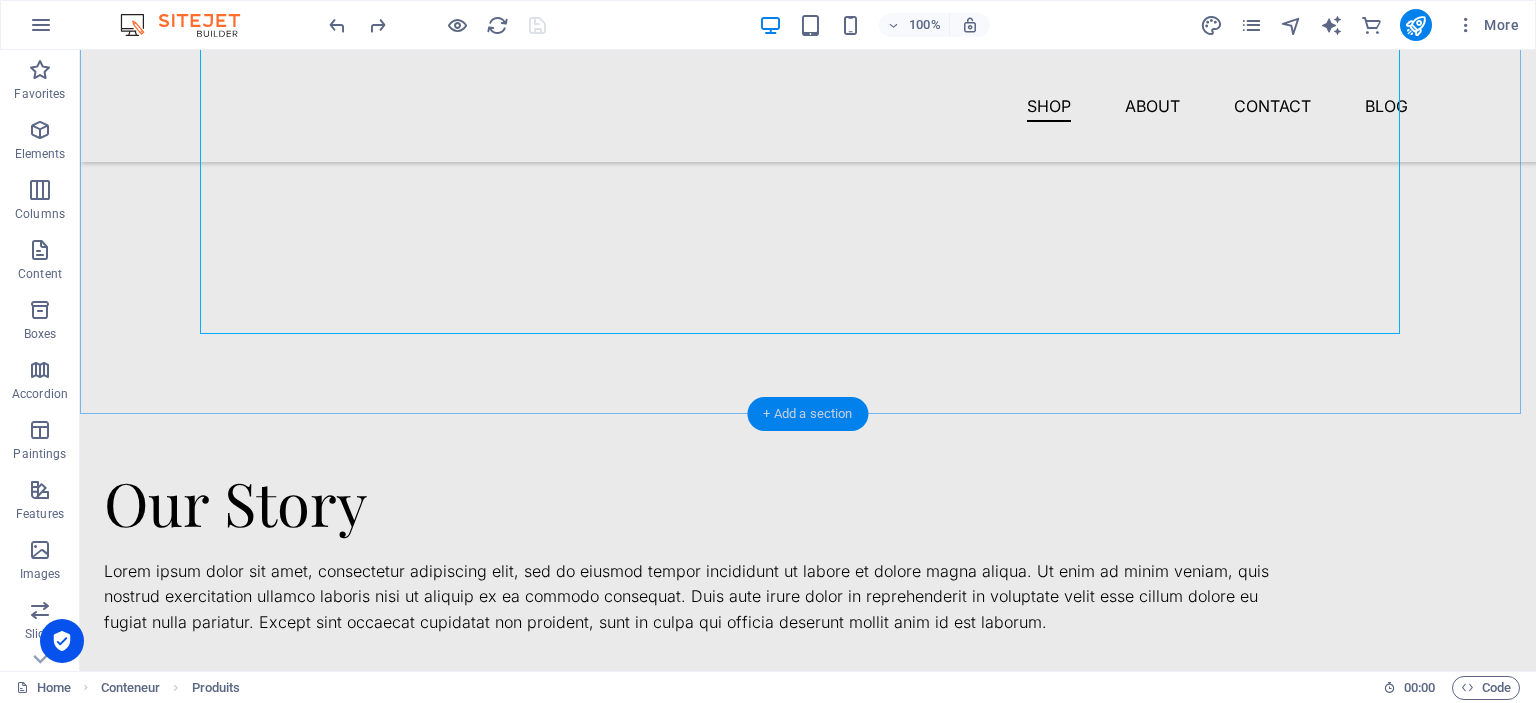 click on "+ Add a section" at bounding box center (807, 413) 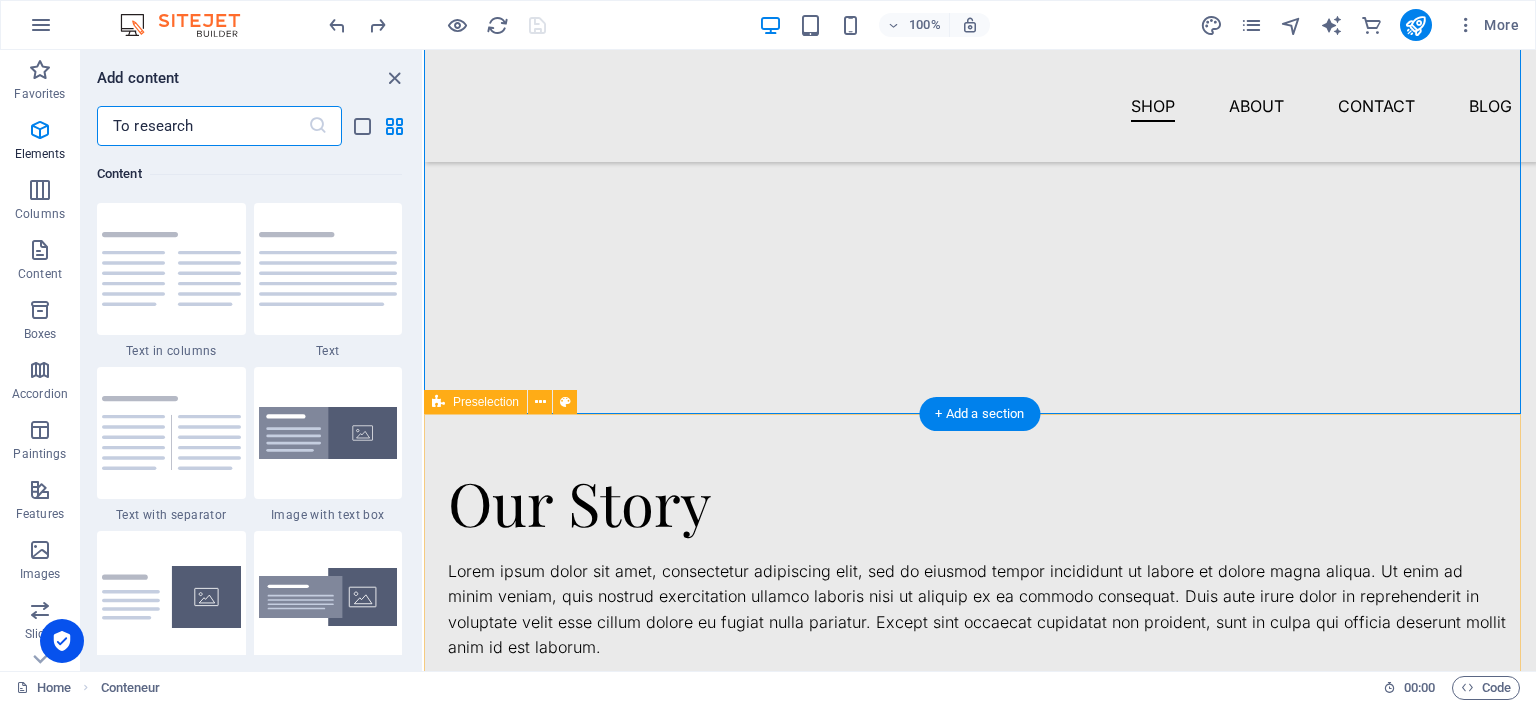 scroll, scrollTop: 3499, scrollLeft: 0, axis: vertical 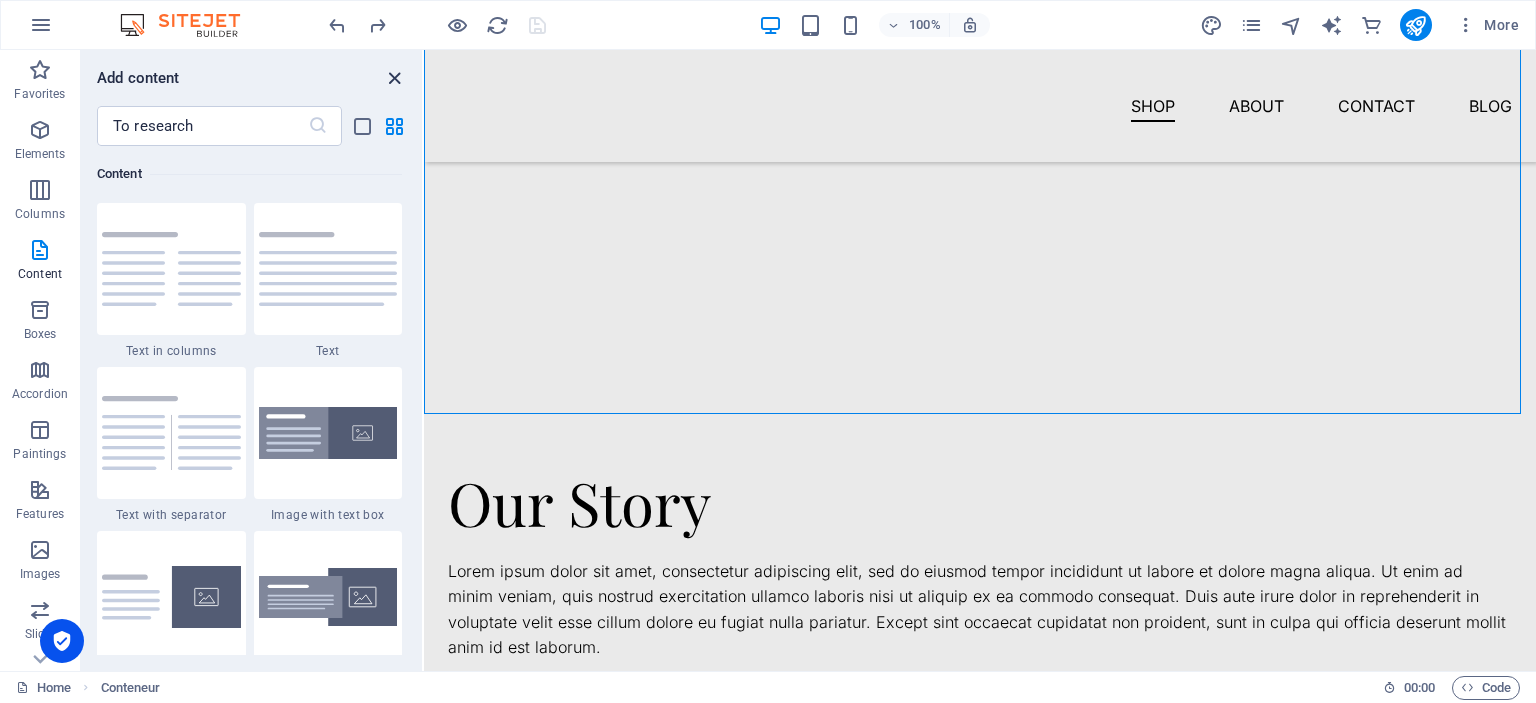 click at bounding box center [394, 78] 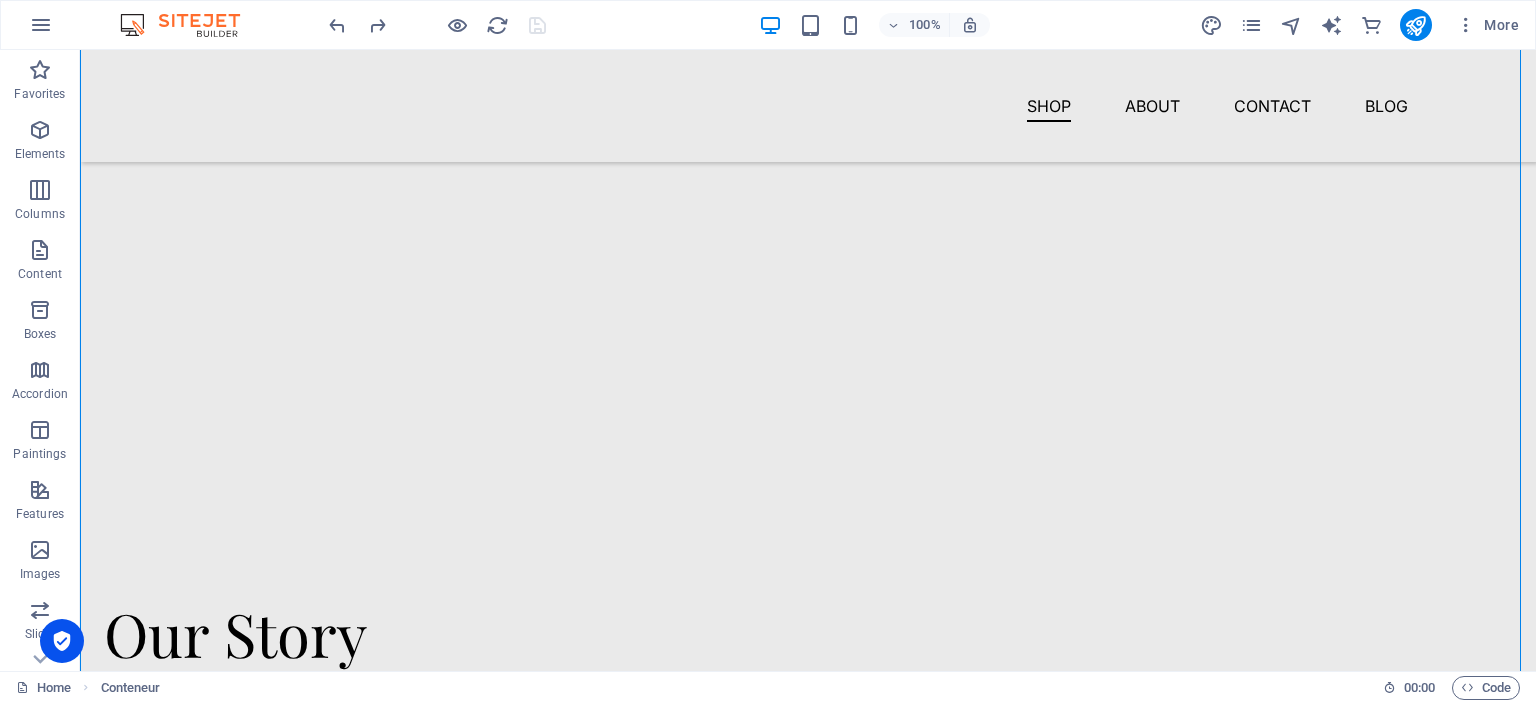 scroll, scrollTop: 397, scrollLeft: 0, axis: vertical 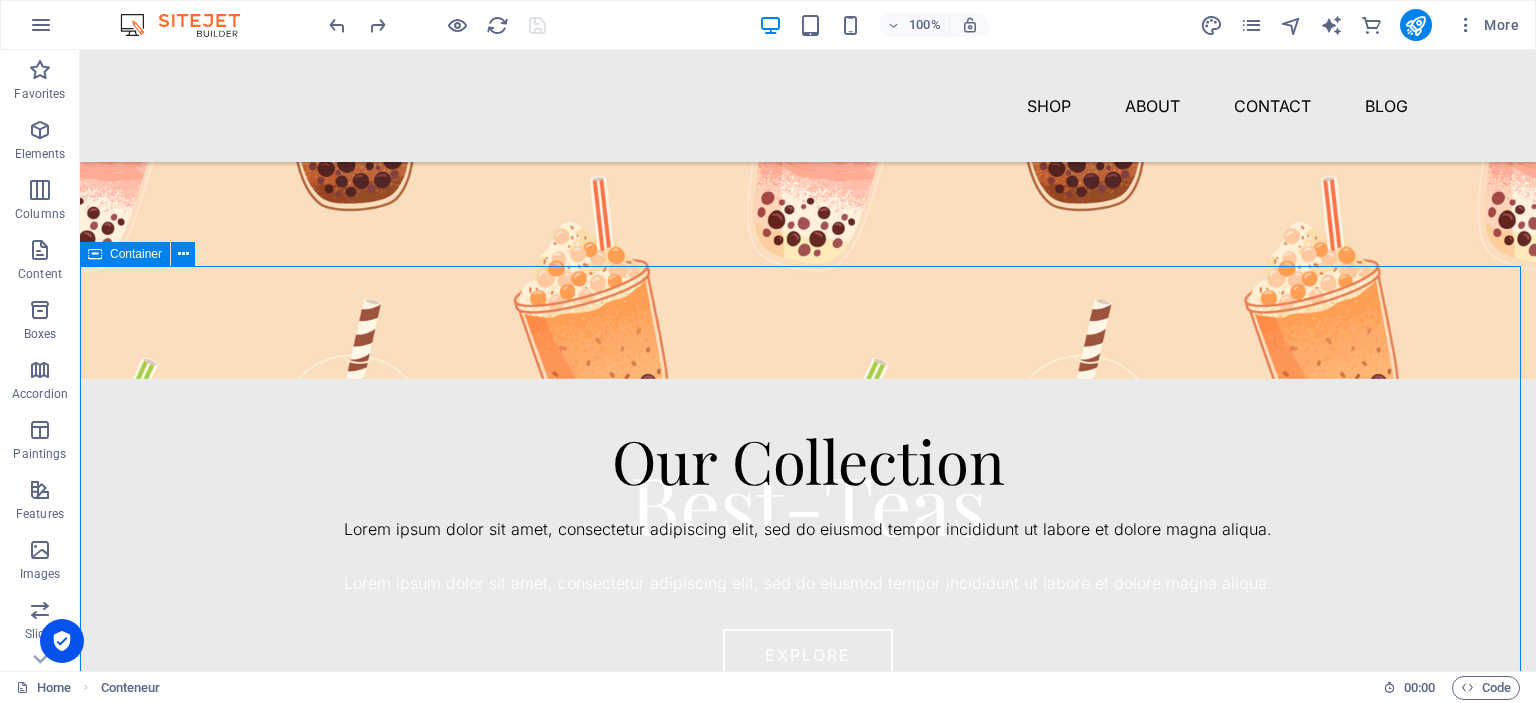click on "Container" at bounding box center [136, 254] 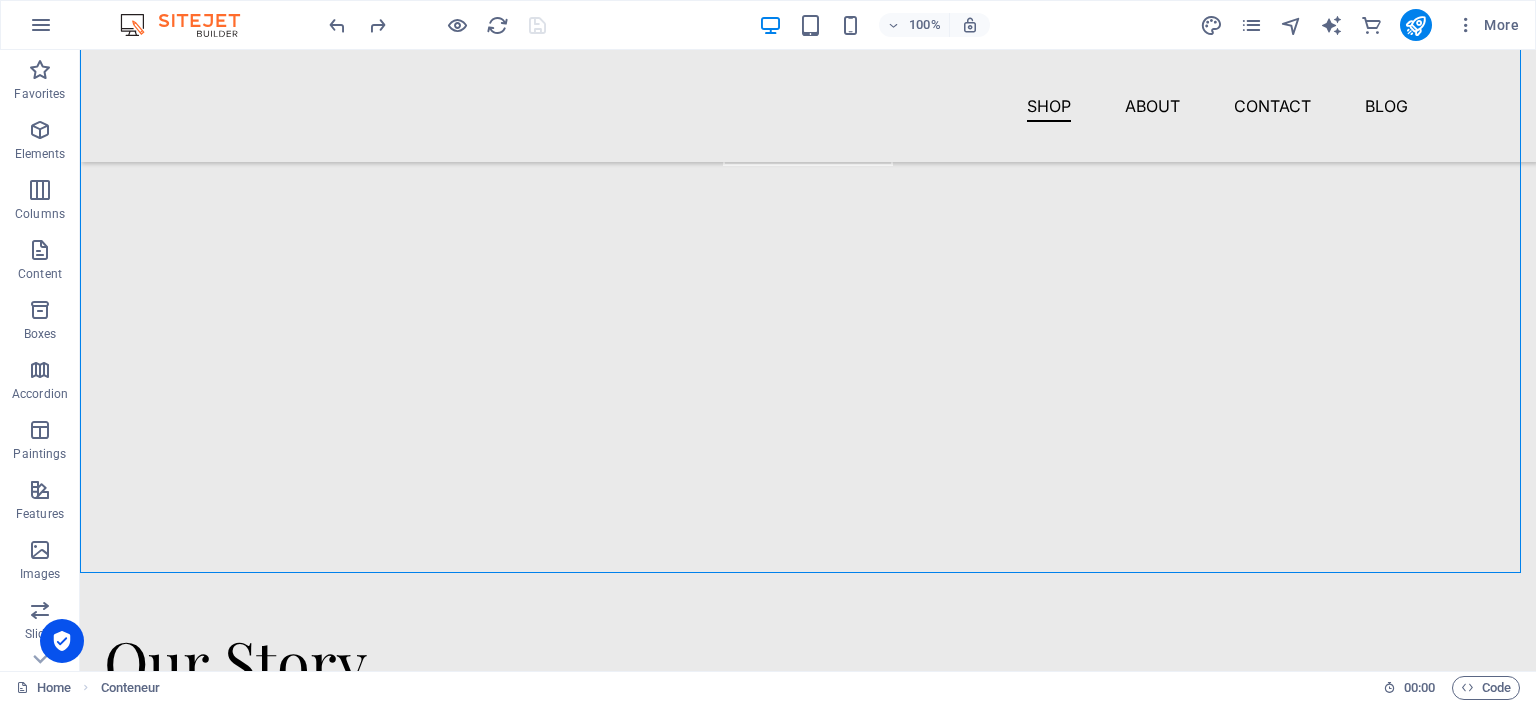 scroll, scrollTop: 851, scrollLeft: 0, axis: vertical 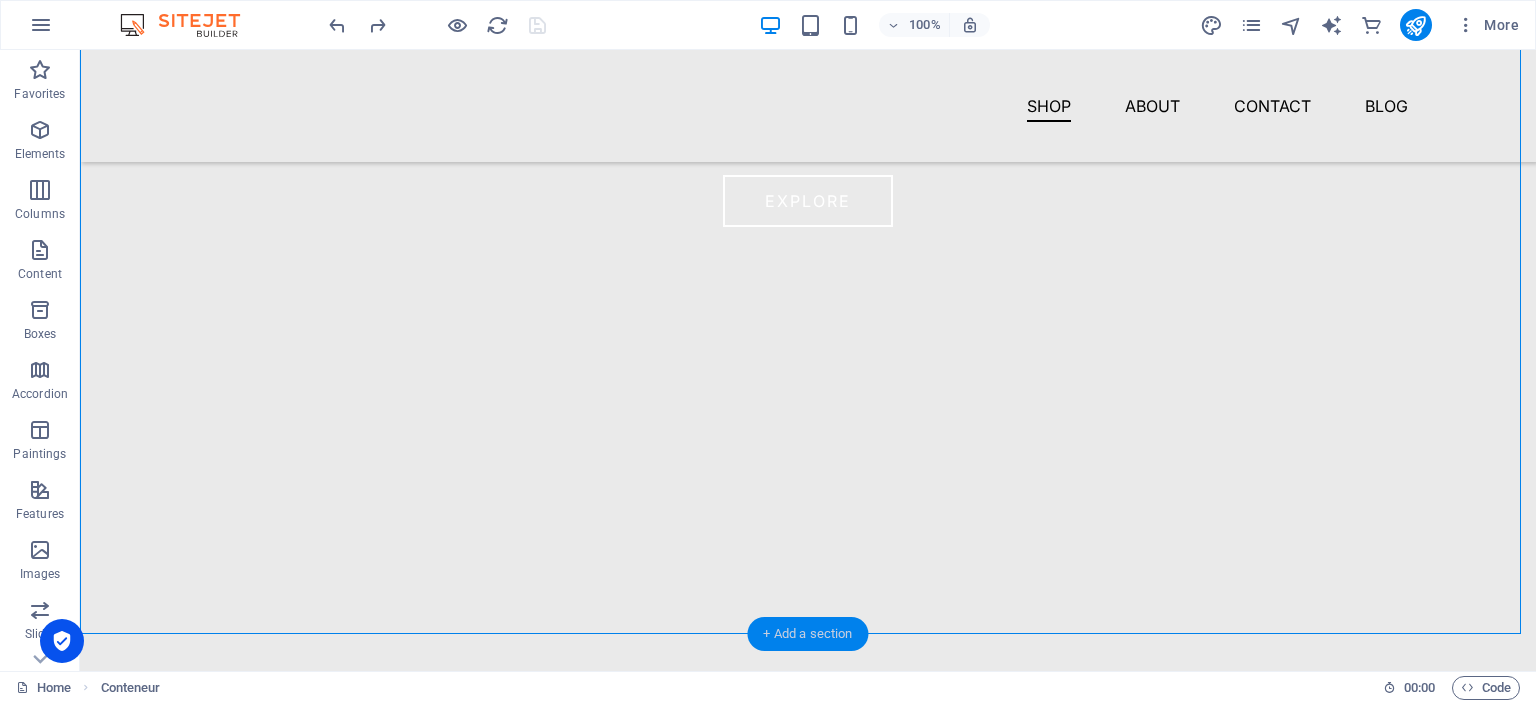 click on "+ Add a section" at bounding box center [807, 633] 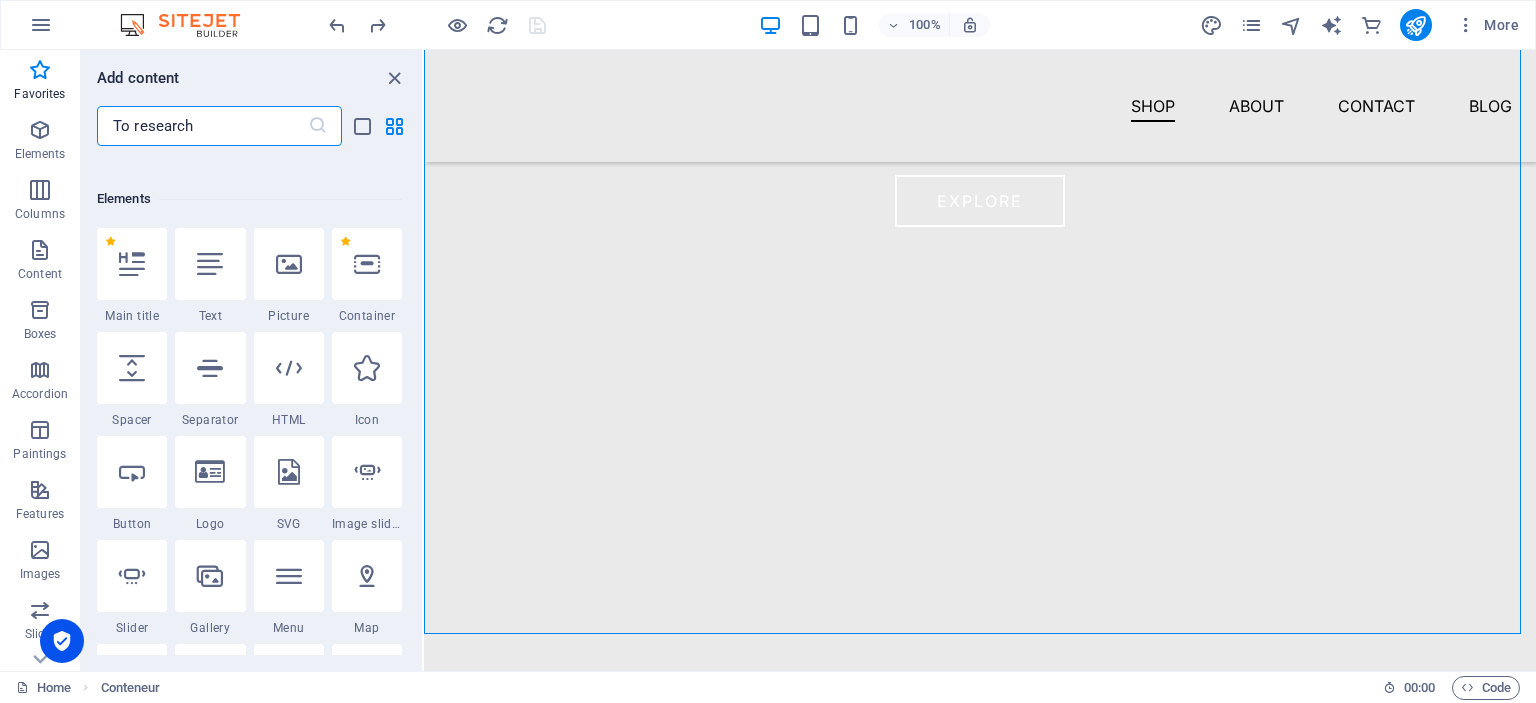 scroll, scrollTop: 188, scrollLeft: 0, axis: vertical 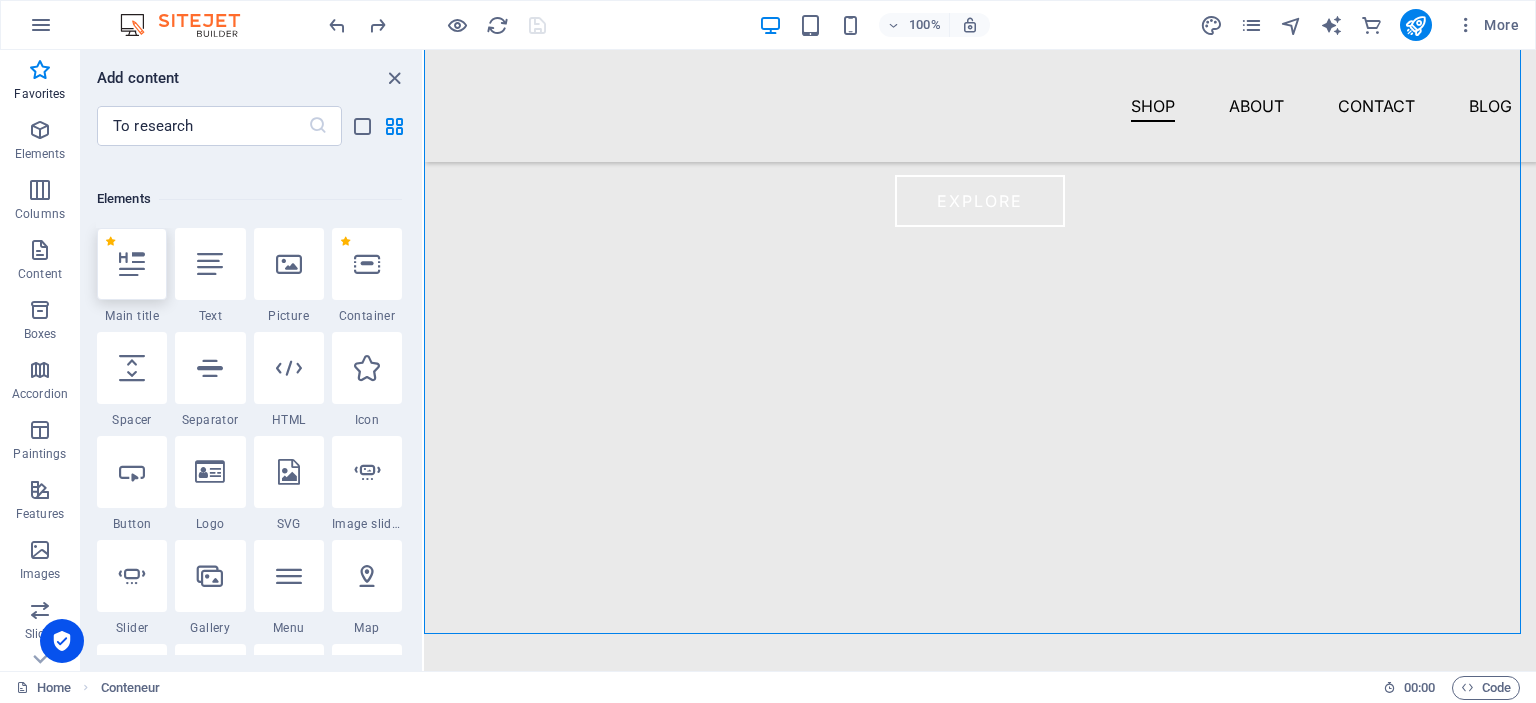 click at bounding box center (132, 264) 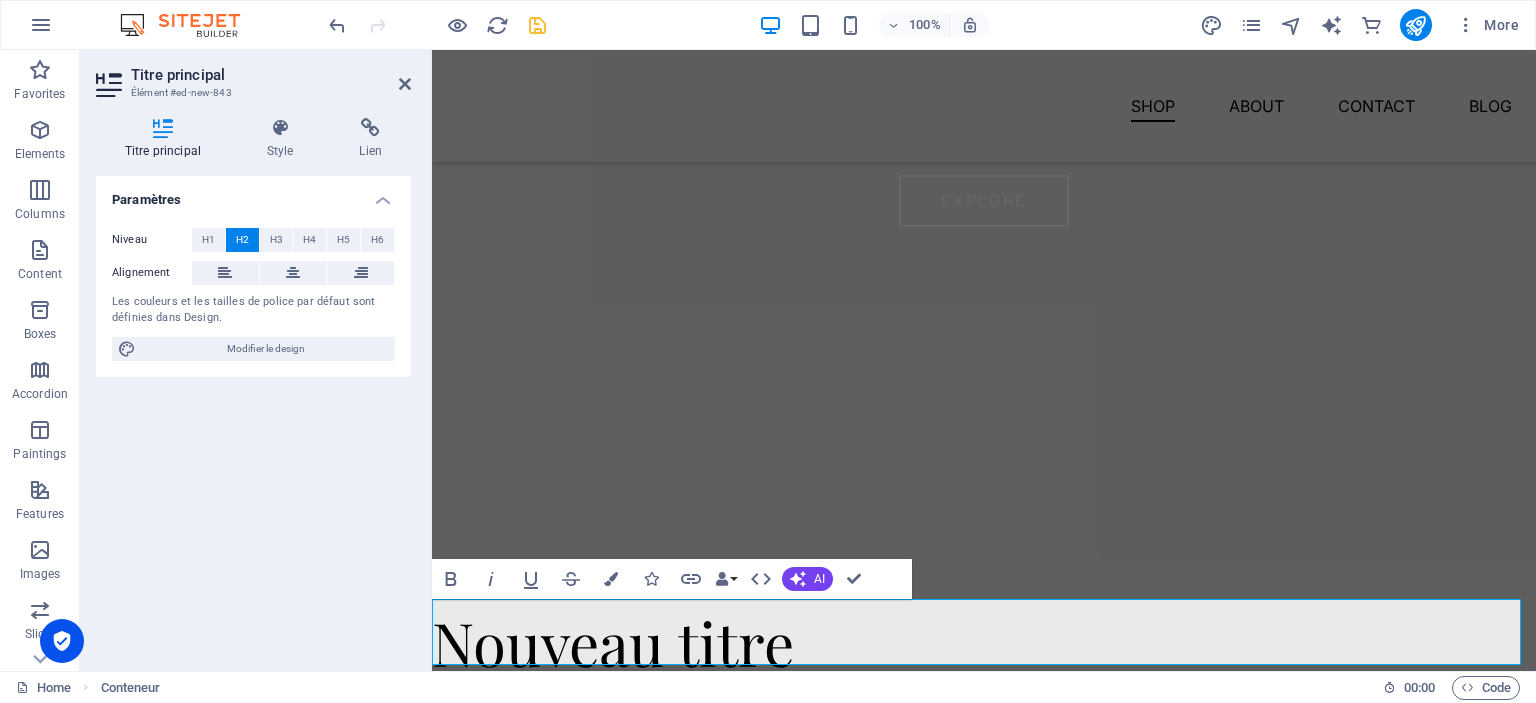 scroll, scrollTop: 886, scrollLeft: 0, axis: vertical 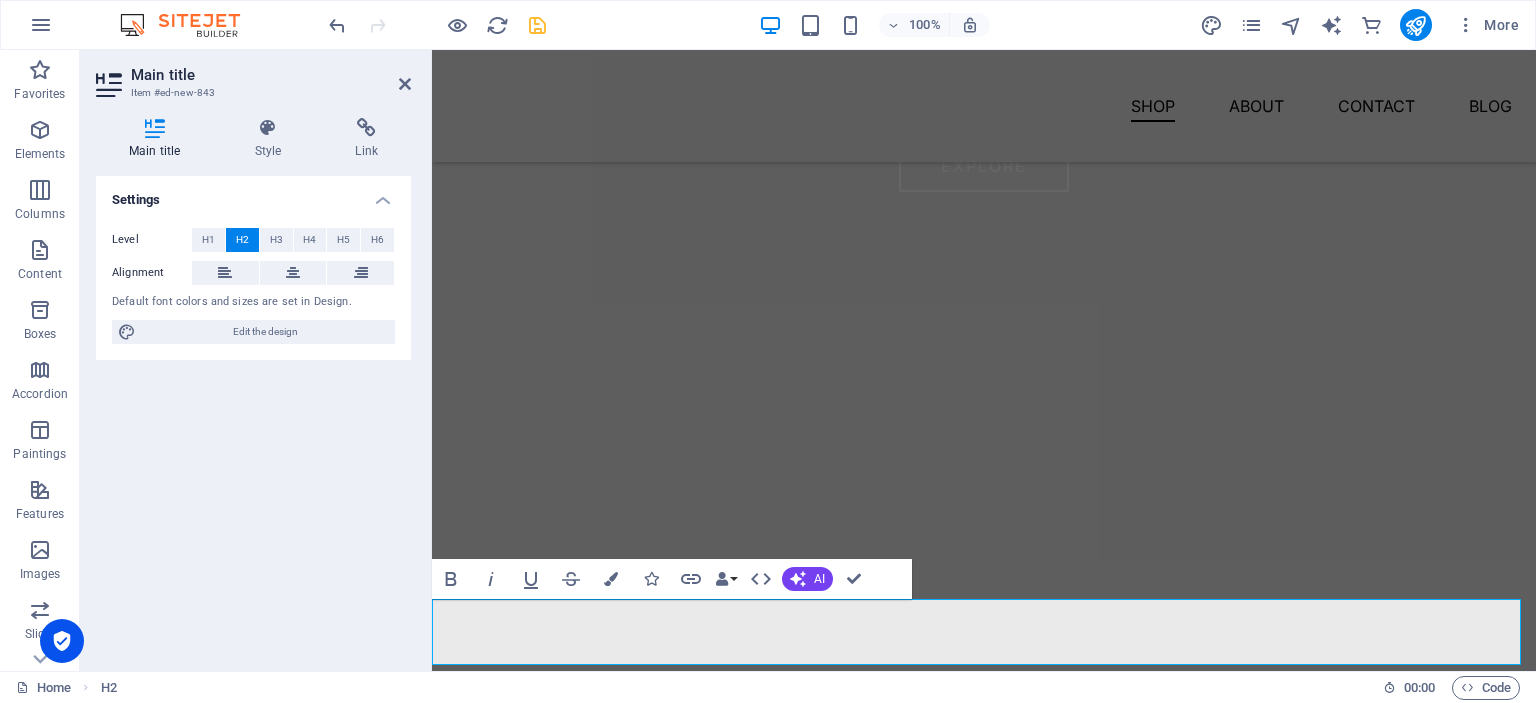type 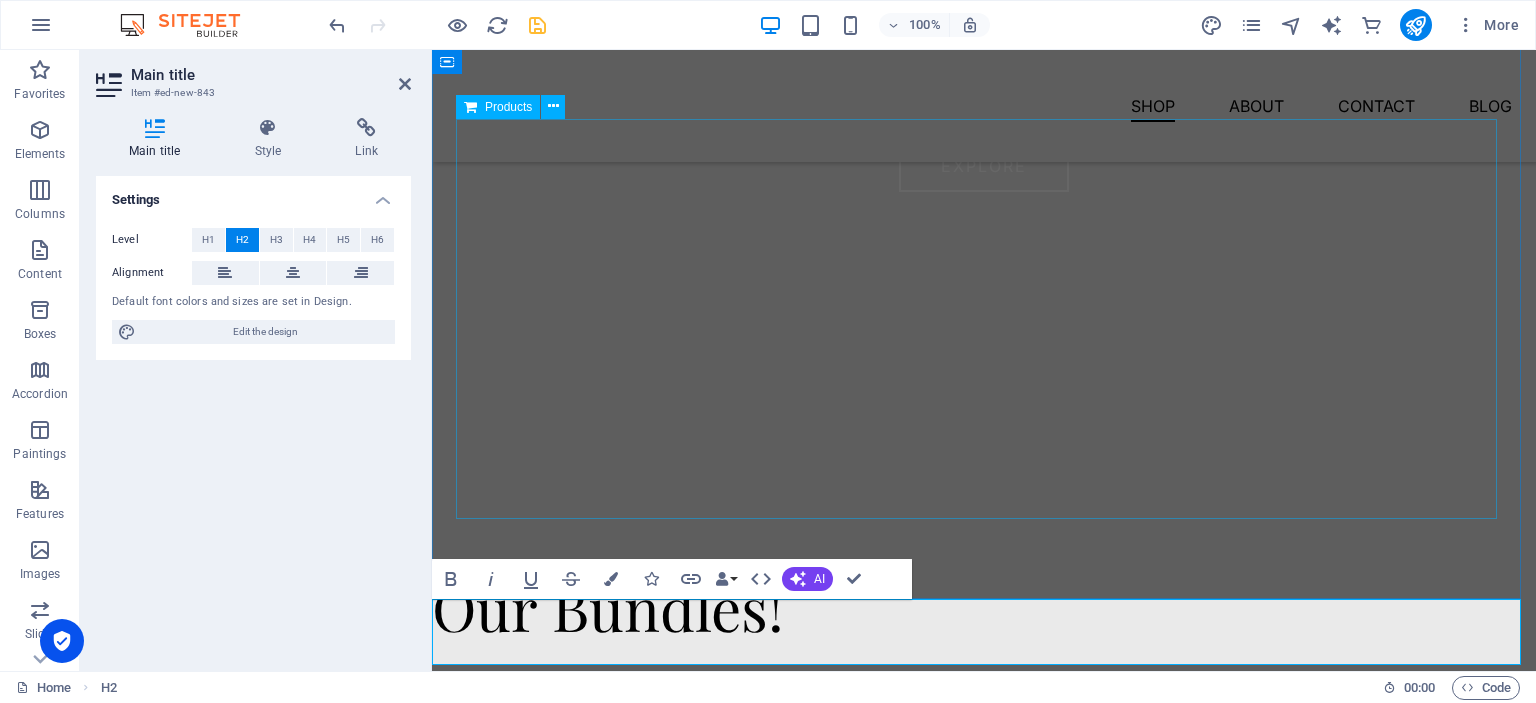 click at bounding box center (984, 294) 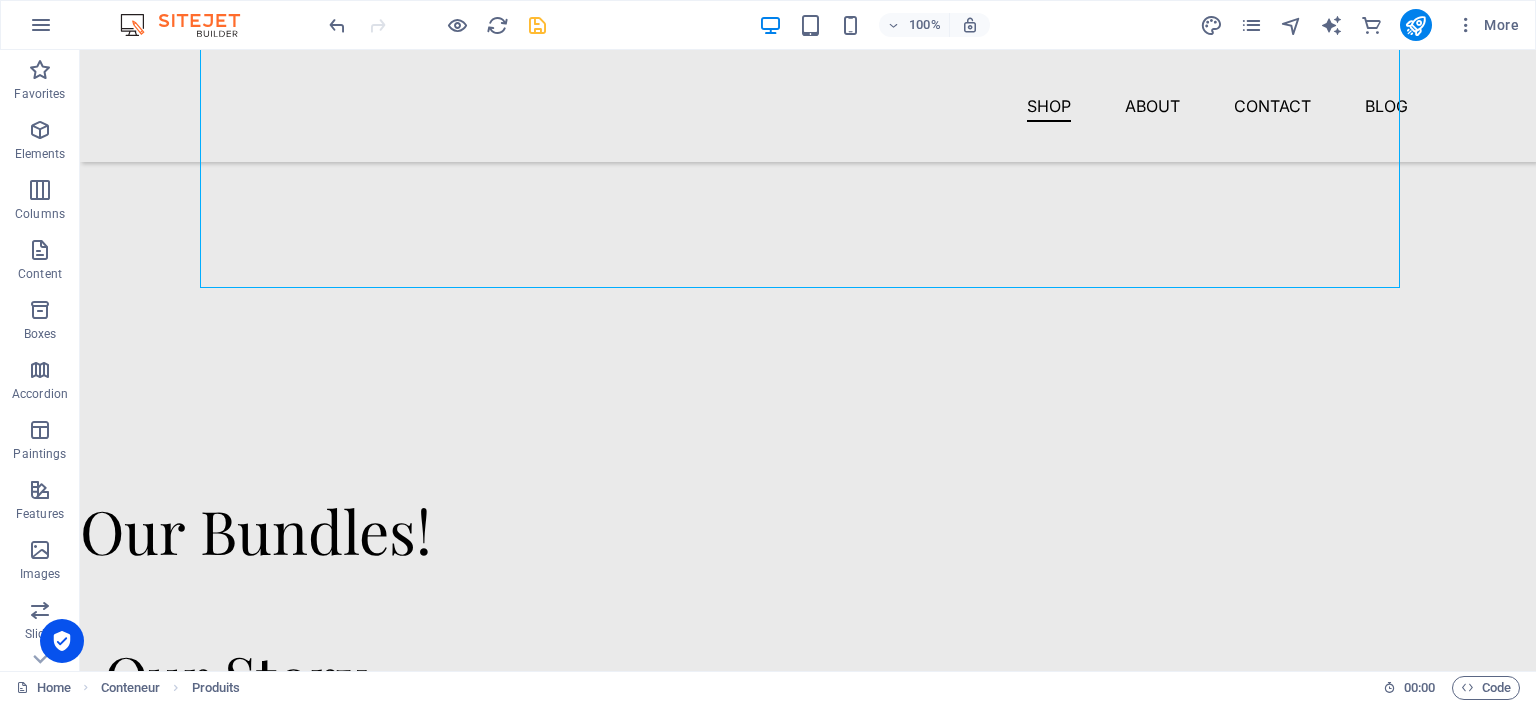 scroll, scrollTop: 1116, scrollLeft: 0, axis: vertical 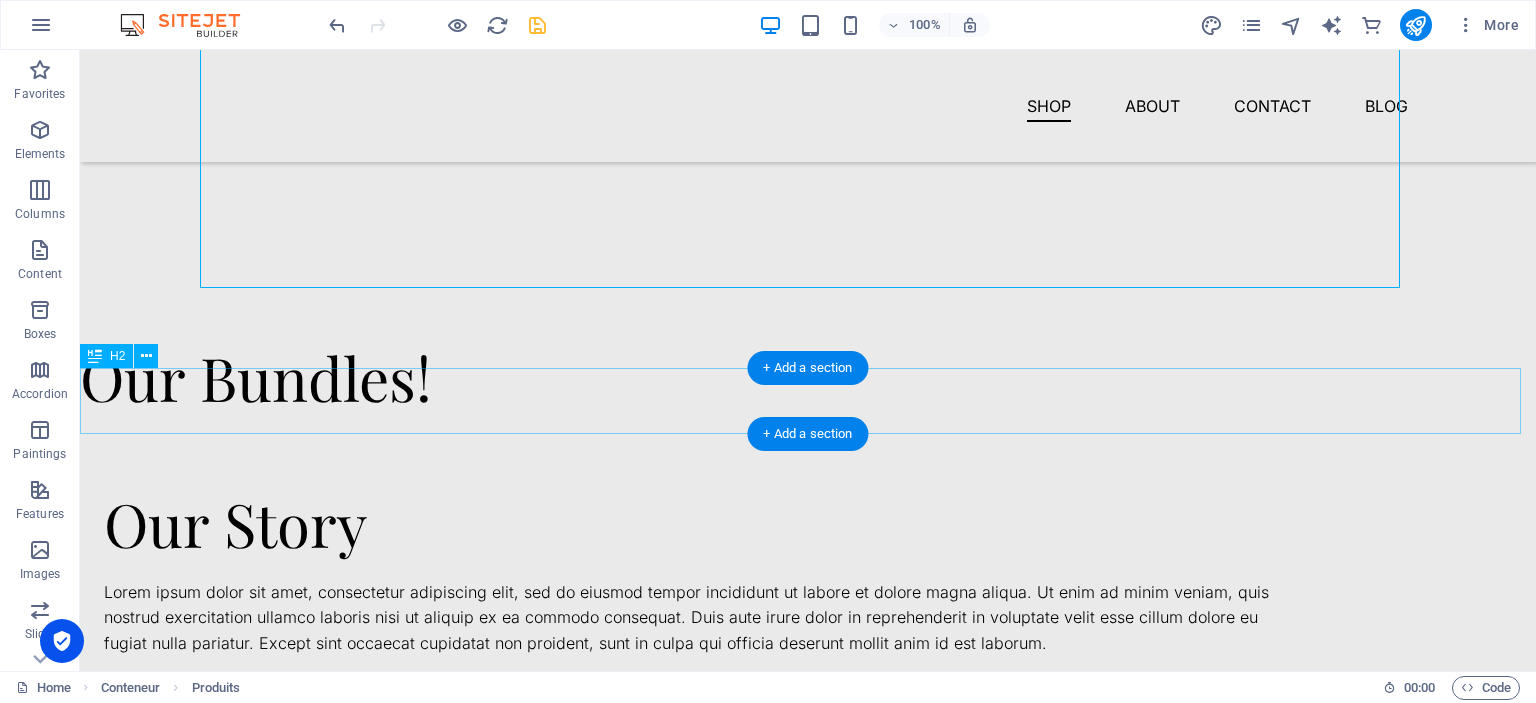 click on "Our Bundles!" at bounding box center (808, 377) 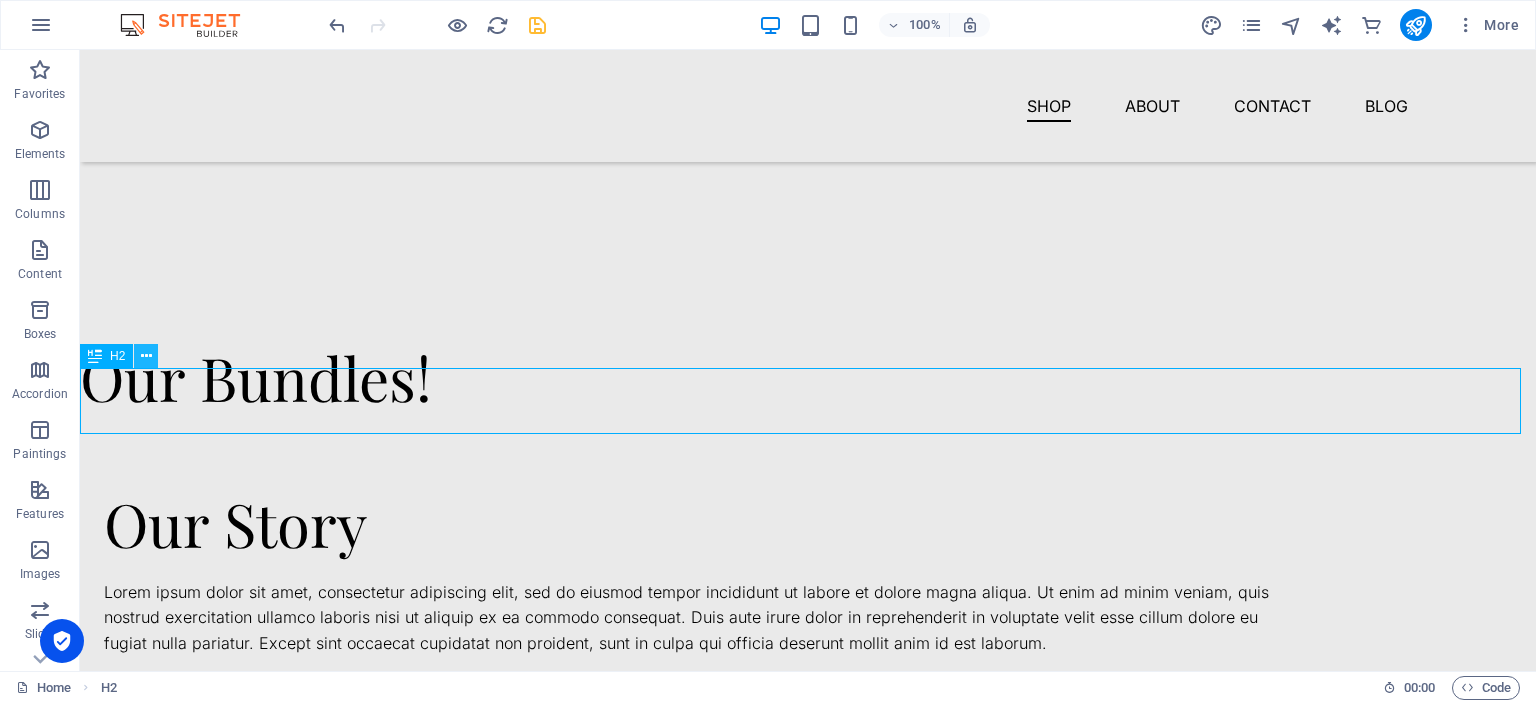 click at bounding box center (146, 356) 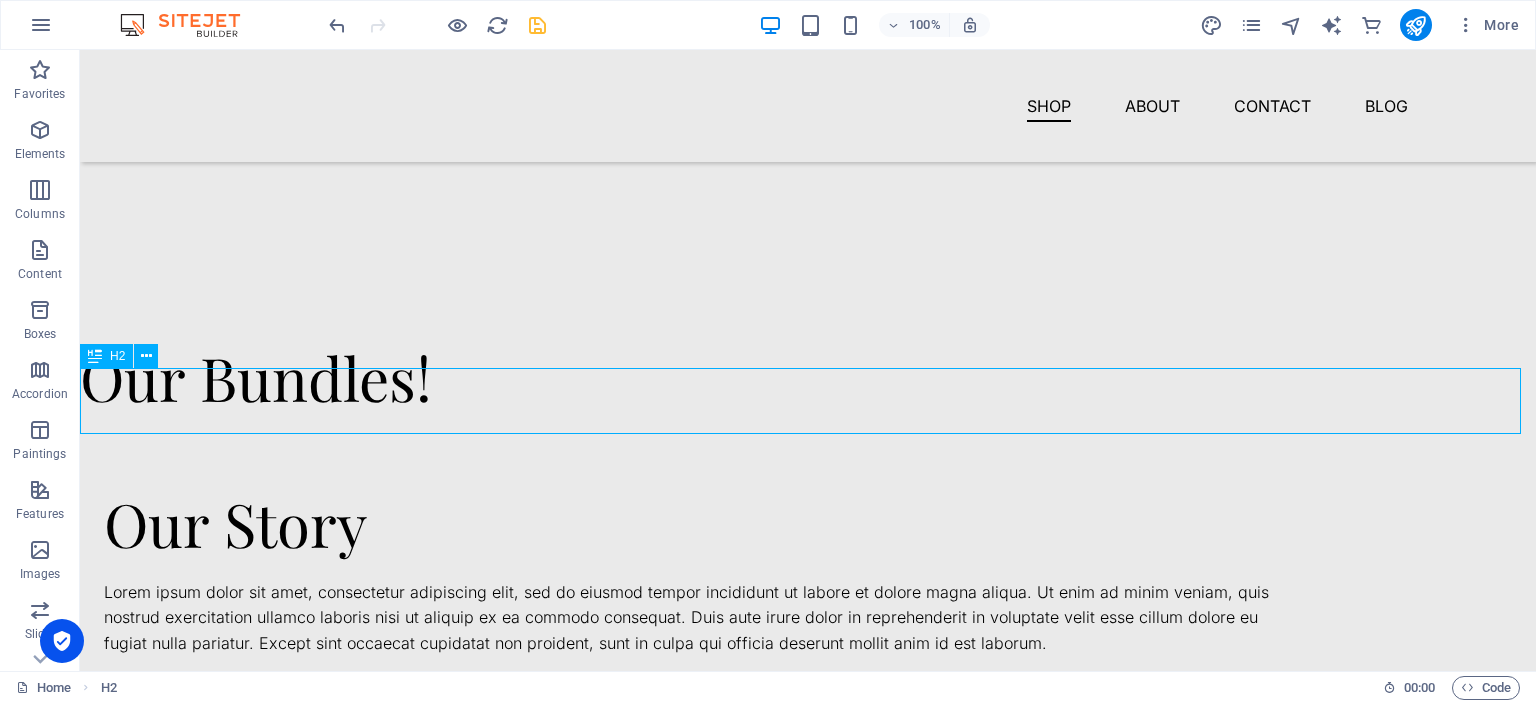 click at bounding box center [95, 356] 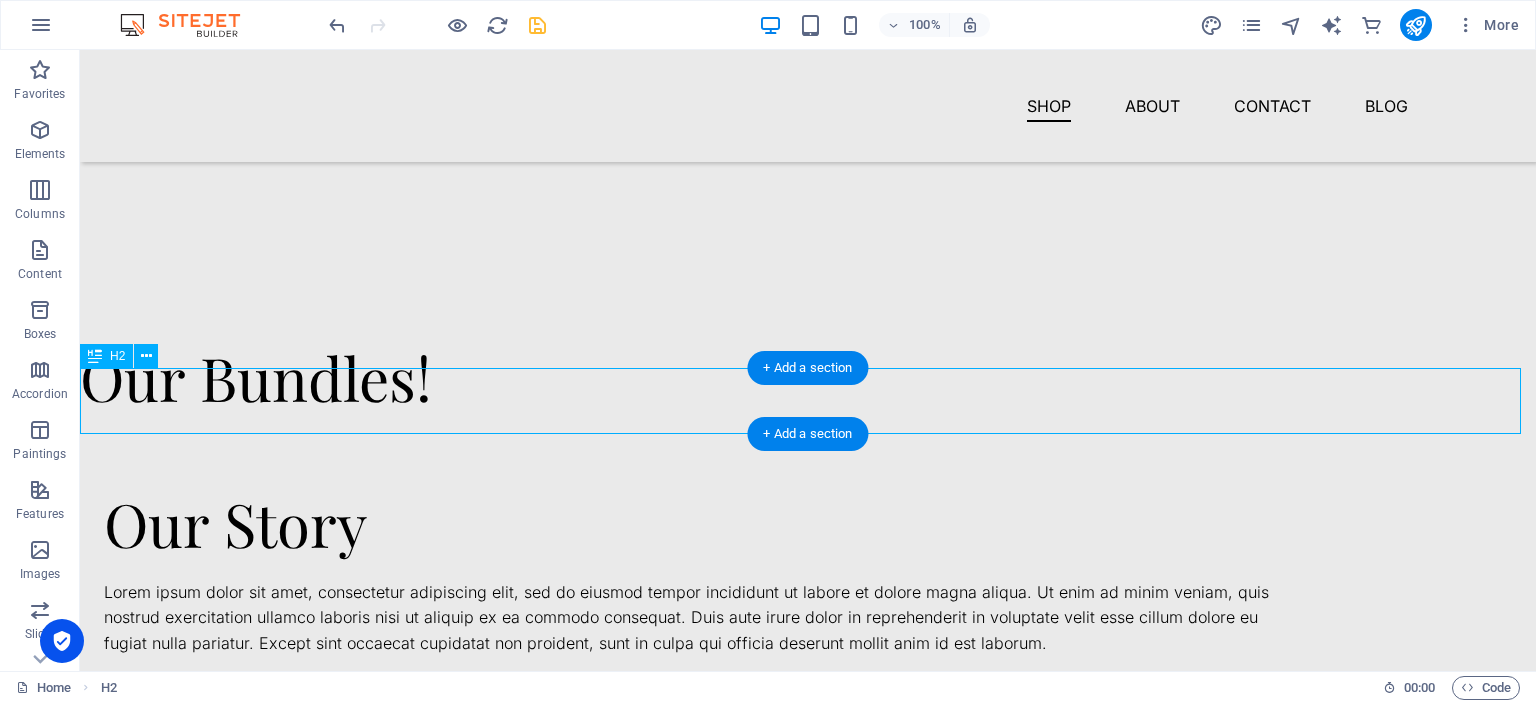 click on "Our Bundles!" at bounding box center [808, 377] 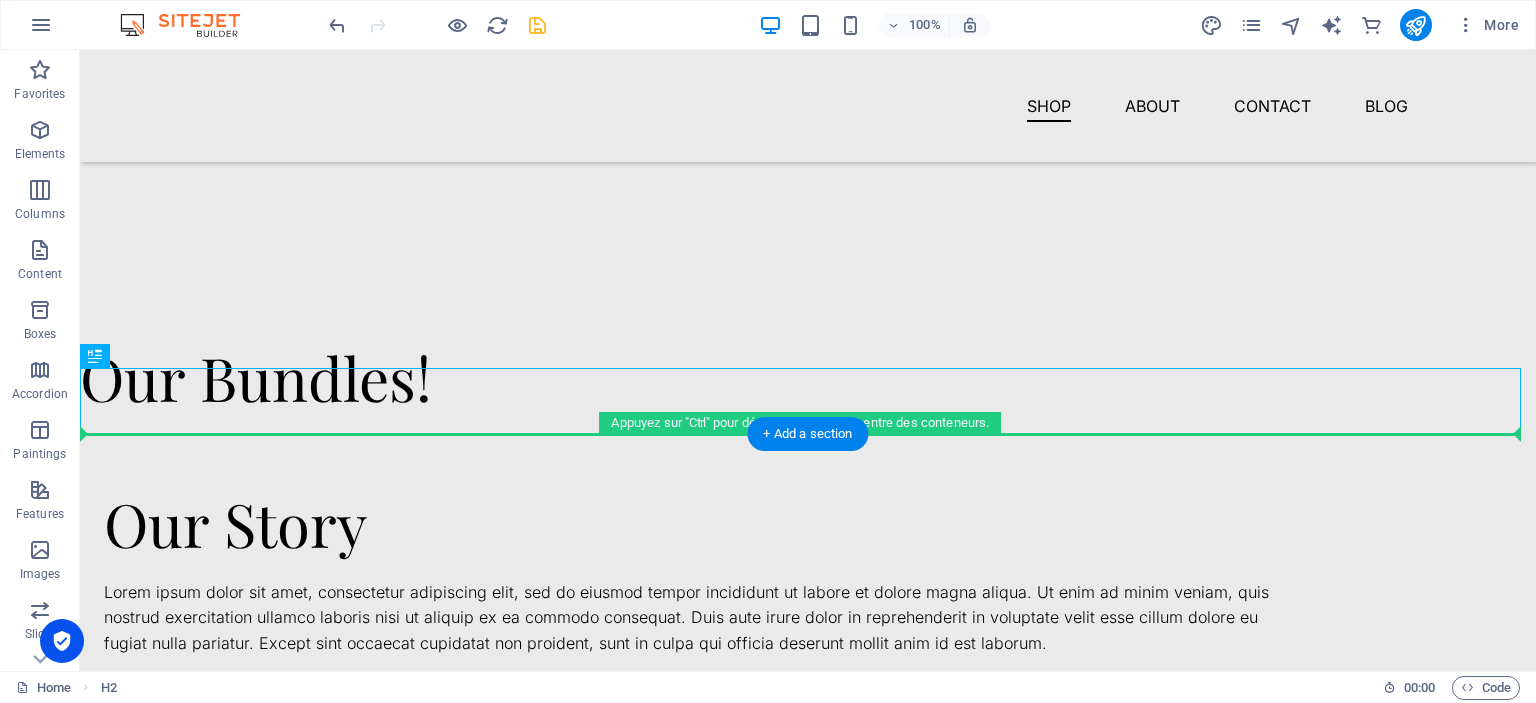 drag, startPoint x: 350, startPoint y: 401, endPoint x: 979, endPoint y: 437, distance: 630.02936 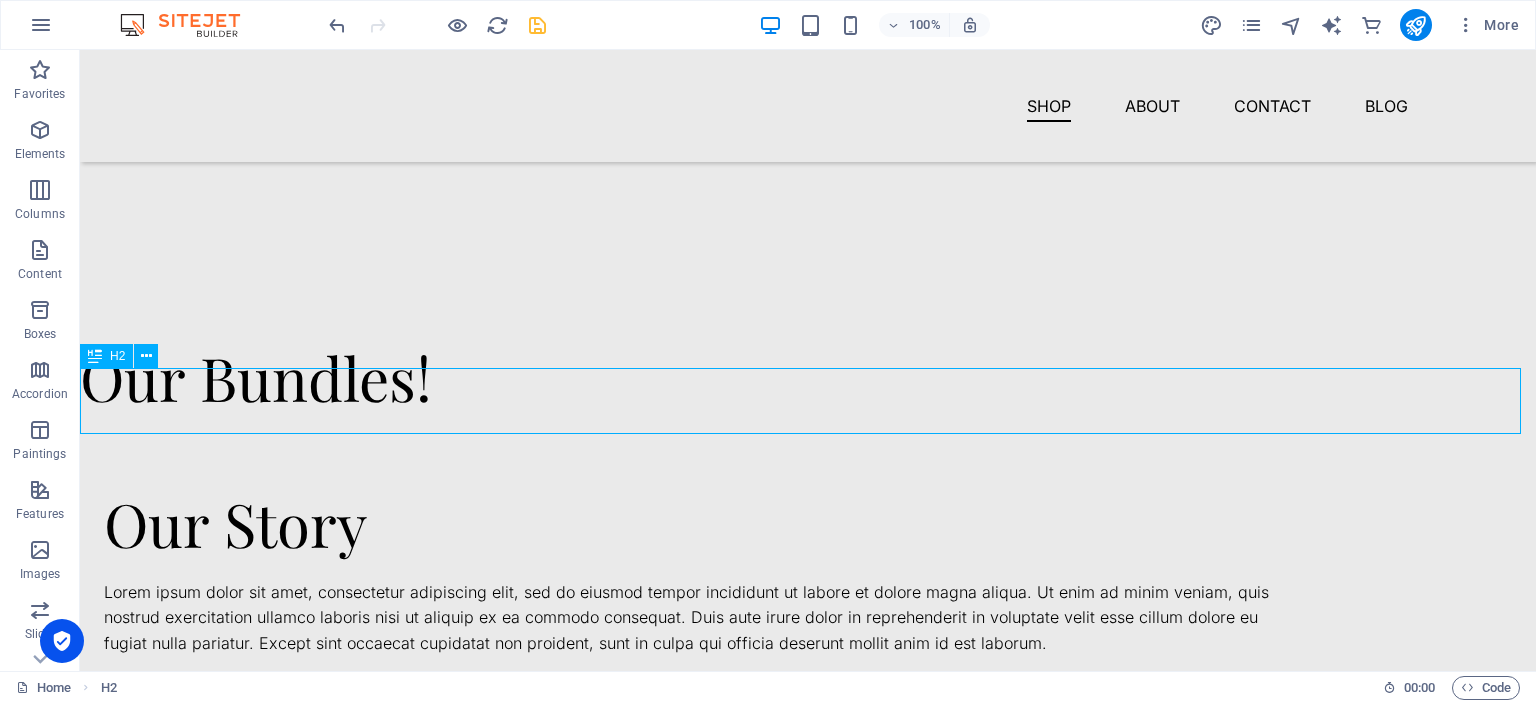 click at bounding box center [95, 356] 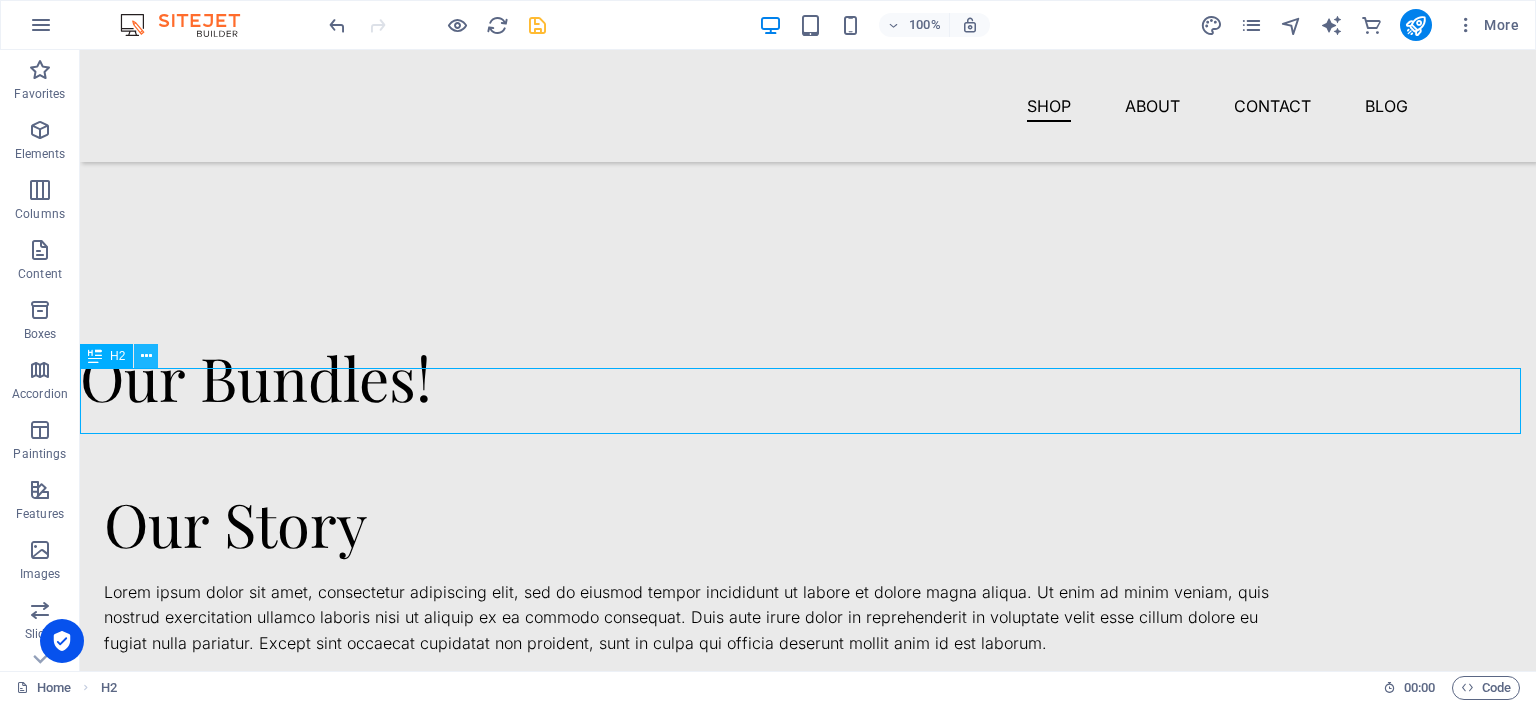 click at bounding box center [146, 356] 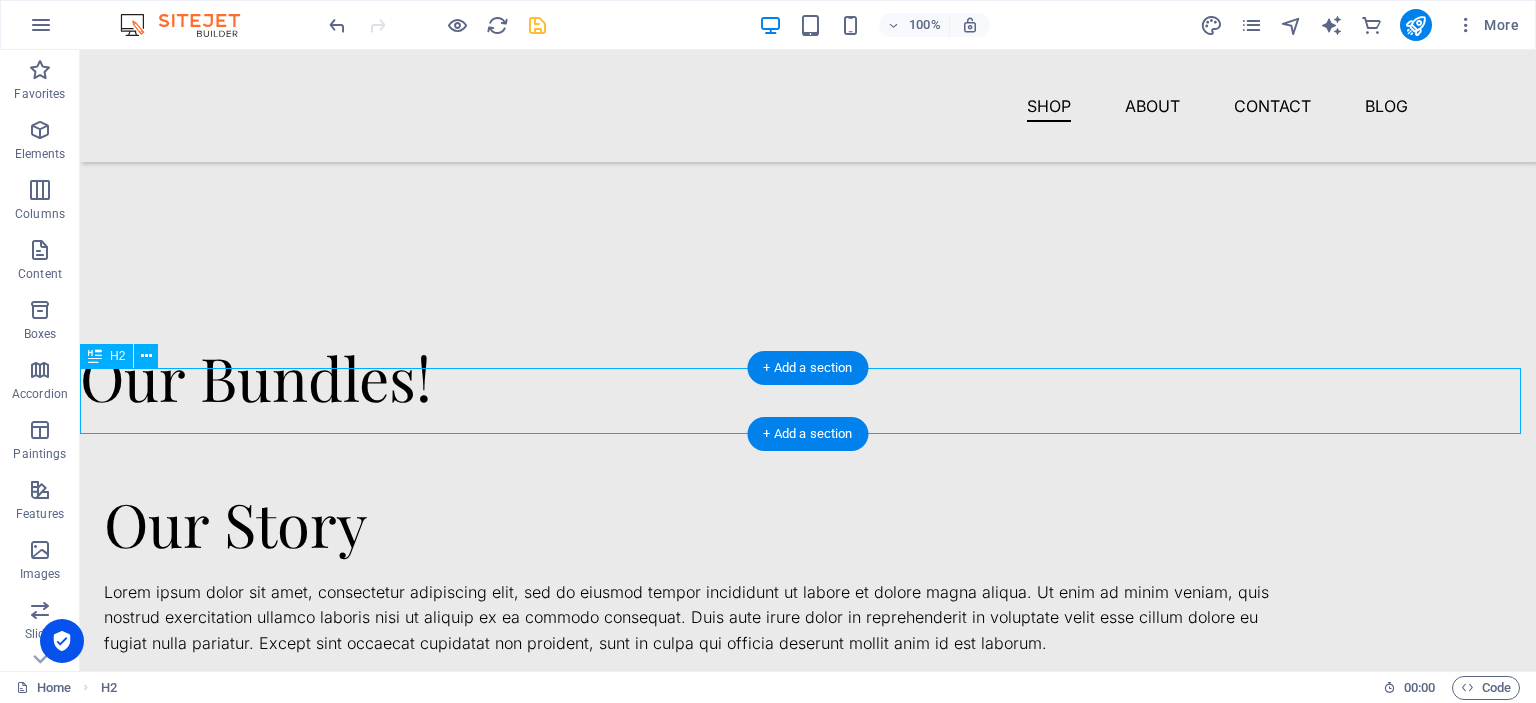 click on "Our Bundles!" at bounding box center (808, 377) 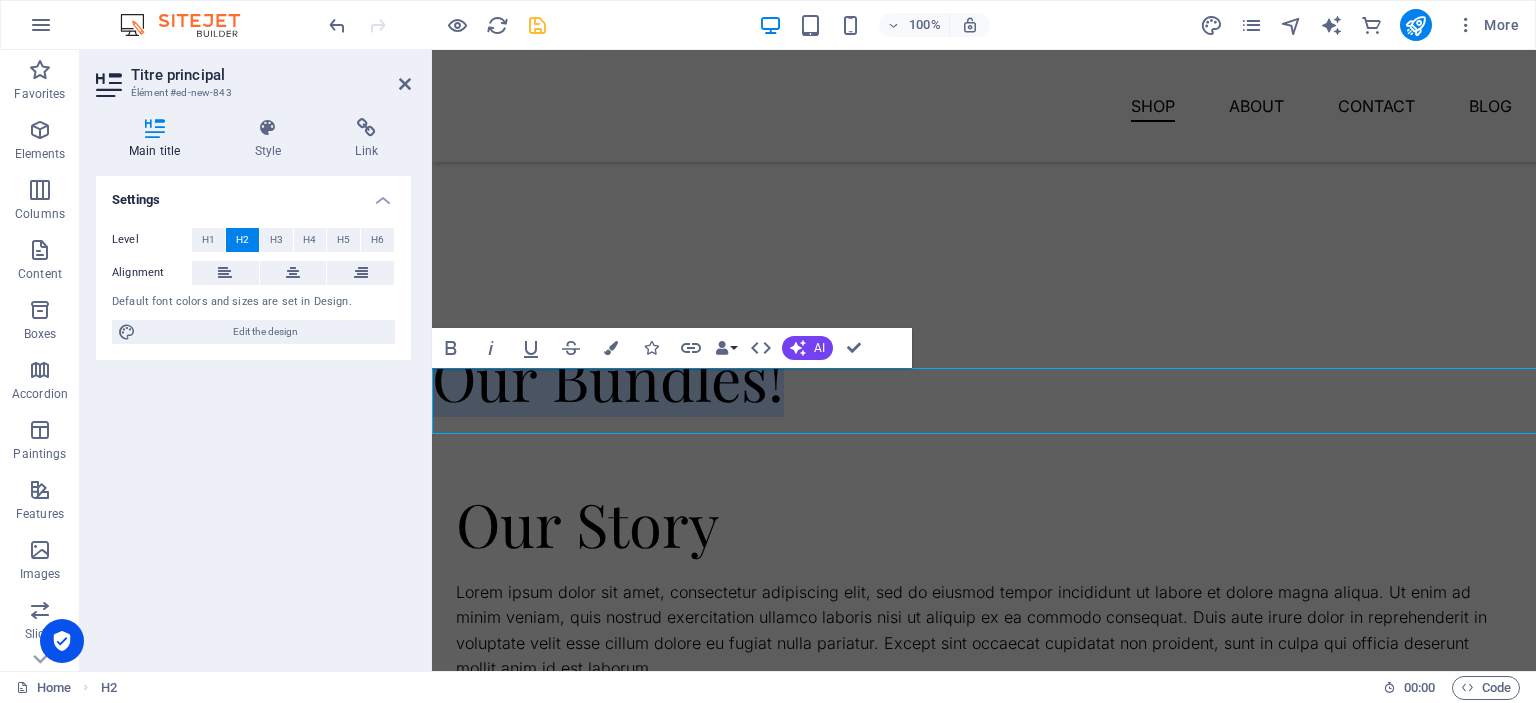 click on "Our Bundles!" at bounding box center [984, 377] 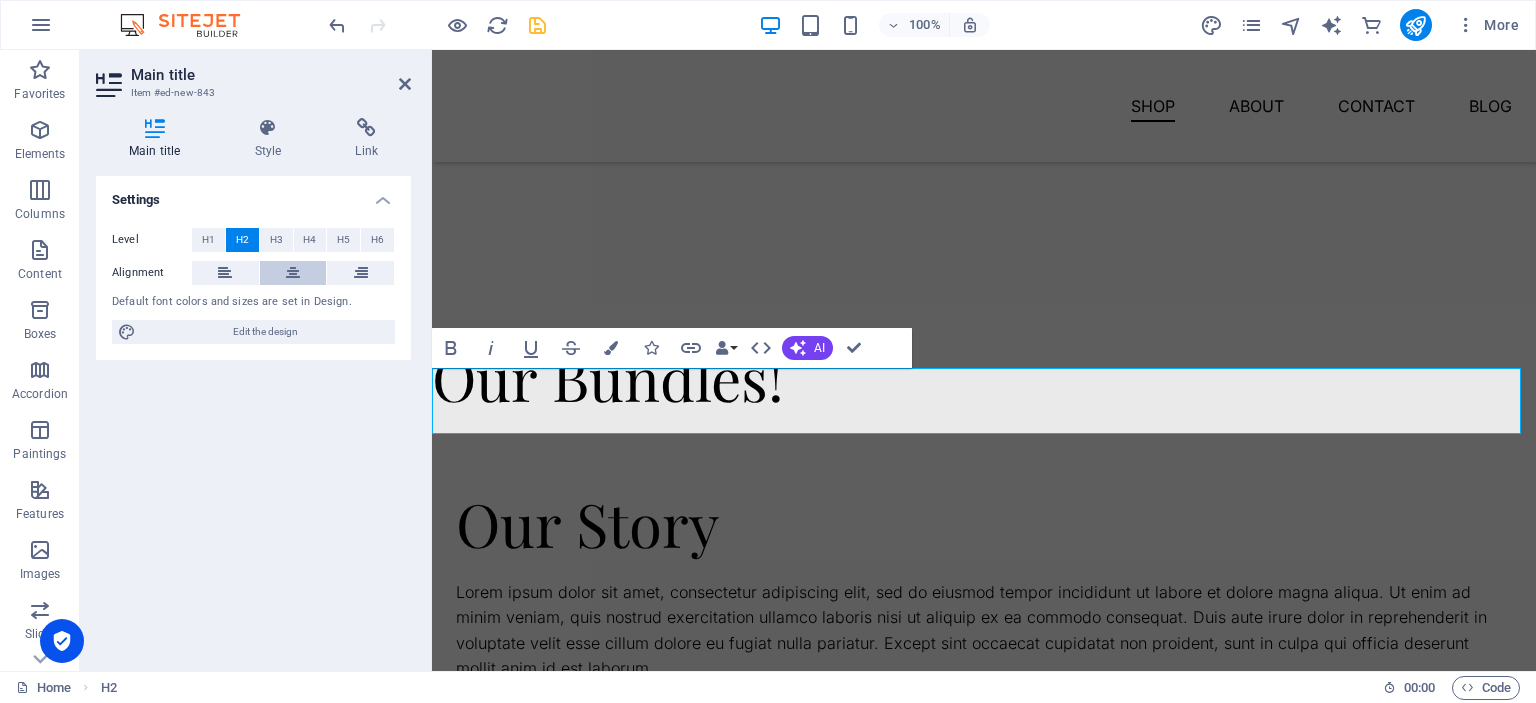 click at bounding box center (293, 273) 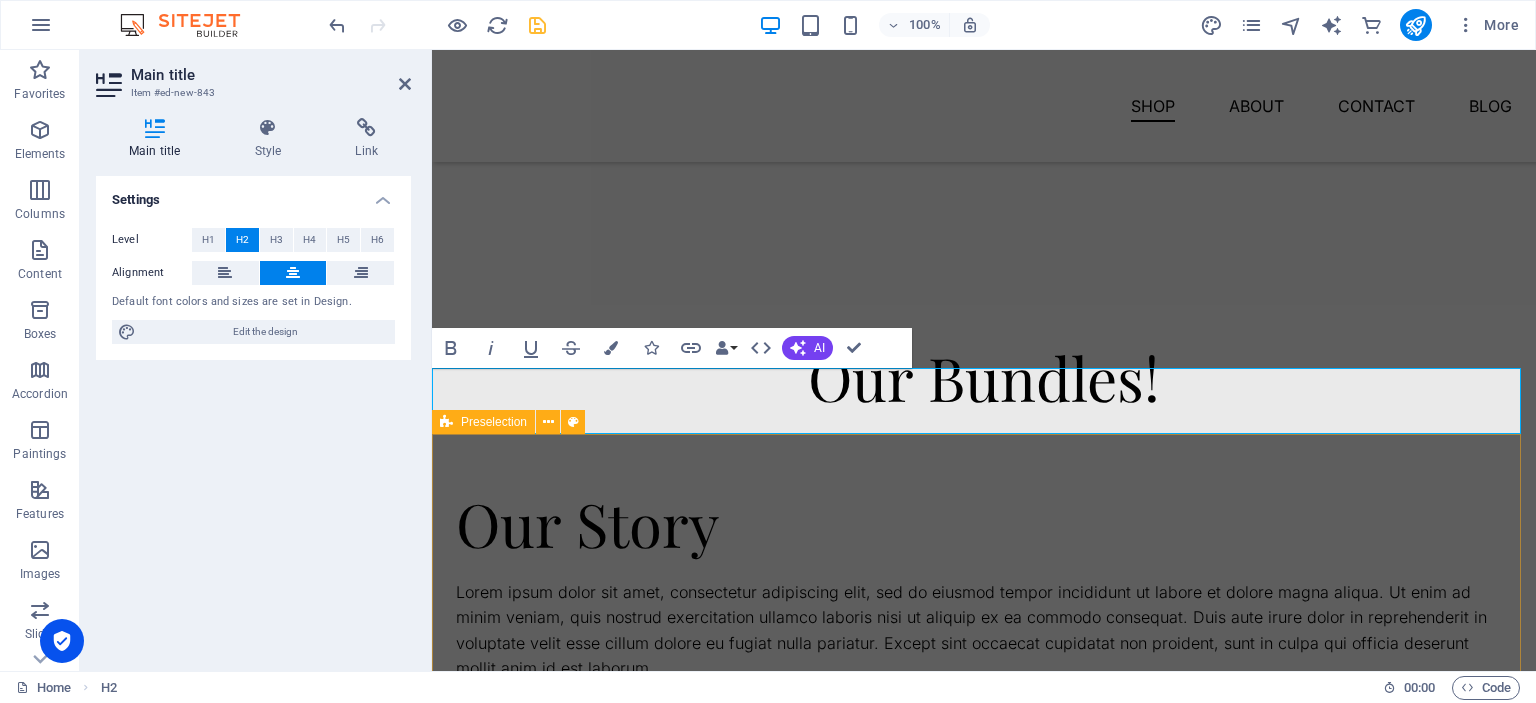 click on "Our Story Lorem ipsum dolor sit amet, consectetur adipiscing elit, sed do eiusmod tempor incididunt ut labore et dolore magna aliqua. Ut enim ad minim veniam, quis nostrud exercitation ullamco laboris nisi ut aliquip ex ea commodo consequat. Duis aute irure dolor in reprehenderit in voluptate velit esse cillum dolore eu fugiat nulla pariatur. Except sint occaecat cupidatat non proident, sunt in culpa qui officia deserunt mollit anim id est laborum. Drop content here Or  Add the elements  Paste the clipboard" at bounding box center [984, 1018] 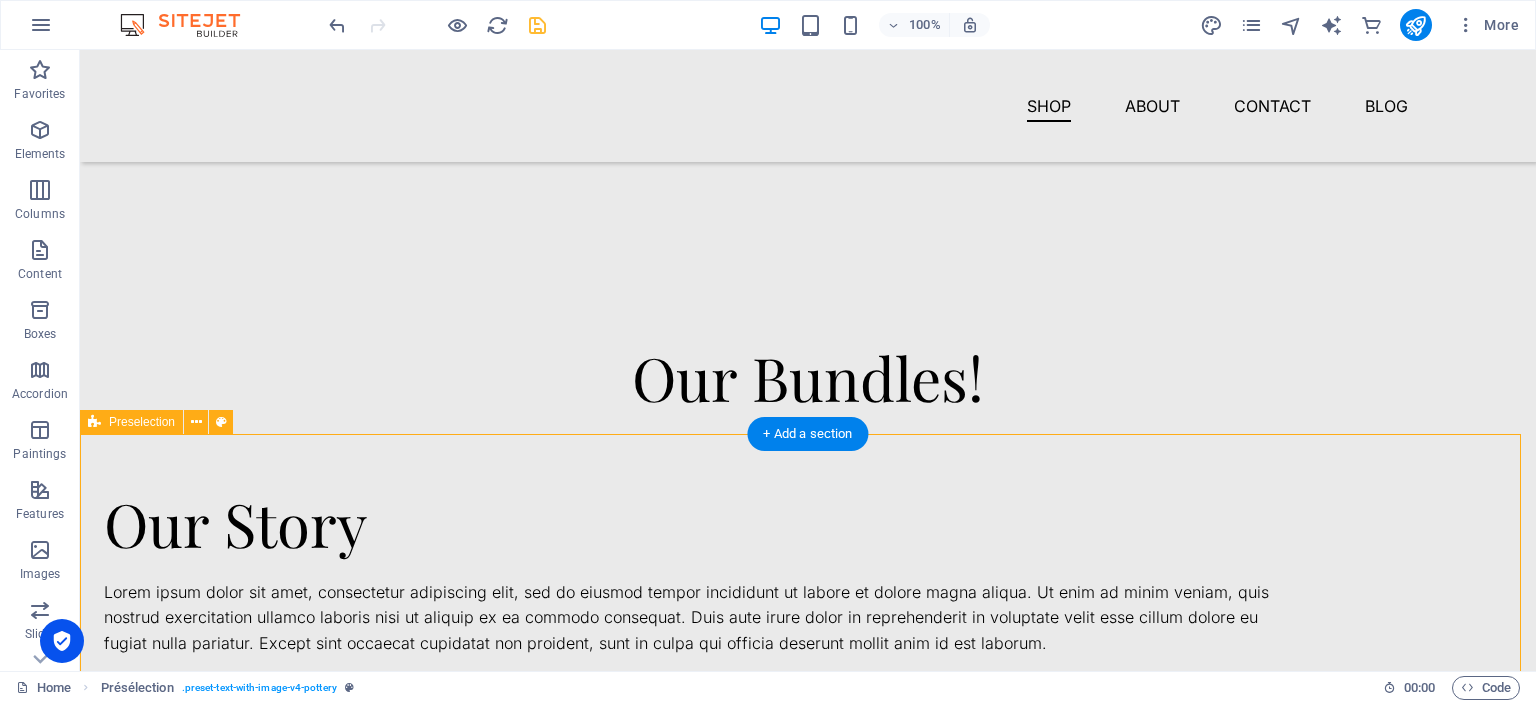 click on "Our Story Lorem ipsum dolor sit amet, consectetur adipiscing elit, sed do eiusmod tempor incididunt ut labore et dolore magna aliqua. Ut enim ad minim veniam, quis nostrud exercitation ullamco laboris nisi ut aliquip ex ea commodo consequat. Duis aute irure dolor in reprehenderit in voluptate velit esse cillum dolore eu fugiat nulla pariatur. Except sint occaecat cupidatat non proident, sunt in culpa qui officia deserunt mollit anim id est laborum. Drop content here Or  Add the elements  Paste the clipboard" at bounding box center [808, 1005] 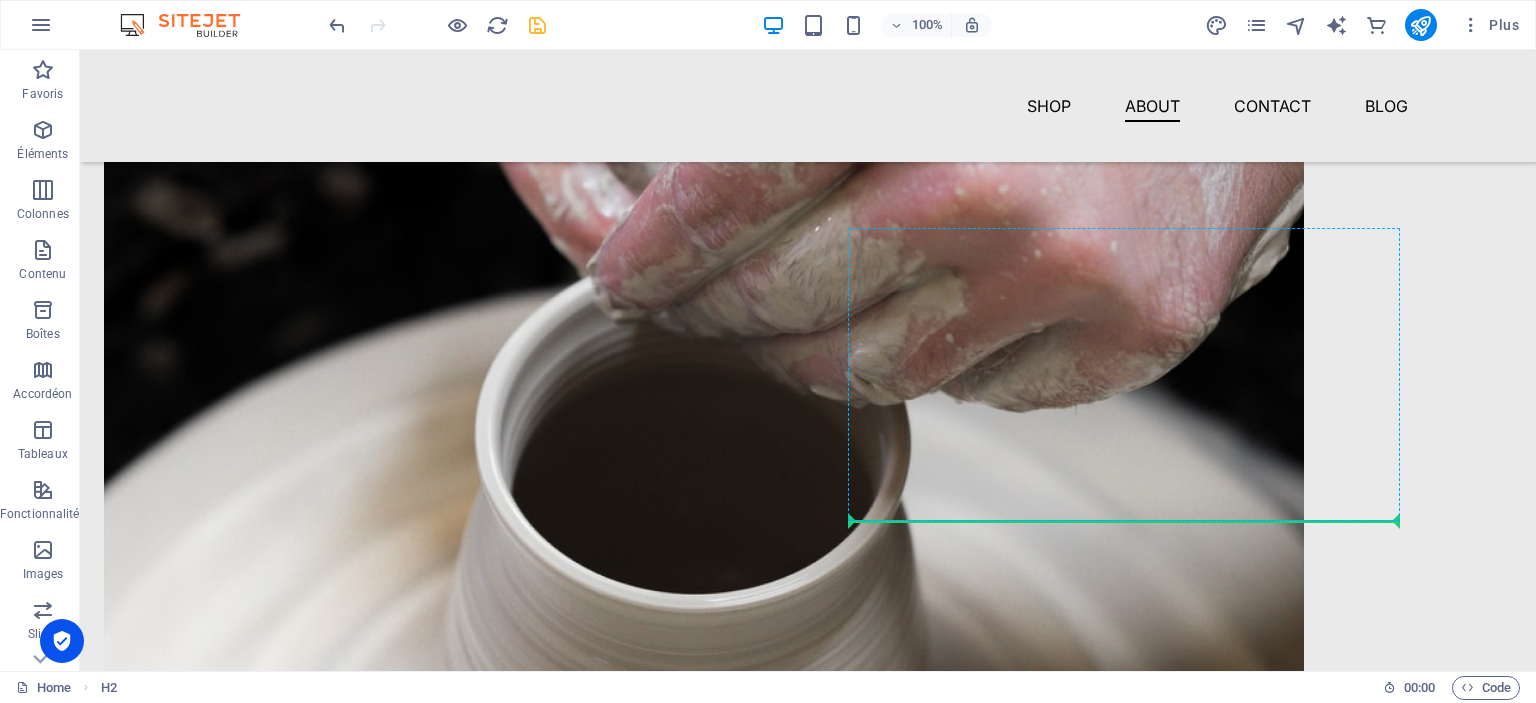 scroll, scrollTop: 1977, scrollLeft: 0, axis: vertical 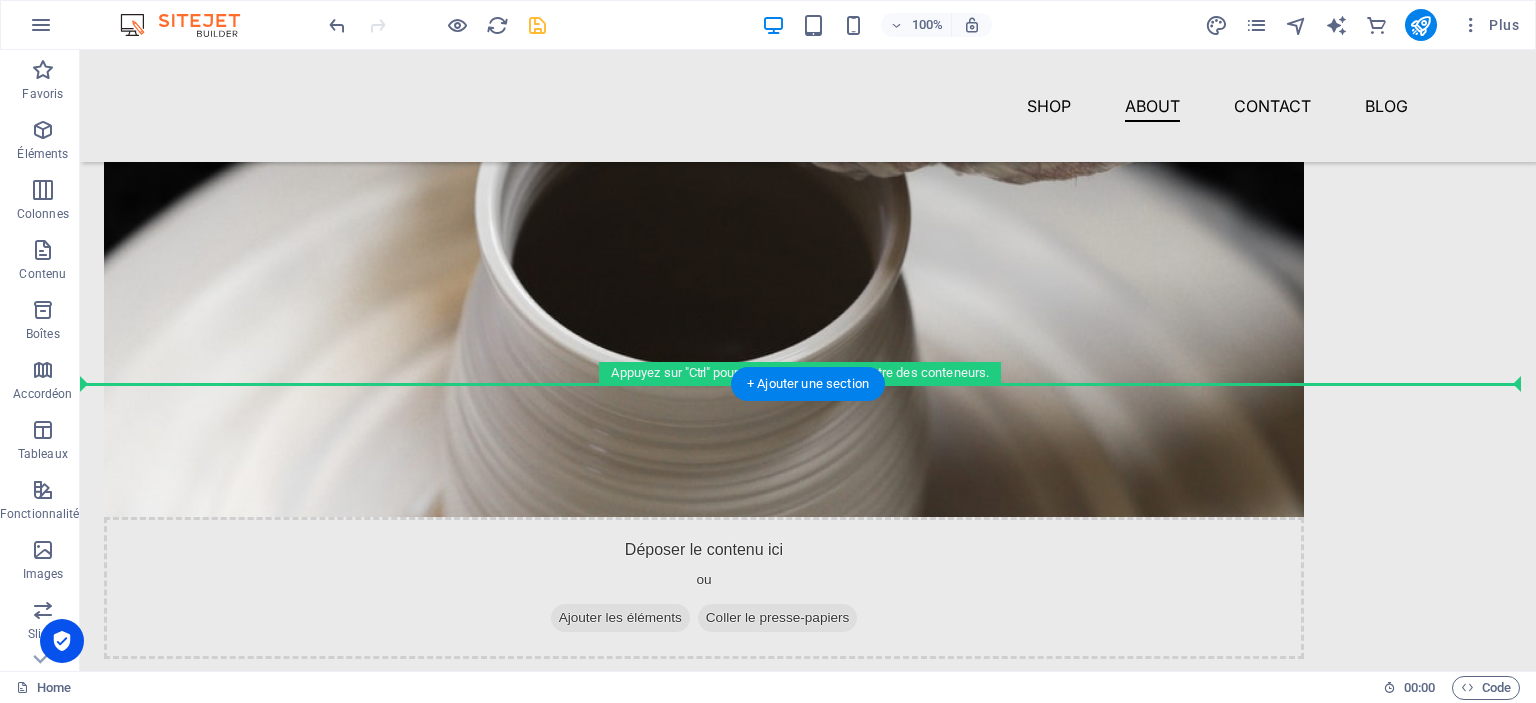 drag, startPoint x: 932, startPoint y: 333, endPoint x: 973, endPoint y: 330, distance: 41.109608 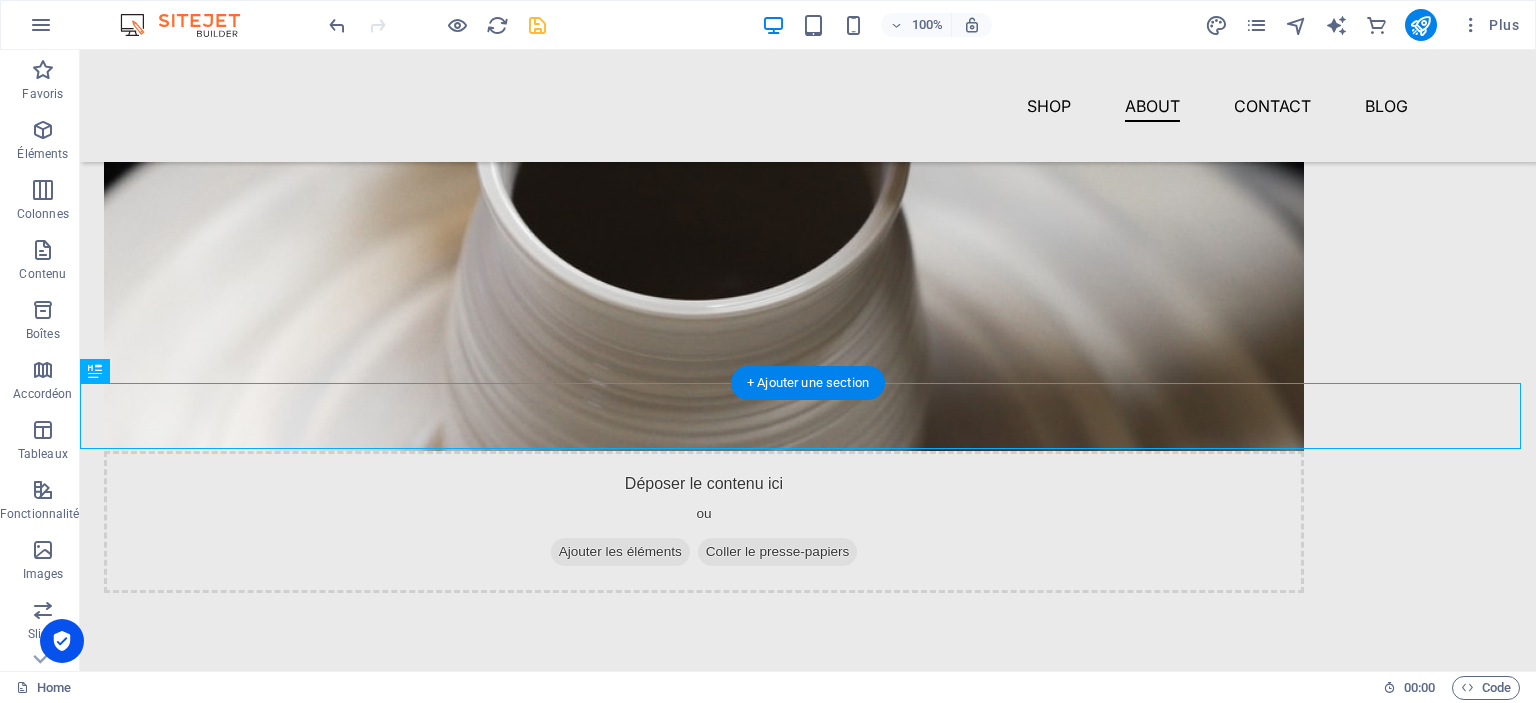 scroll, scrollTop: 1912, scrollLeft: 0, axis: vertical 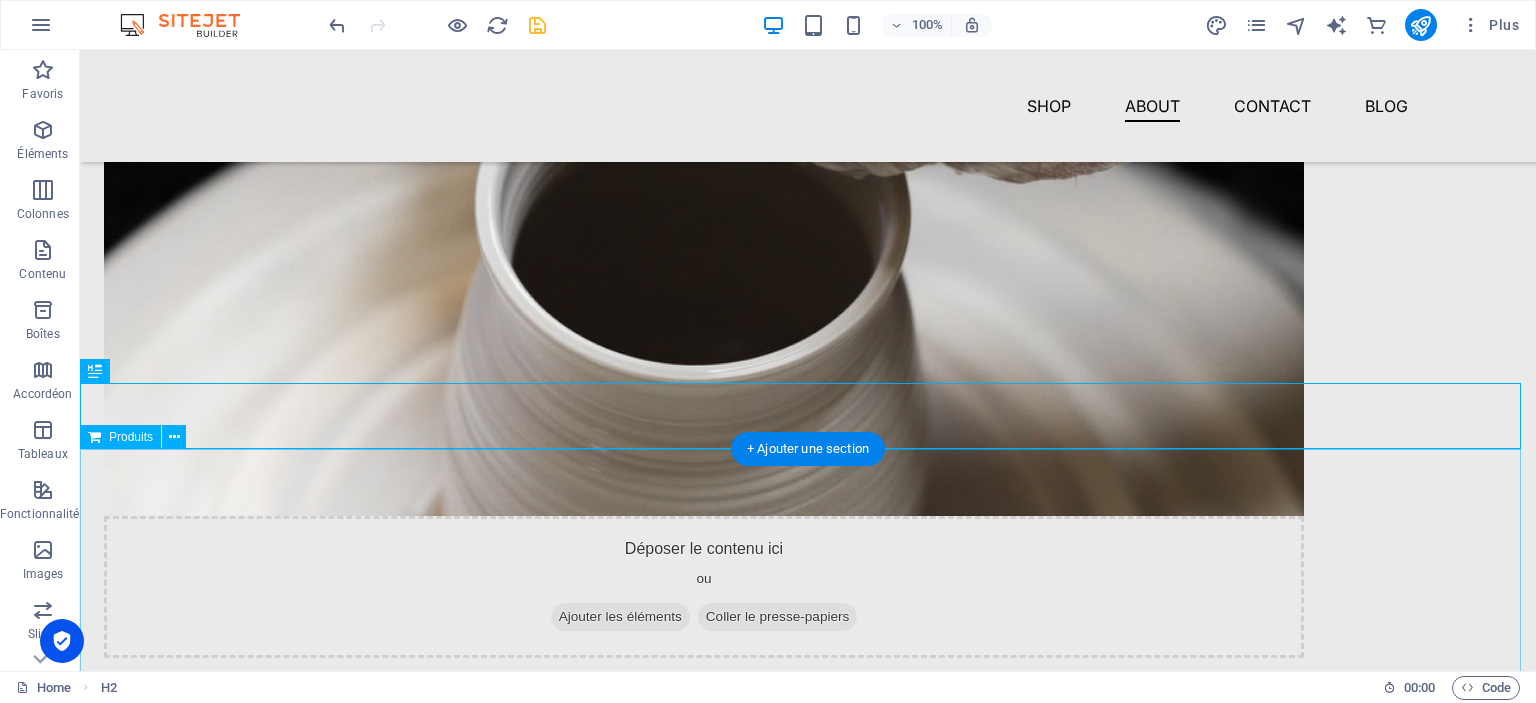 click at bounding box center [808, 1004] 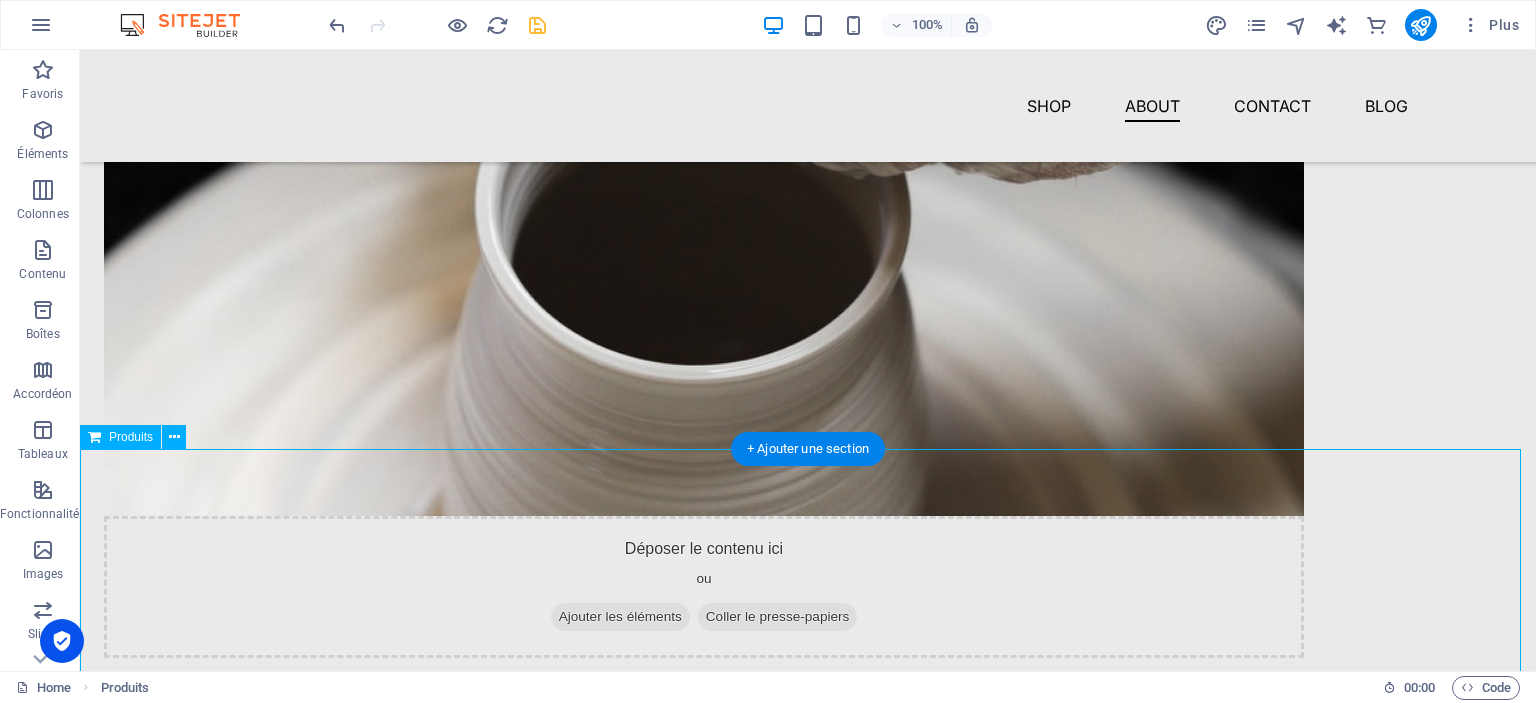 click at bounding box center [808, 1004] 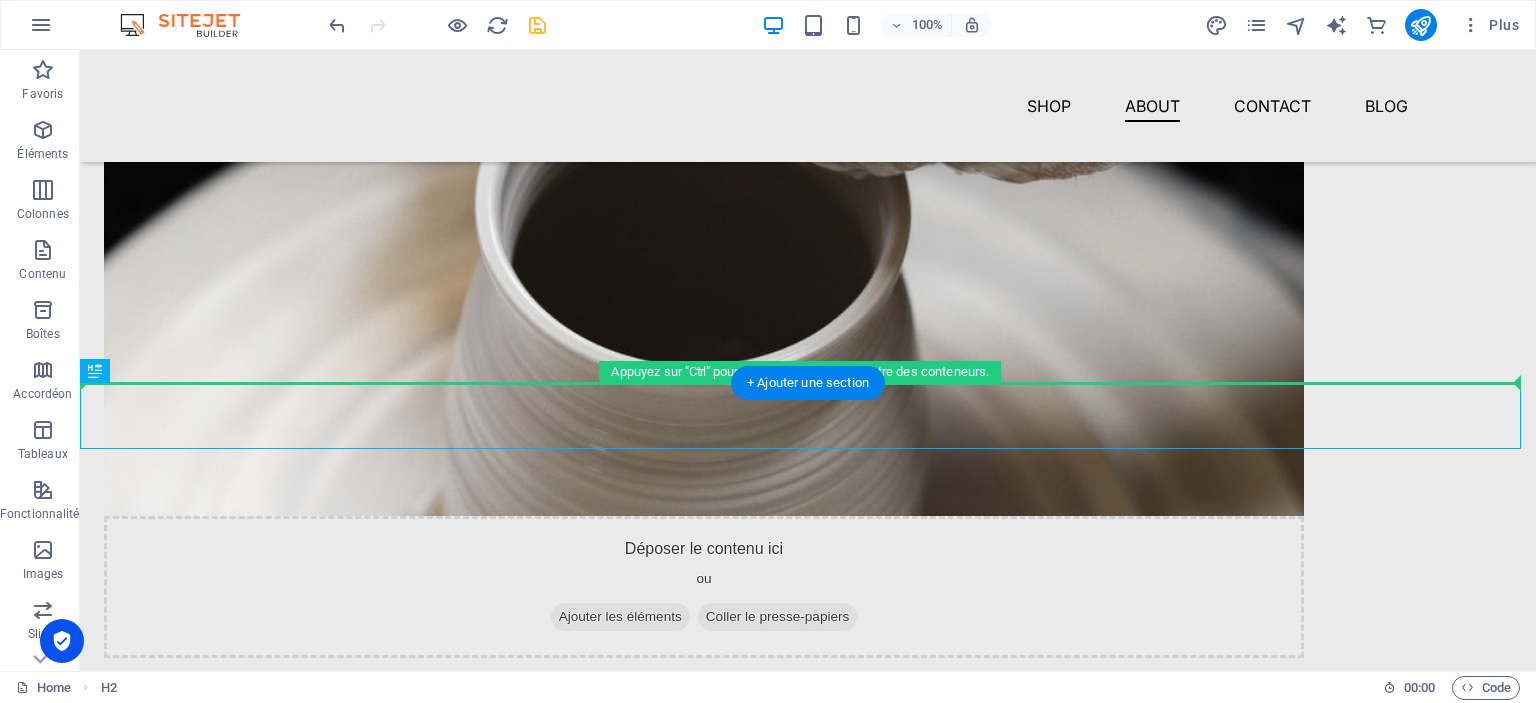 drag, startPoint x: 775, startPoint y: 414, endPoint x: 776, endPoint y: 373, distance: 41.01219 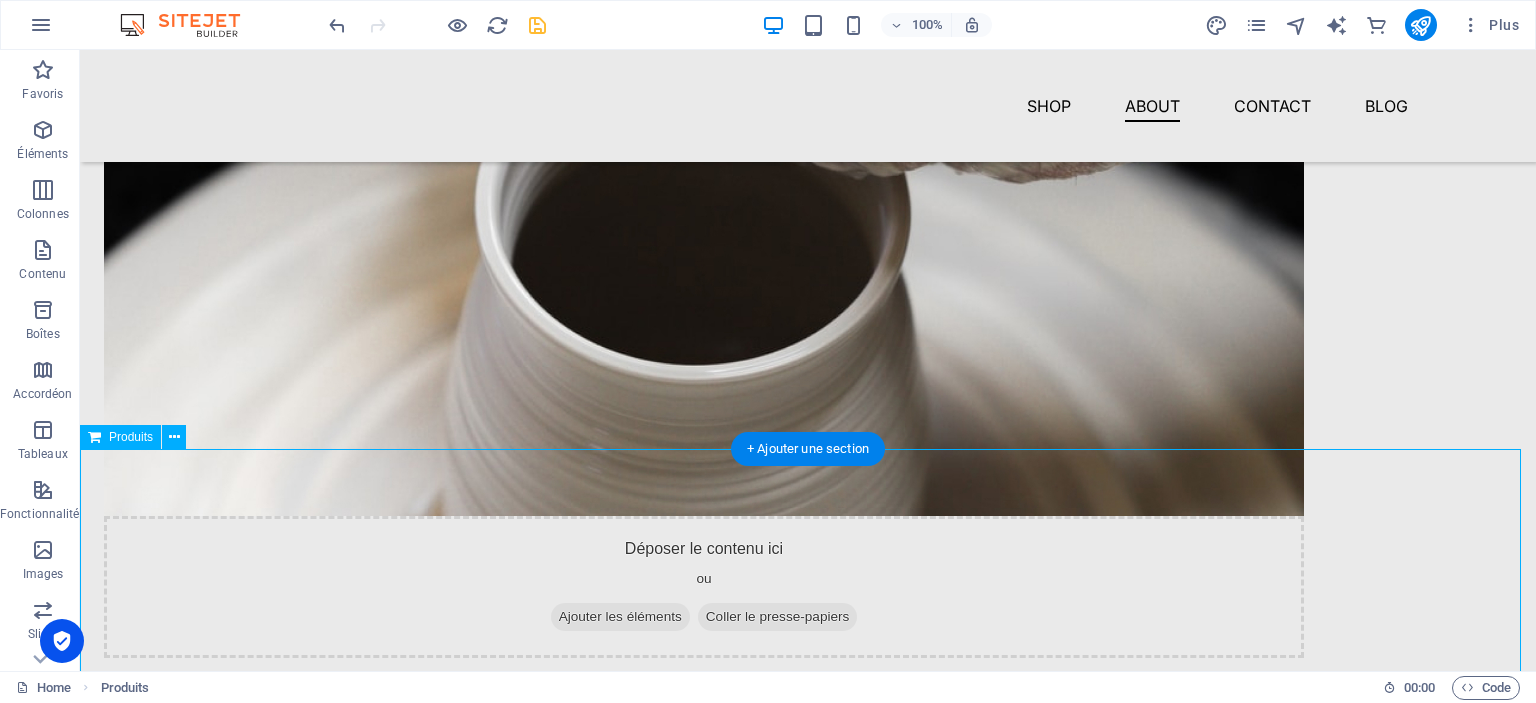 drag, startPoint x: 636, startPoint y: 522, endPoint x: 626, endPoint y: 578, distance: 56.88585 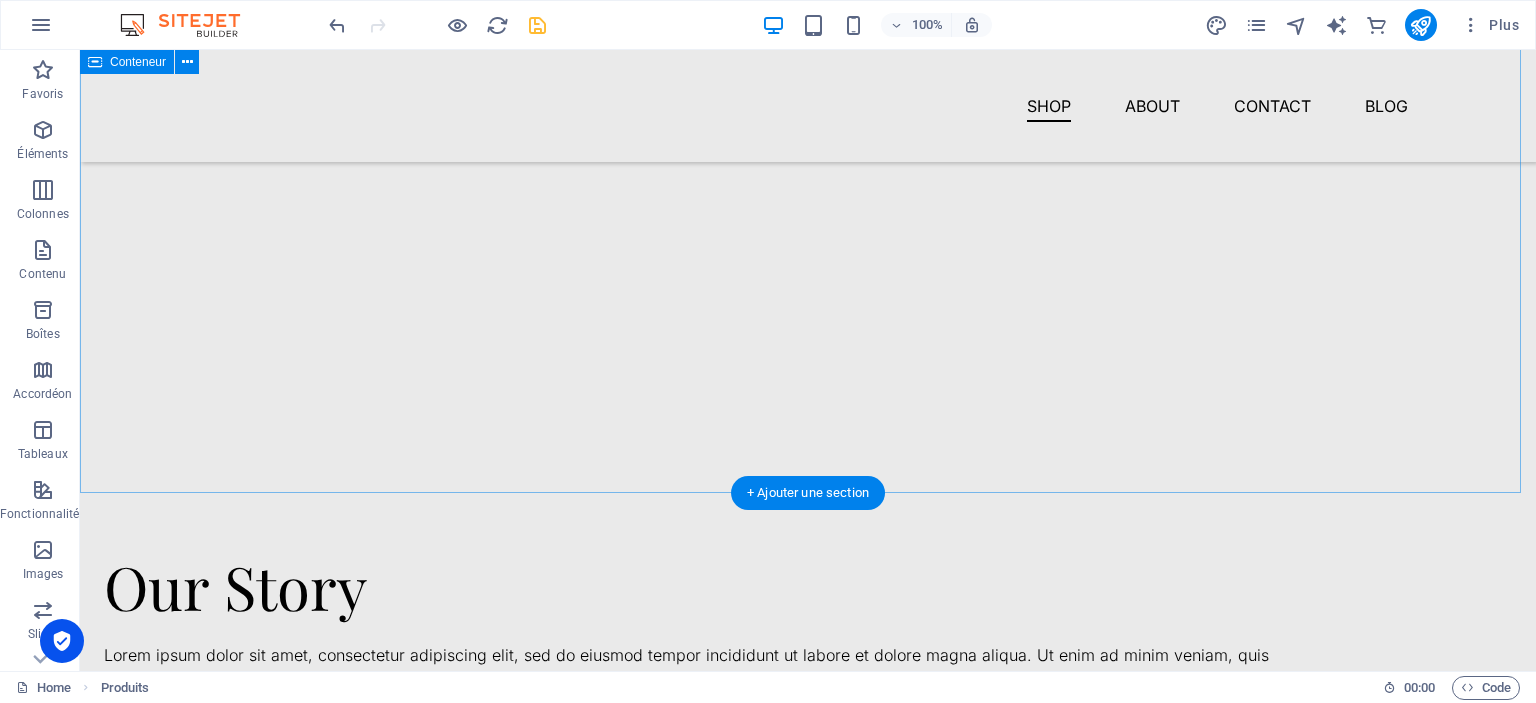 scroll, scrollTop: 992, scrollLeft: 0, axis: vertical 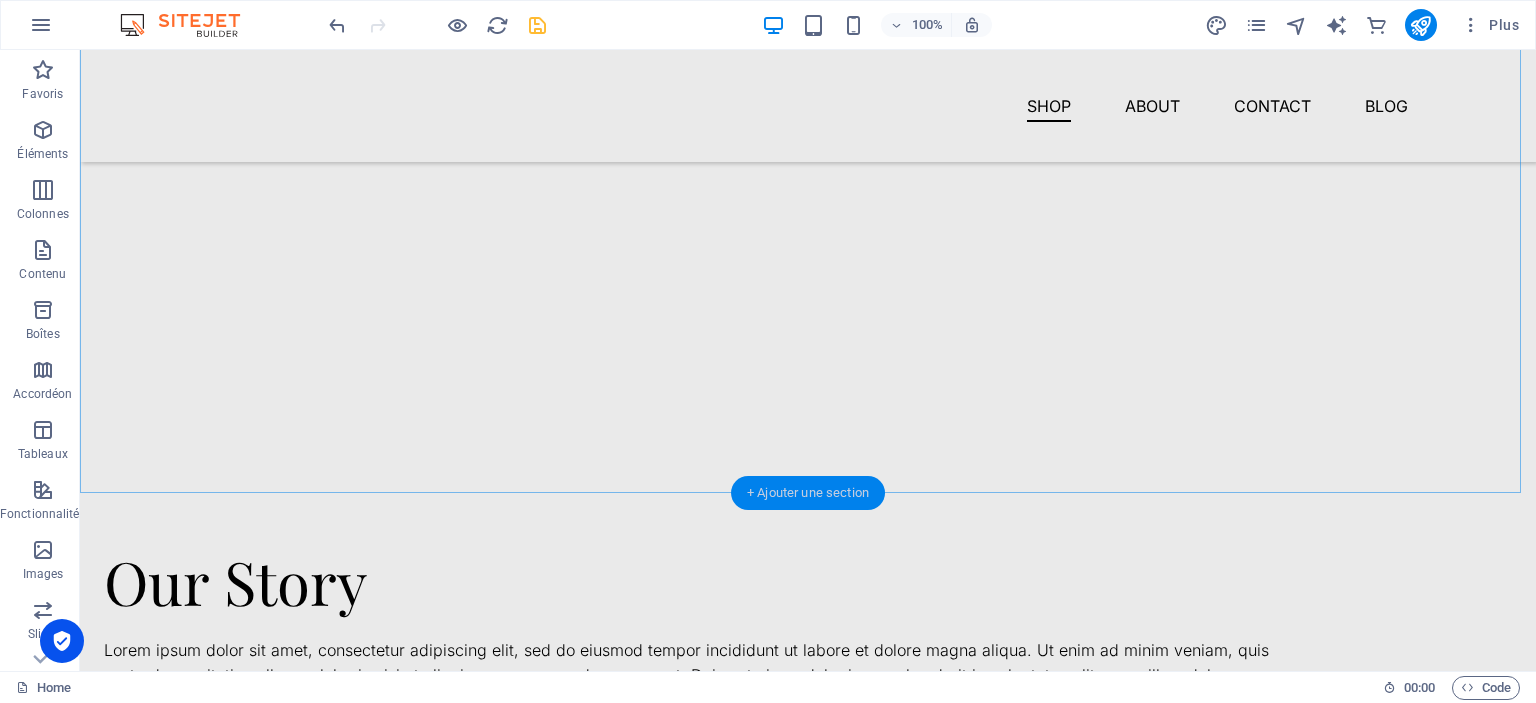 click on "+ Ajouter une section" at bounding box center [808, 493] 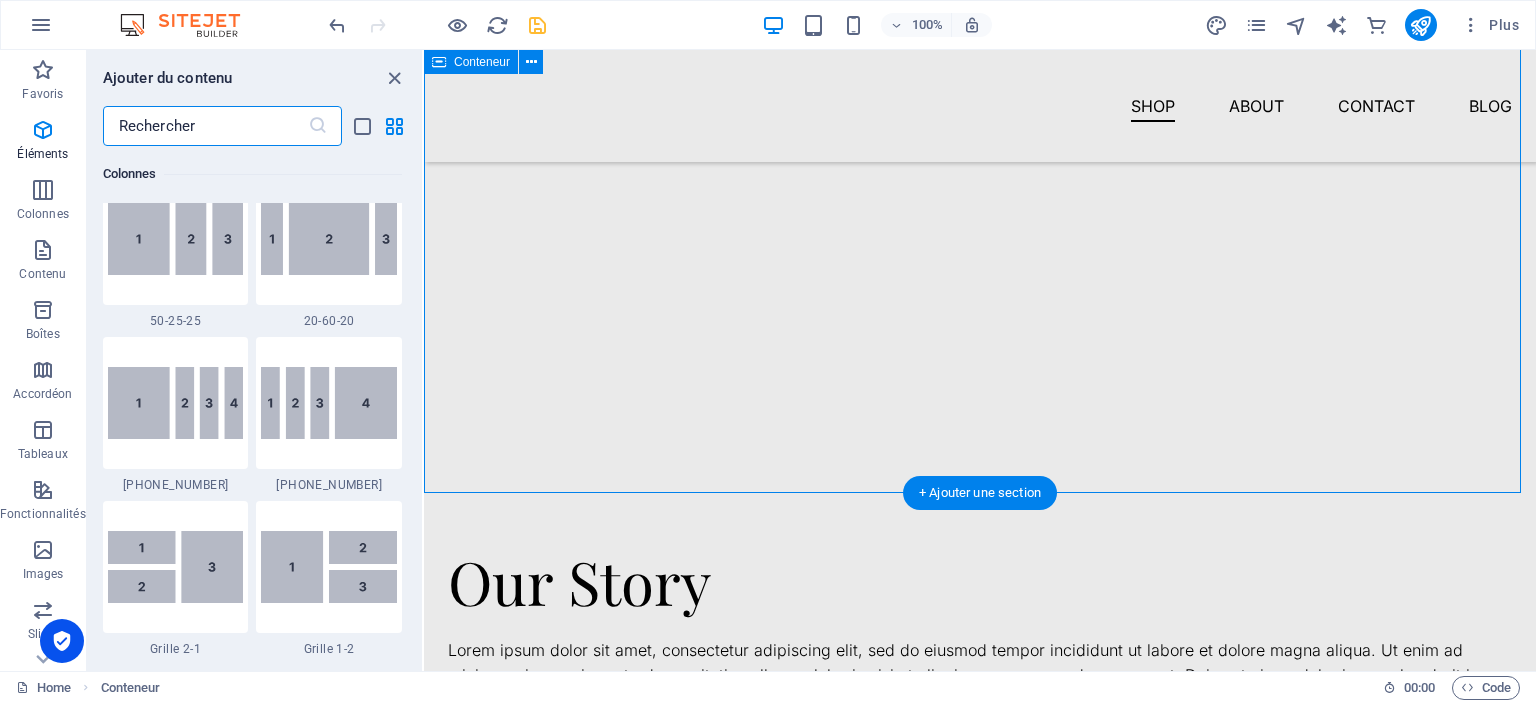 scroll, scrollTop: 3499, scrollLeft: 0, axis: vertical 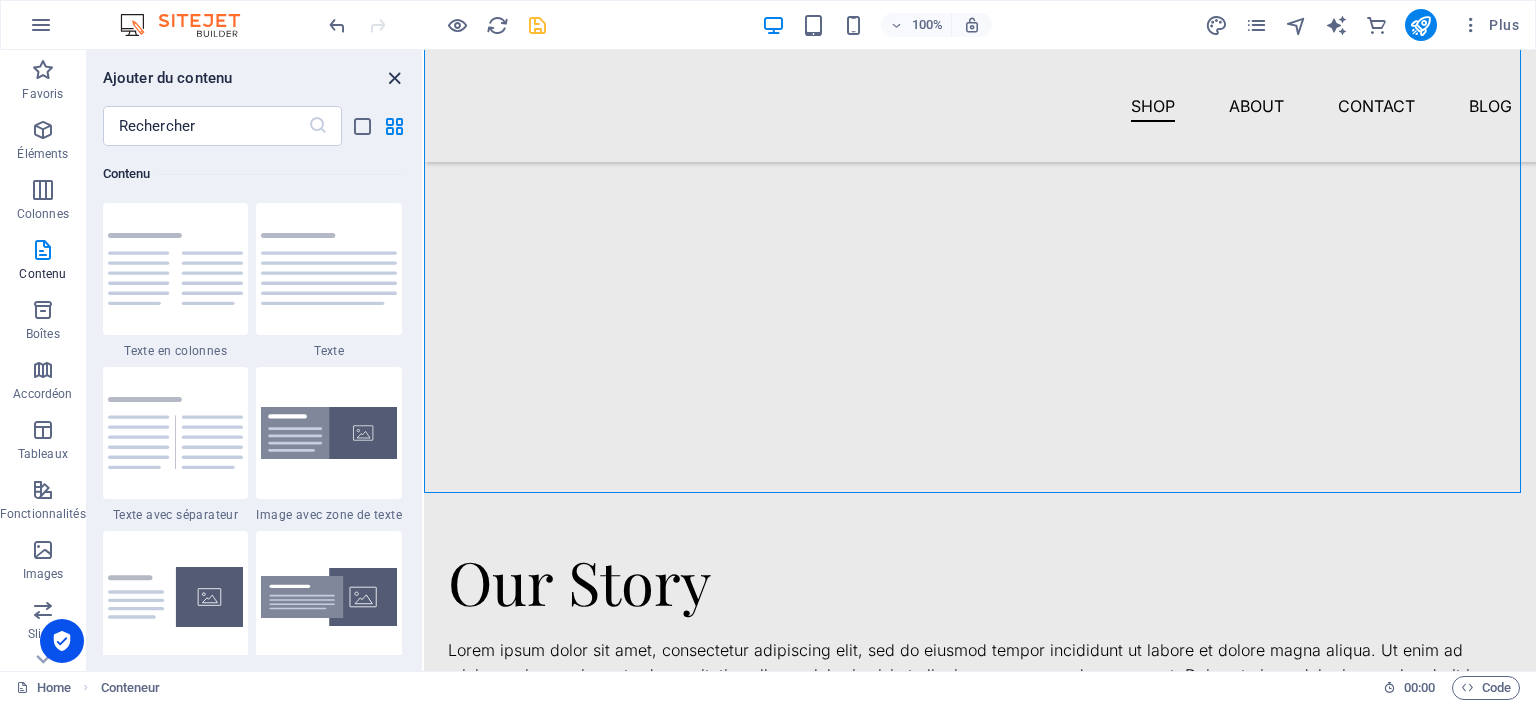 click at bounding box center (394, 78) 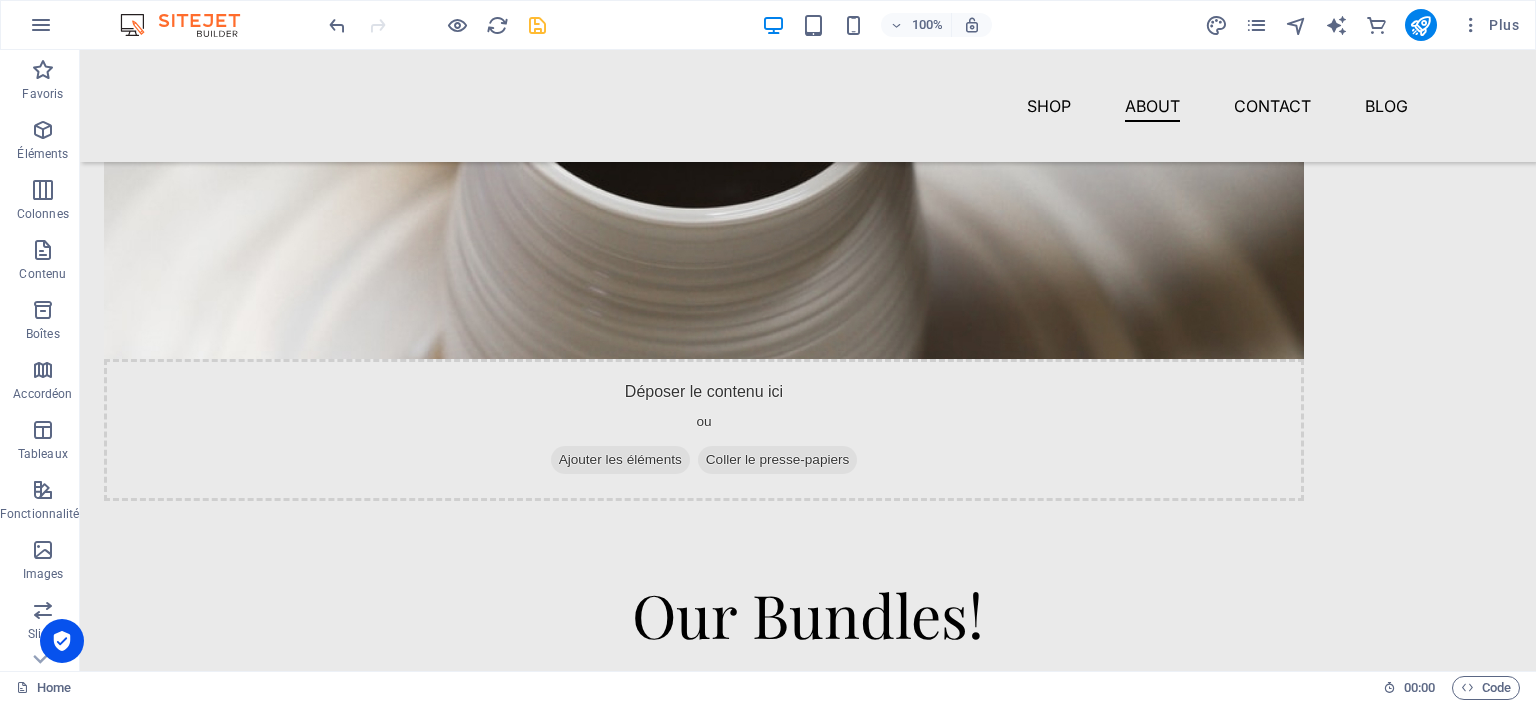 scroll, scrollTop: 1568, scrollLeft: 0, axis: vertical 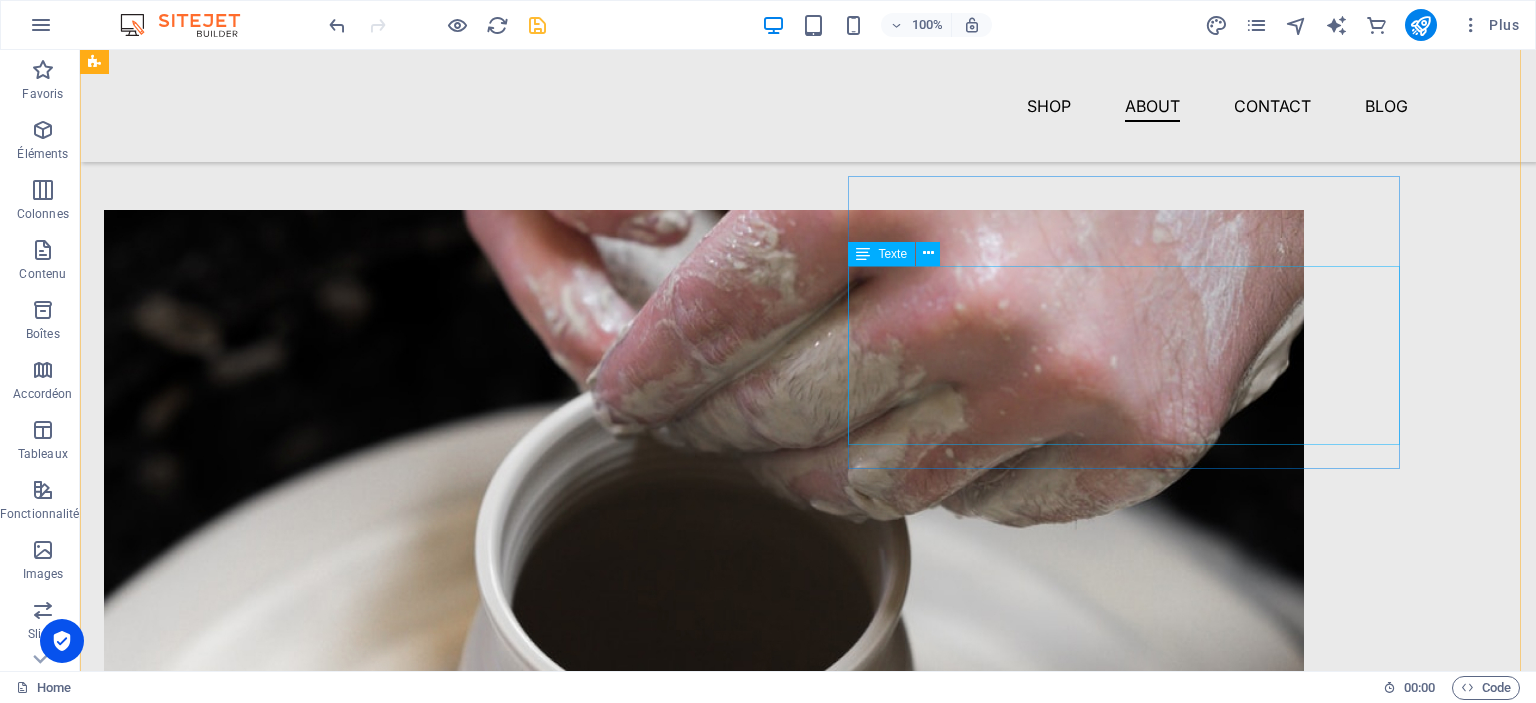 click on "Lorem ipsum dolor sit amet, consectetur adipiscing elit, sed do eiusmod tempor incididunt ut labore et dolore magna aliqua. Ut enim ad minim veniam, quis nostrud exercitation ullamco laboris nisi ut aliquip ex ea commodo consequat. Duis aute irure dolor in reprehenderit in voluptate velit esse cillum dolore eu fugiat nulla pariatur. Excepteur sint occaecat cupidatat non proident, sunt in culpa qui officia deserunt mollit anim id est laborum." at bounding box center [704, 100] 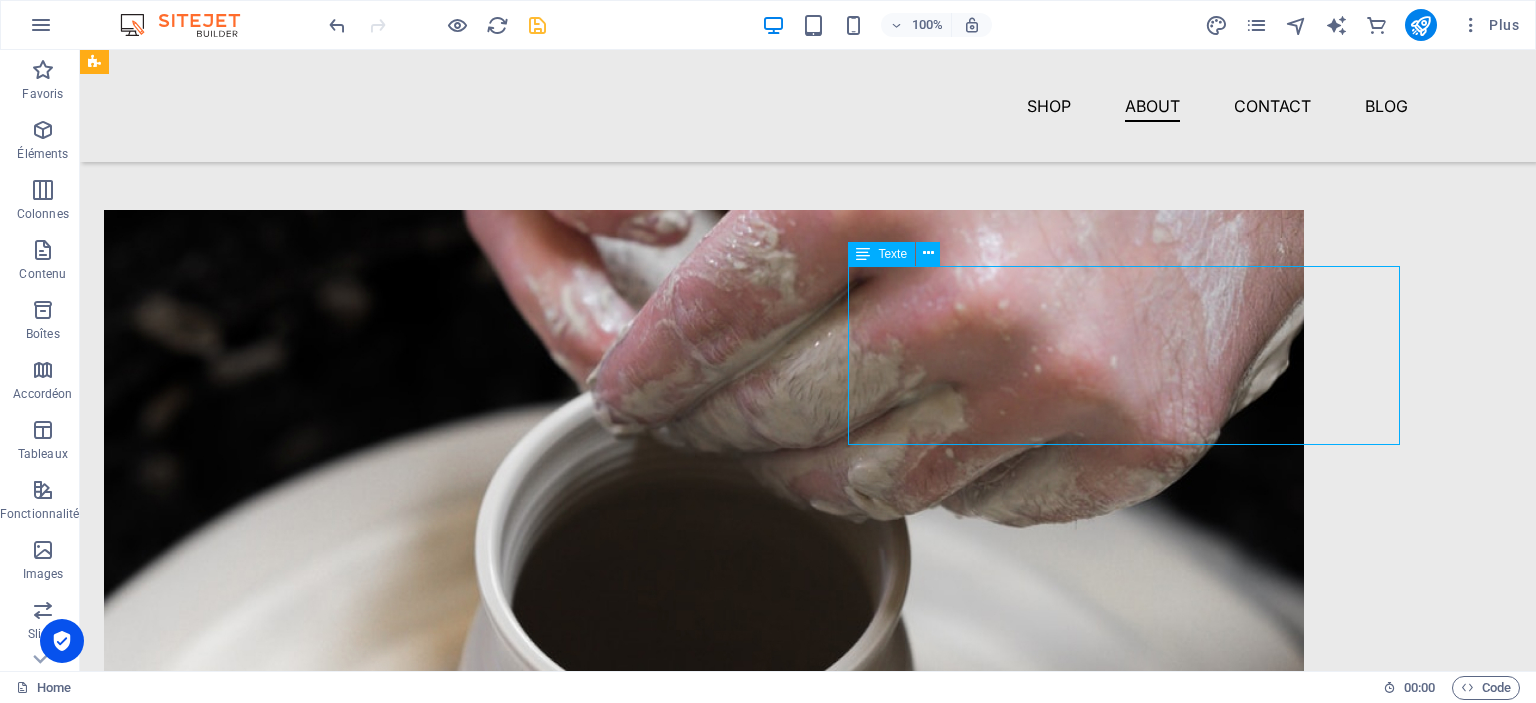 click on "Lorem ipsum dolor sit amet, consectetur adipiscing elit, sed do eiusmod tempor incididunt ut labore et dolore magna aliqua. Ut enim ad minim veniam, quis nostrud exercitation ullamco laboris nisi ut aliquip ex ea commodo consequat. Duis aute irure dolor in reprehenderit in voluptate velit esse cillum dolore eu fugiat nulla pariatur. Excepteur sint occaecat cupidatat non proident, sunt in culpa qui officia deserunt mollit anim id est laborum." at bounding box center (704, 100) 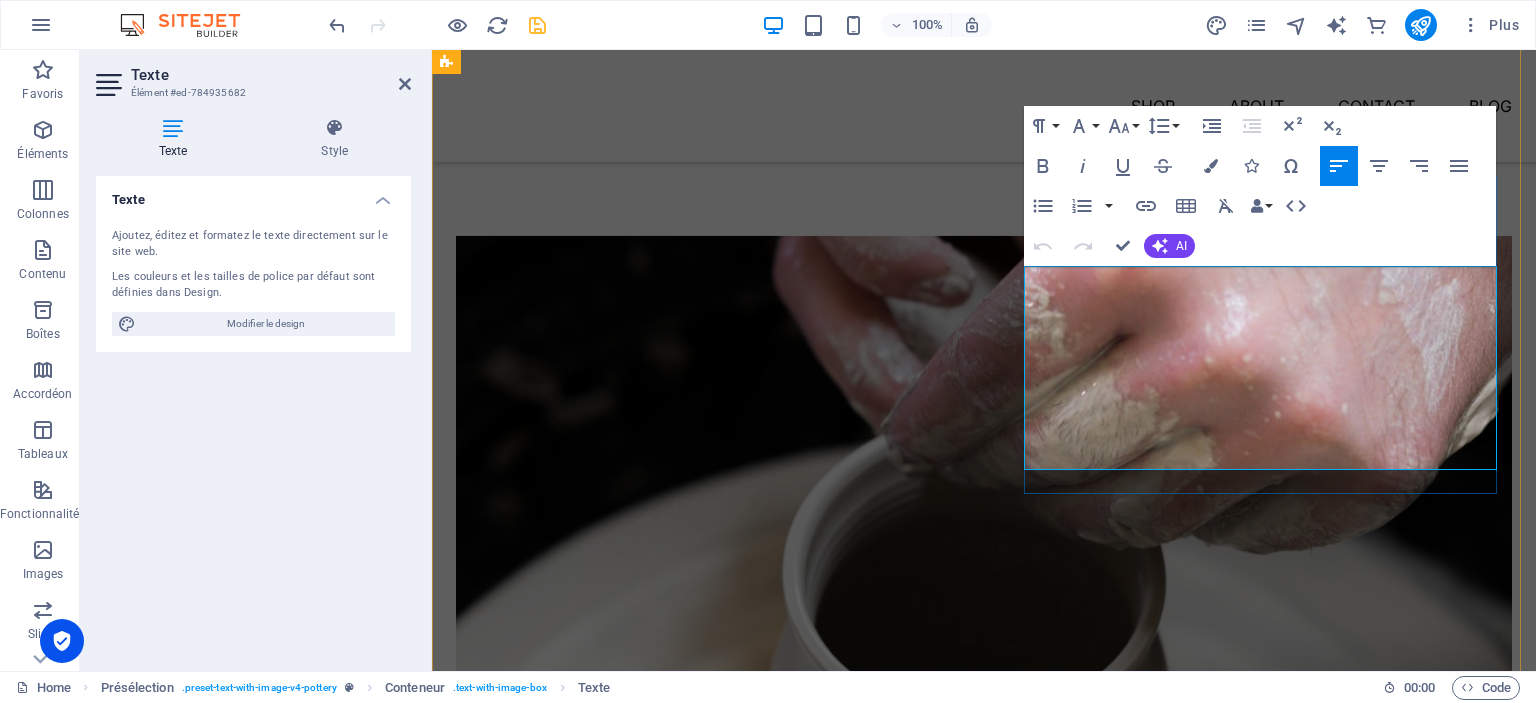 scroll, scrollTop: 1555, scrollLeft: 0, axis: vertical 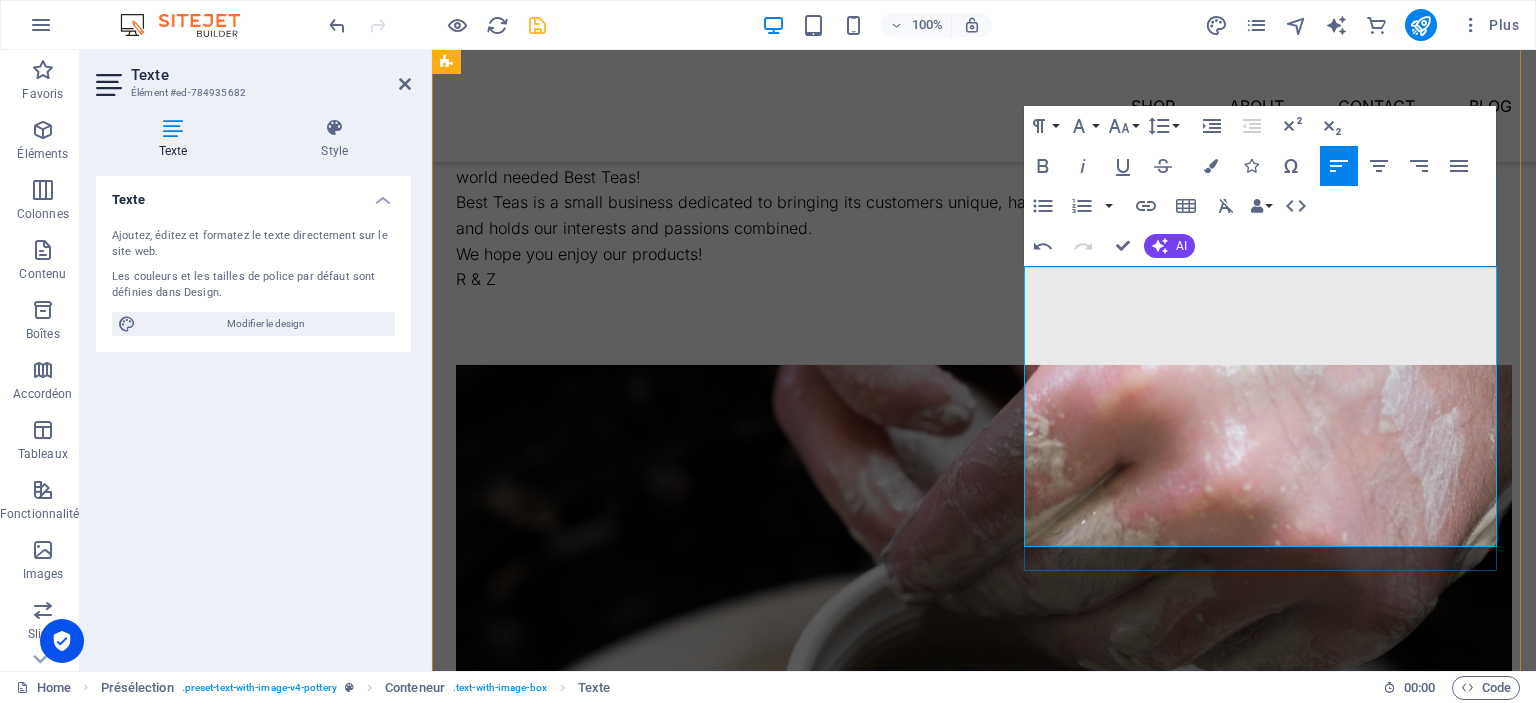 click on "Best Teas is a small business dedicated to bringing its customers unique, hand crafted, artisan products. Each item is handmade with love and holds our interests and passions combined." at bounding box center [984, 215] 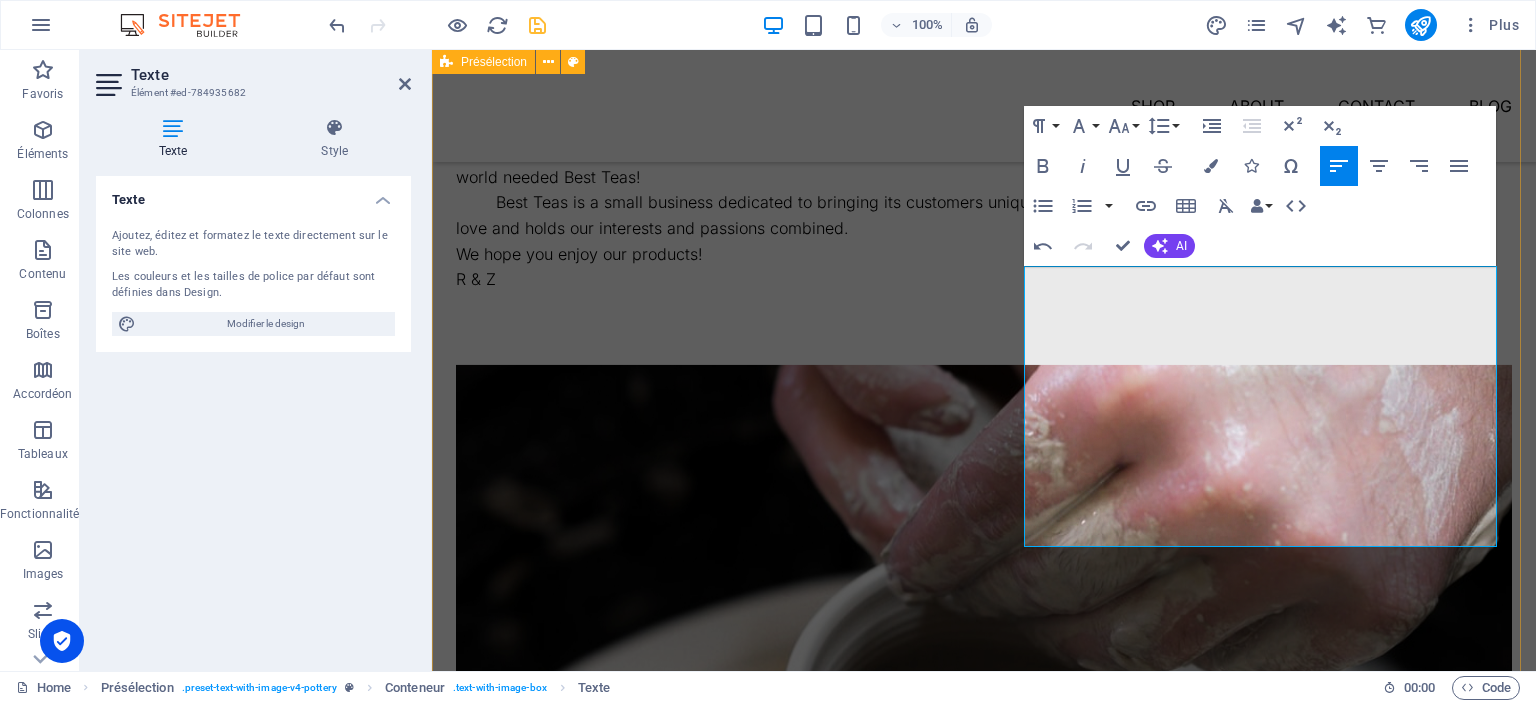 click on "Our Story We are two sisters who are besties. One of us is passionate about crafting & design, while the other is passionate about fibre arts. We are both lovers of all kinds of tea, particularly, boba milk tea. We were inspired by each others complimenting expertise and decided that the world needed Best Teas!          Best Teas is a small business dedicated to bringing its customers unique, hand crafted, artisan products. Each item is handmade with love and holds our interests and passions combined. We hope you enjoy our products! R & Z Déposer le contenu ici ou  Ajouter les éléments  Coller le presse-papiers" at bounding box center [984, 590] 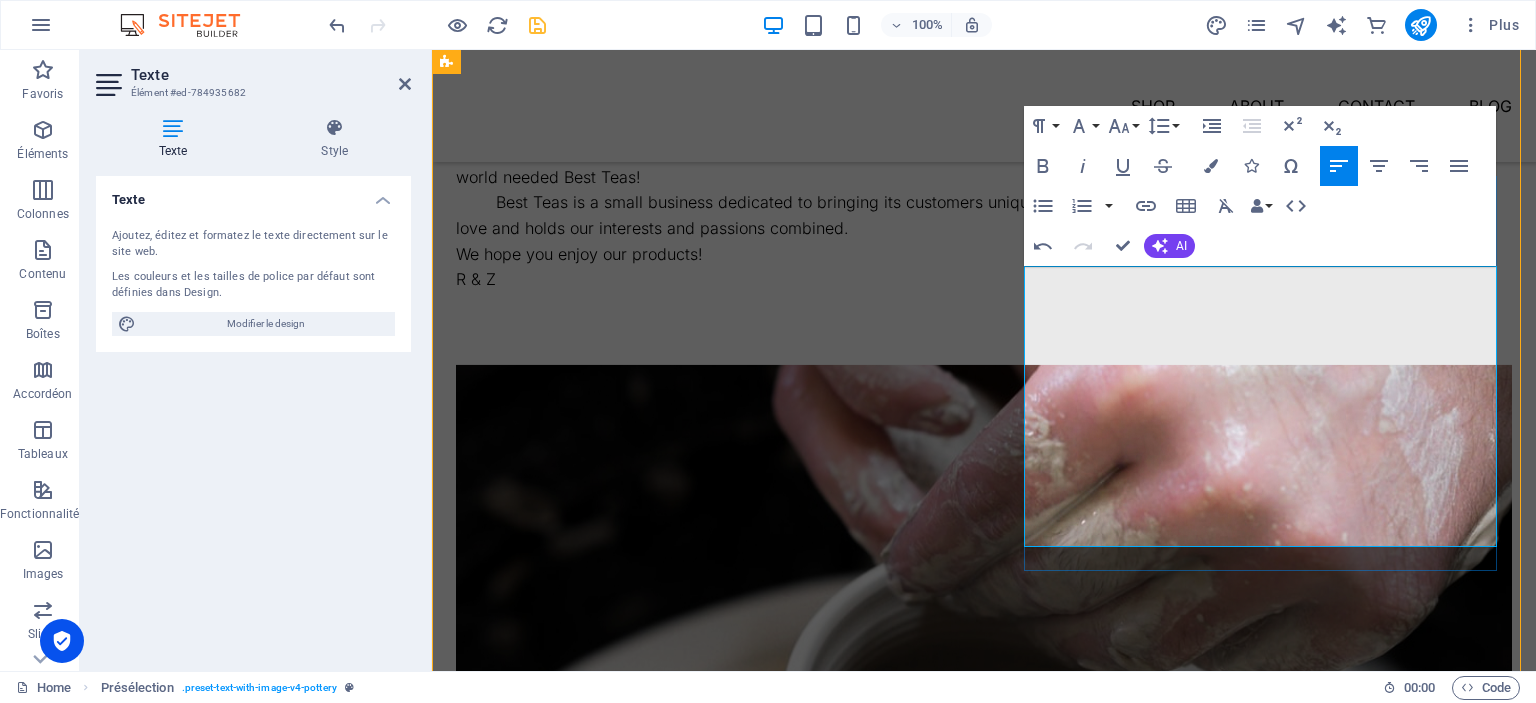 scroll, scrollTop: 1529, scrollLeft: 0, axis: vertical 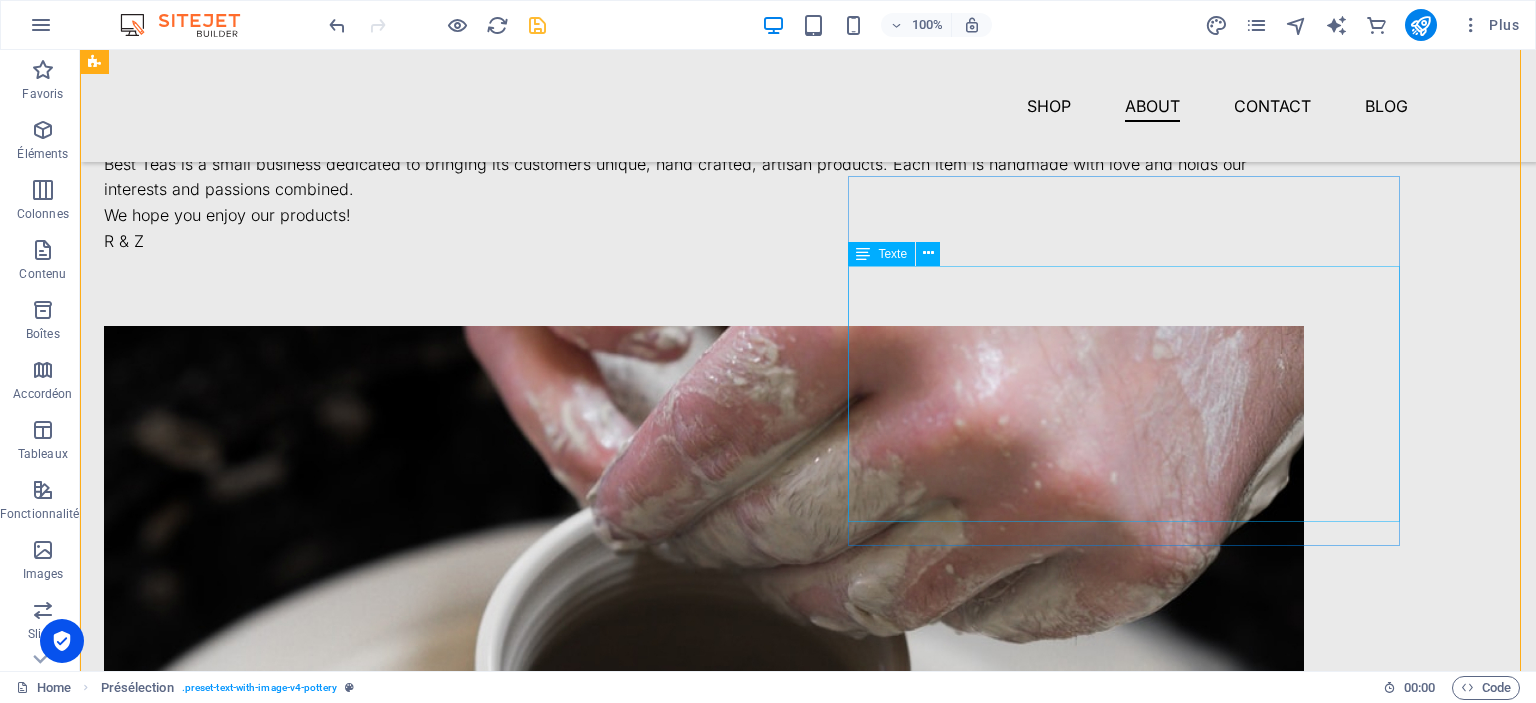 click on "We are two sisters who are besties. One of us is passionate about crafting & design, while the other is passionate about fibre arts. We are both lovers of all kinds of tea, particularly, boba milk tea. We were inspired by each others complimenting expertise and decided that the world needed Best Teas!         Best Teas is a small business dedicated to bringing its customers unique, hand crafted, artisan products. Each item is handmade with love and holds our interests and passions combined. We hope you enjoy our products! R & Z" at bounding box center (704, 178) 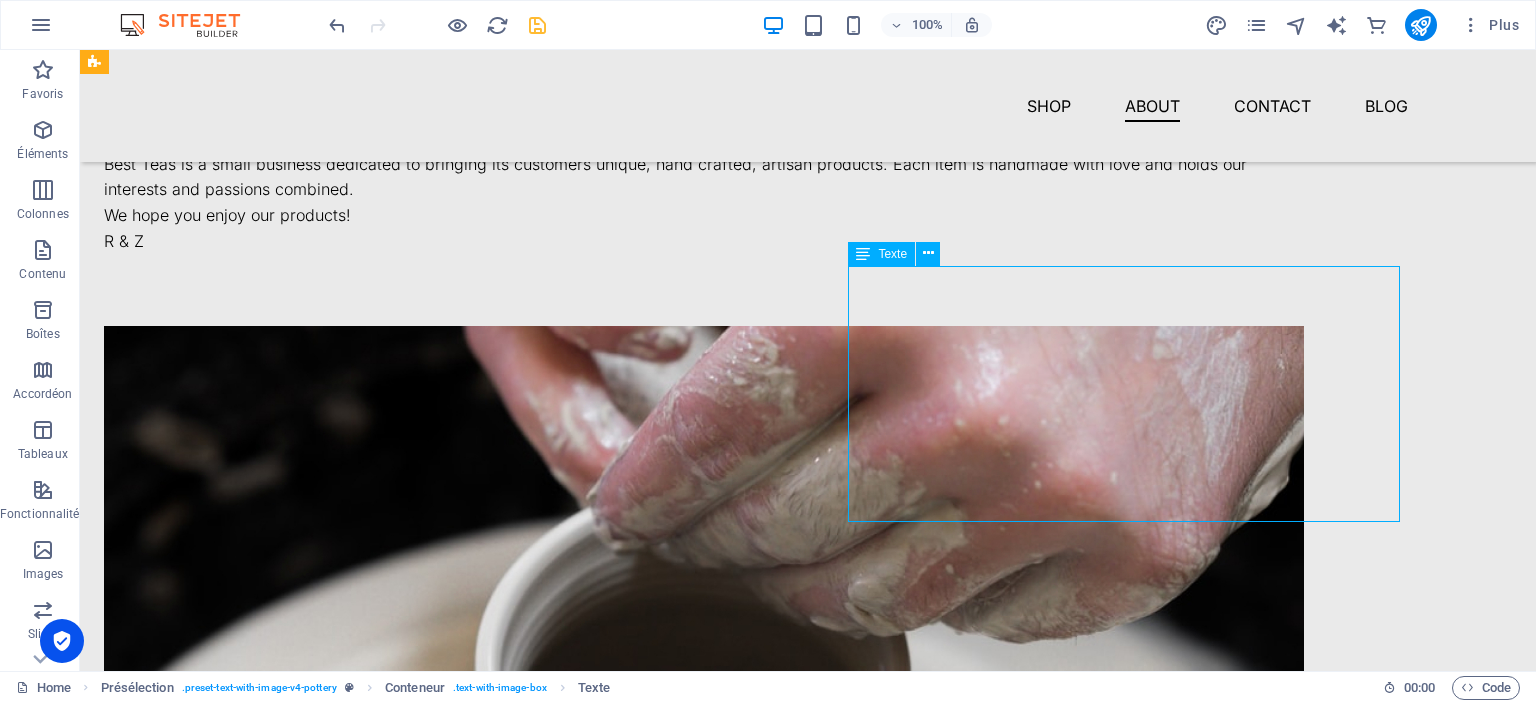 click on "We are two sisters who are besties. One of us is passionate about crafting & design, while the other is passionate about fibre arts. We are both lovers of all kinds of tea, particularly, boba milk tea. We were inspired by each others complimenting expertise and decided that the world needed Best Teas!         Best Teas is a small business dedicated to bringing its customers unique, hand crafted, artisan products. Each item is handmade with love and holds our interests and passions combined. We hope you enjoy our products! R & Z" at bounding box center [704, 178] 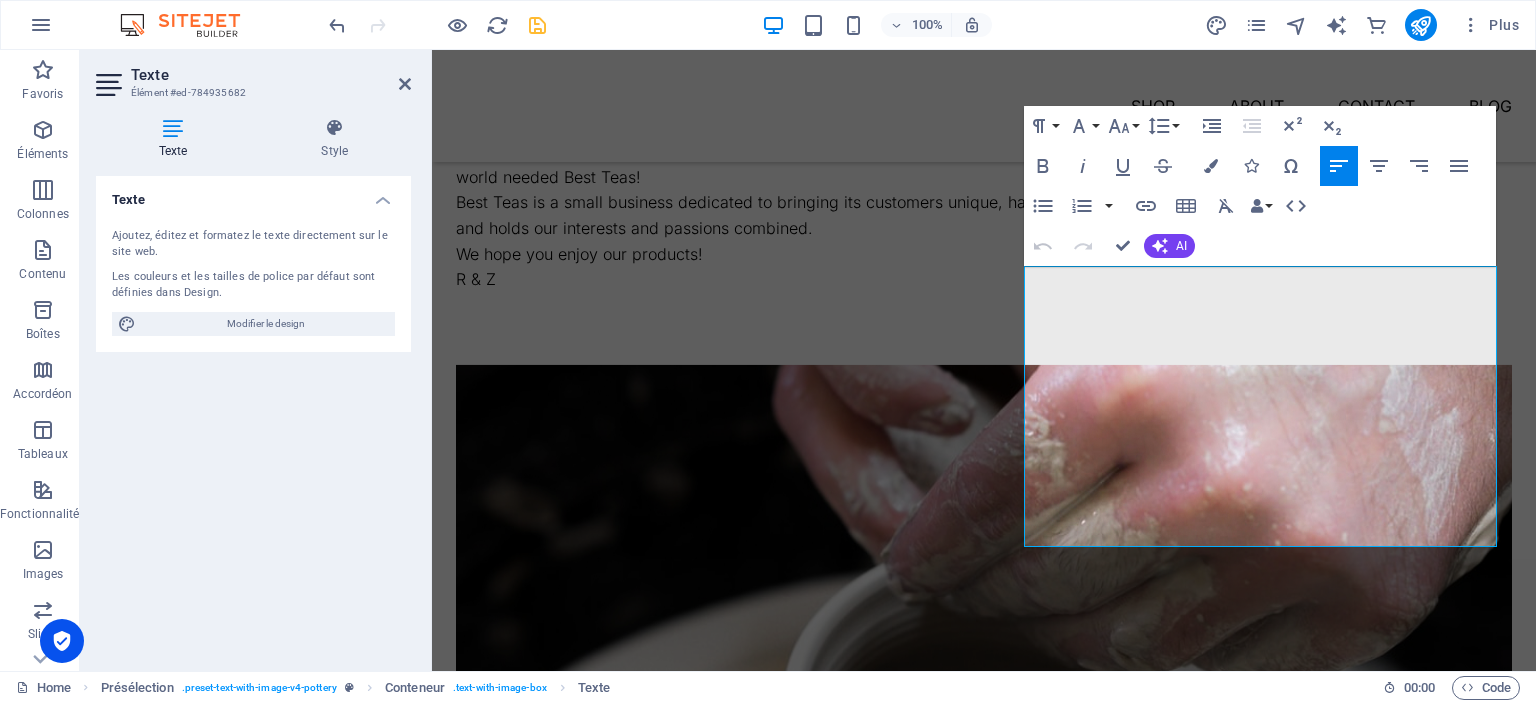 click on "Undo" at bounding box center [1043, 246] 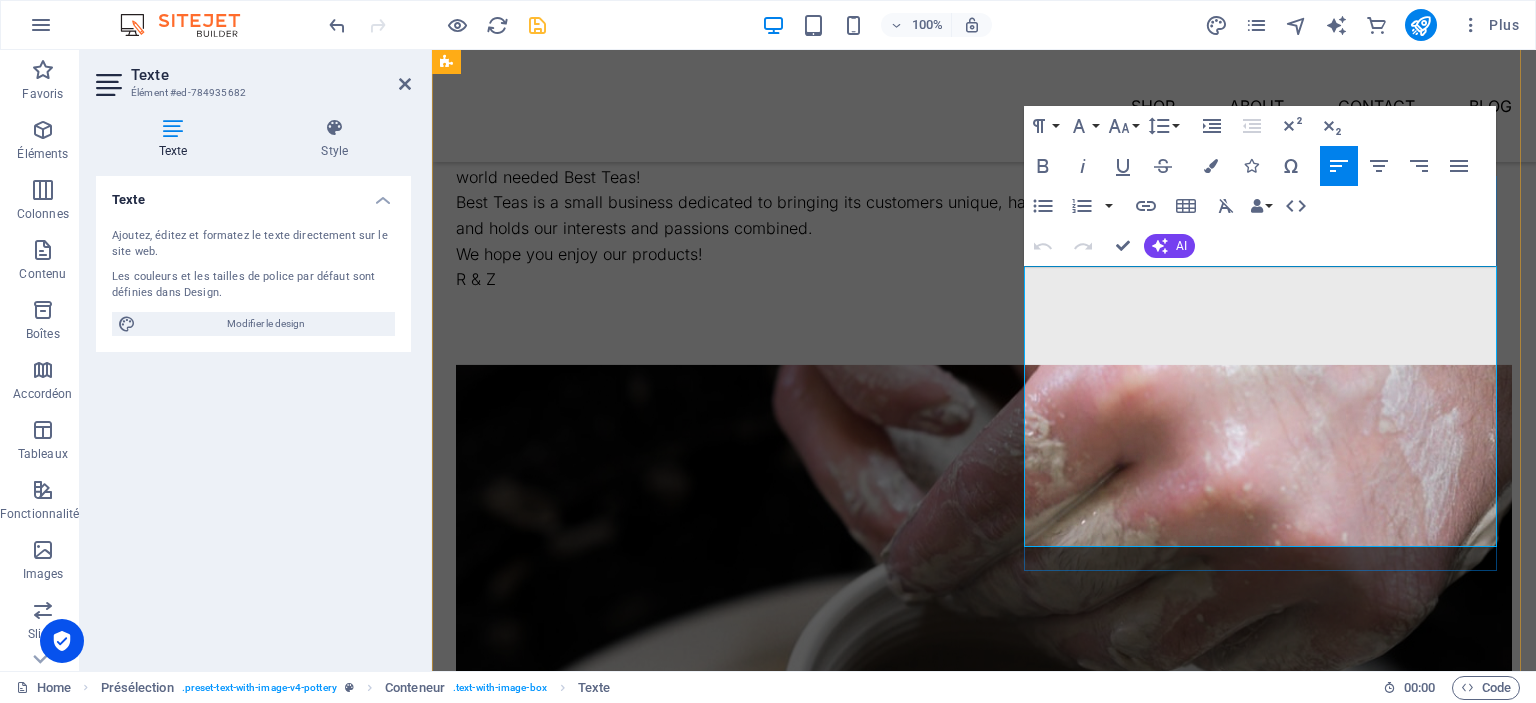 click on "We are two sisters who are besties. One of us is passionate about crafting & design, while the other is passionate about fibre arts. We are both lovers of all kinds of tea, particularly, boba milk tea. We were inspired by each others complimenting expertise and decided that the world needed Best Teas!" at bounding box center (984, 152) 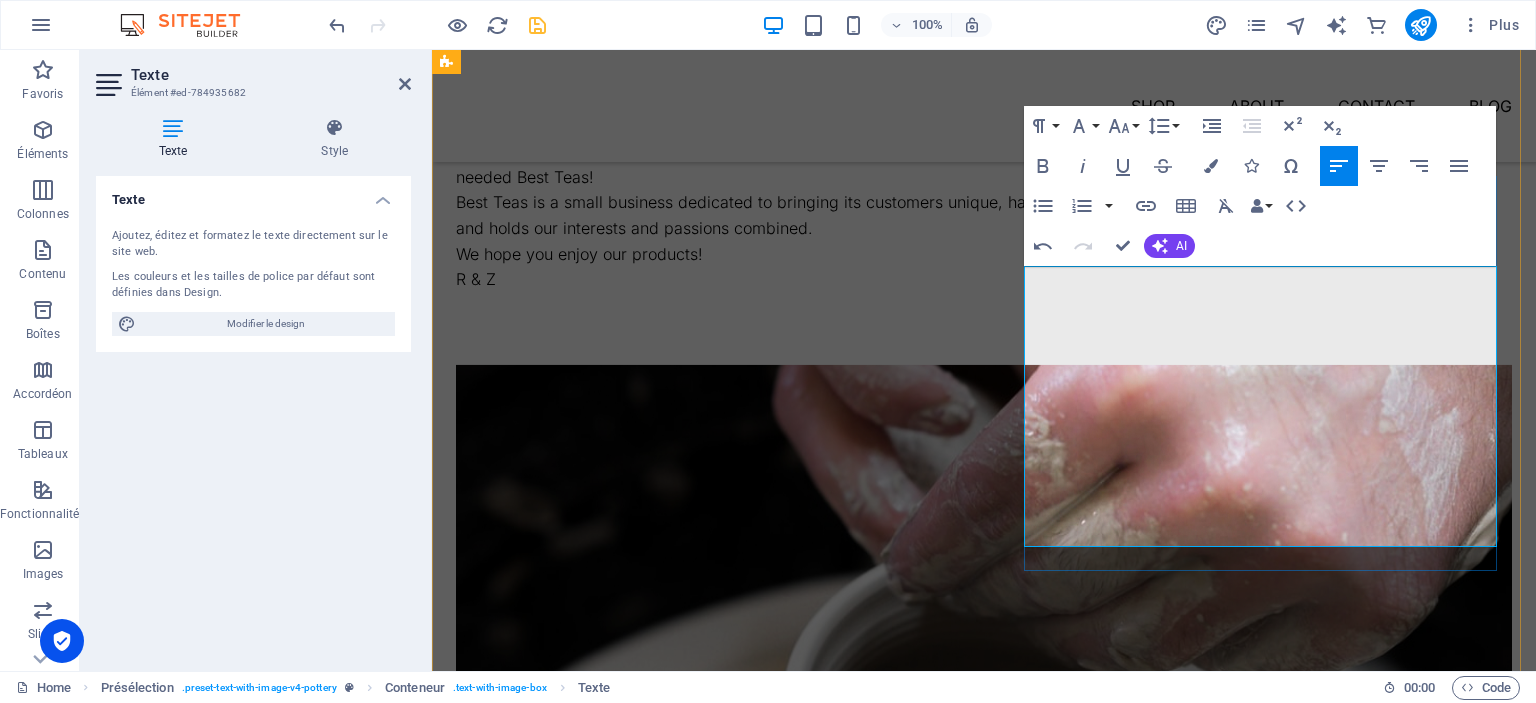 type 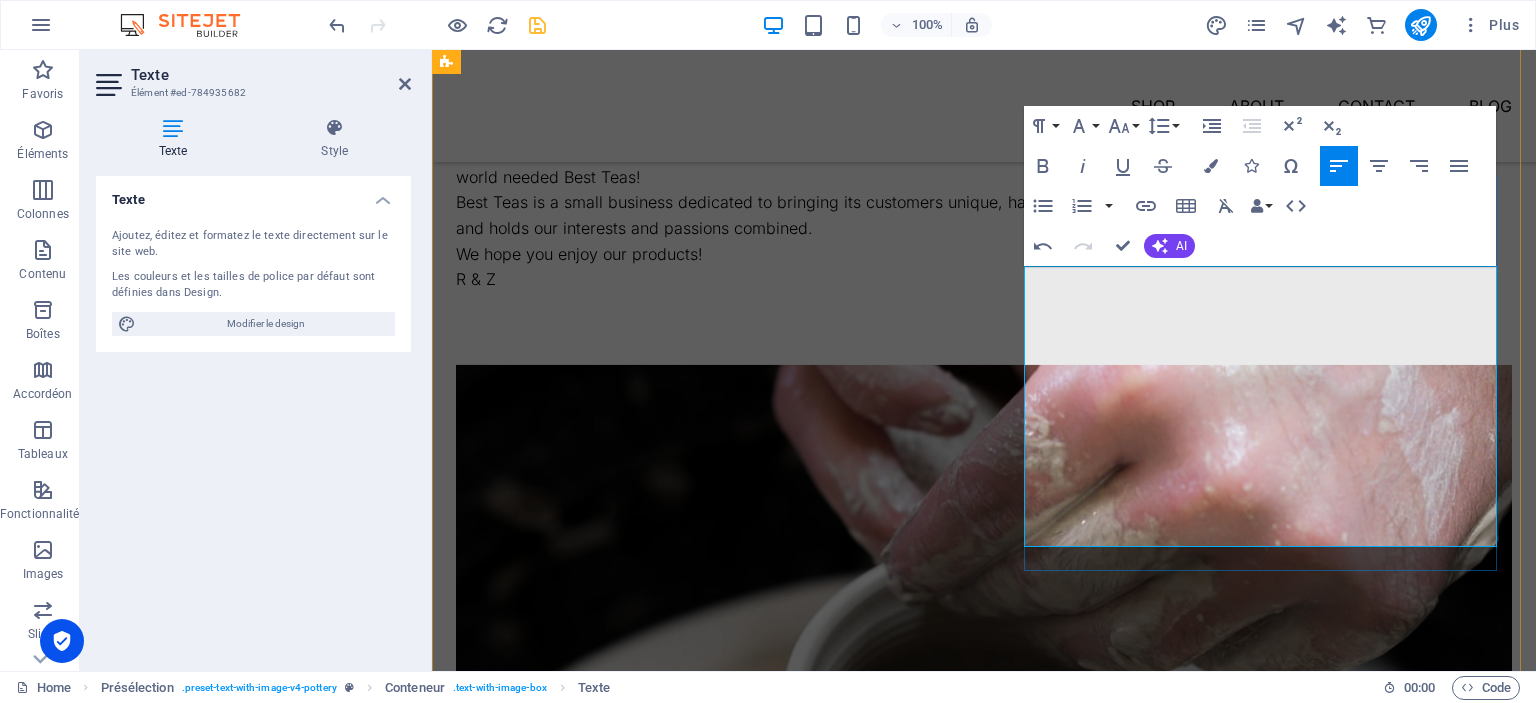 scroll, scrollTop: 1504, scrollLeft: 0, axis: vertical 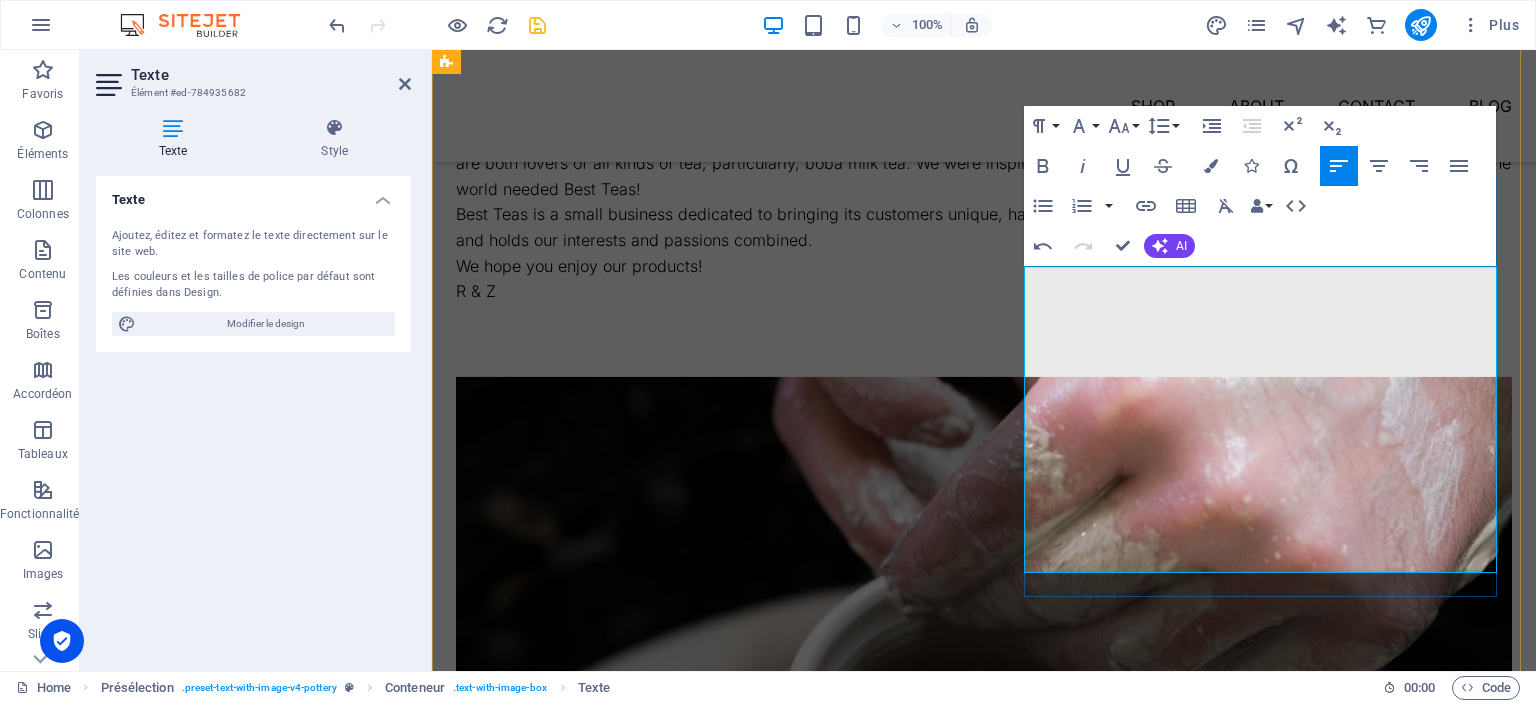 click on "We hope you enjoy our products!" at bounding box center [984, 267] 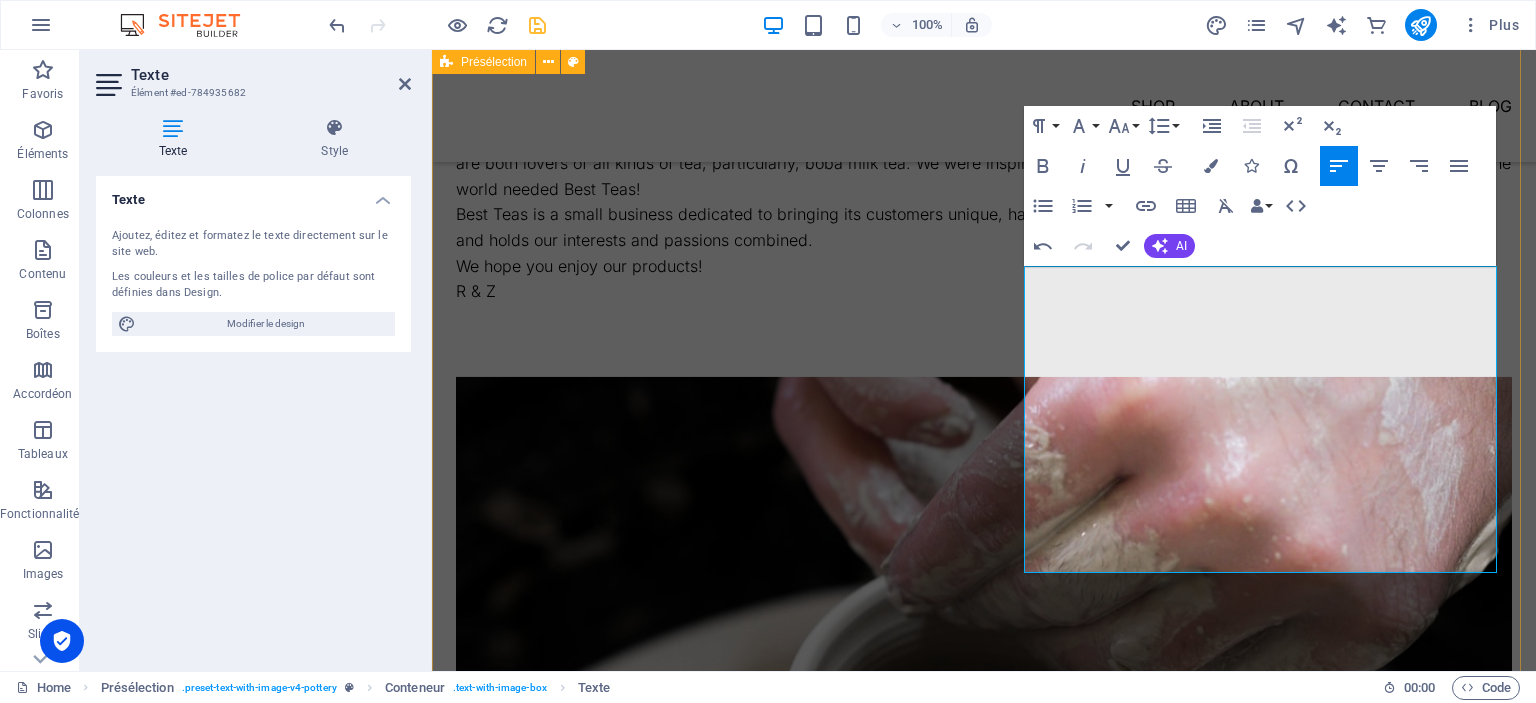 click on "Our Story         We  are two sisters who are besties. One of us is passionate about crafting & design, while the other is passionate about fibre arts. We are both lovers of all kinds of tea, particularly, boba milk tea. We were inspired by each others complimenting expertise and decided that the world needed Best Teas!         Best Teas is a small business dedicated to bringing its customers unique, hand crafted, artisan products. Each item is handmade with love and holds our interests and passions combined. We hope you enjoy our products! R & Z Déposer le contenu ici ou  Ajouter les éléments  Coller le presse-papiers" at bounding box center (984, 602) 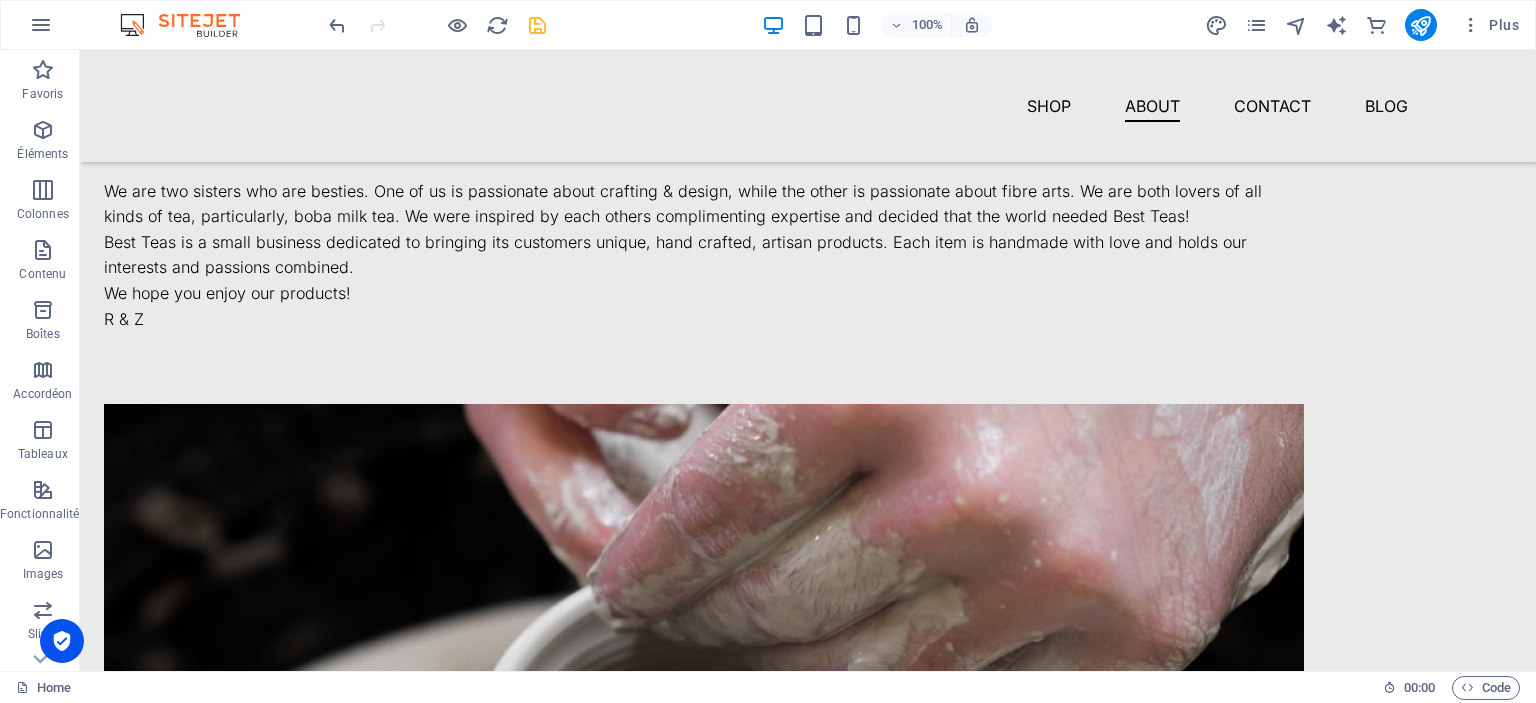 scroll, scrollTop: 1317, scrollLeft: 0, axis: vertical 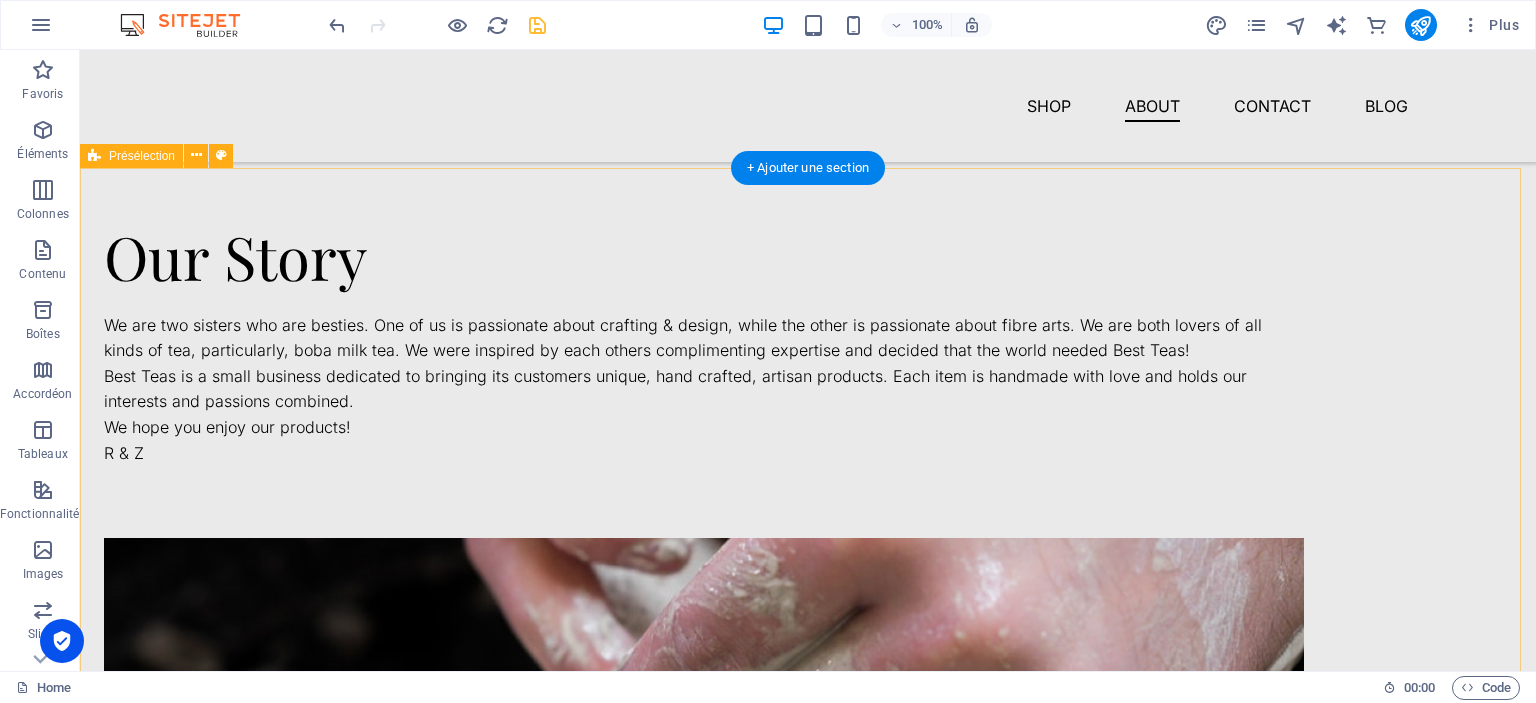 click at bounding box center [704, 863] 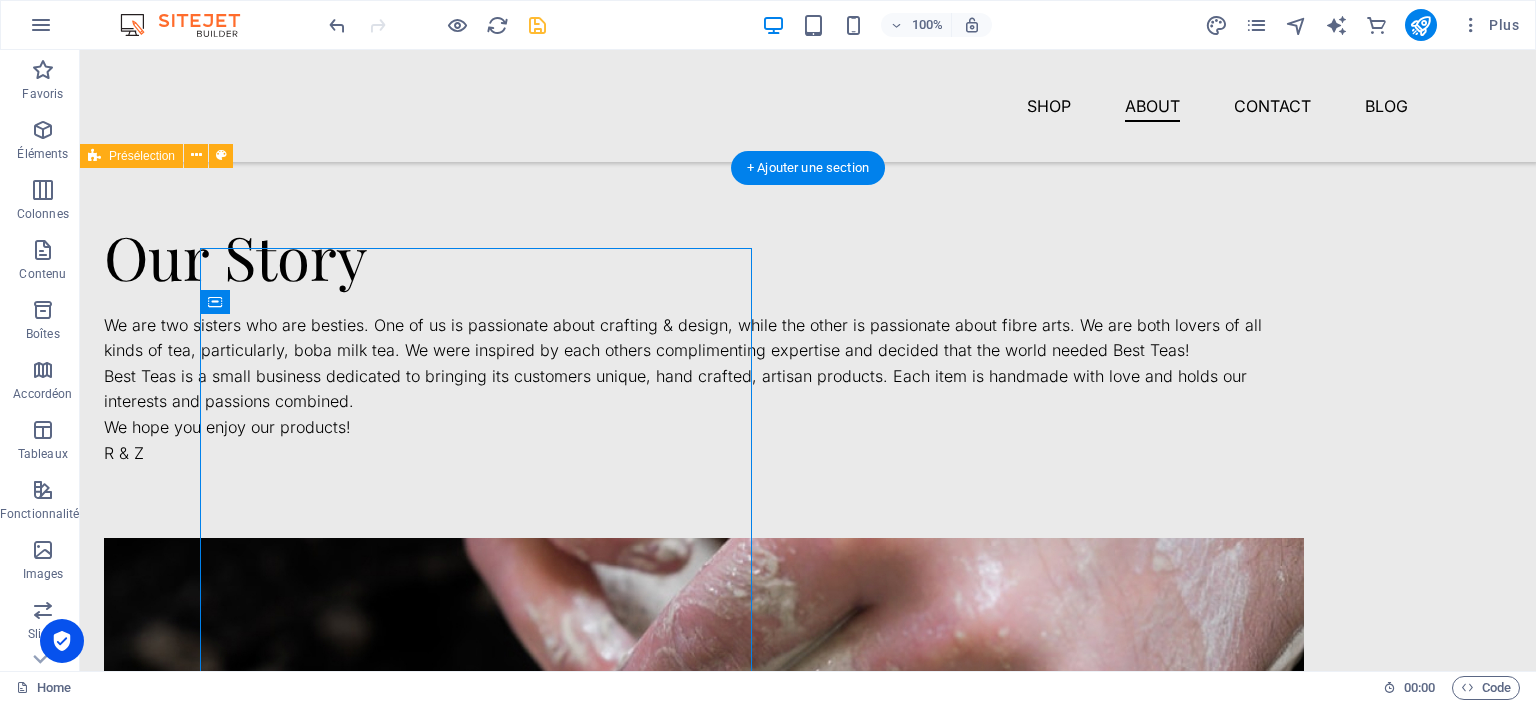 click at bounding box center (704, 863) 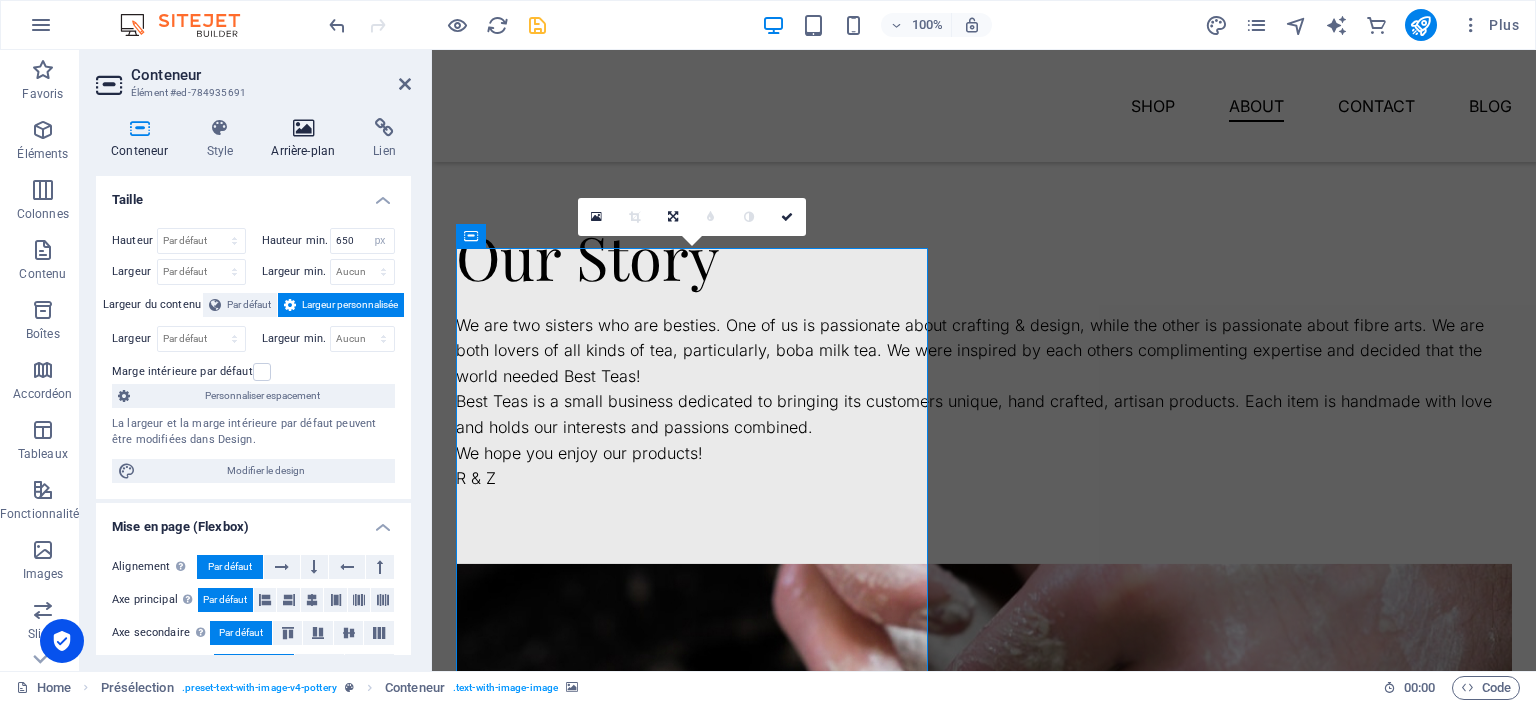 click at bounding box center (303, 128) 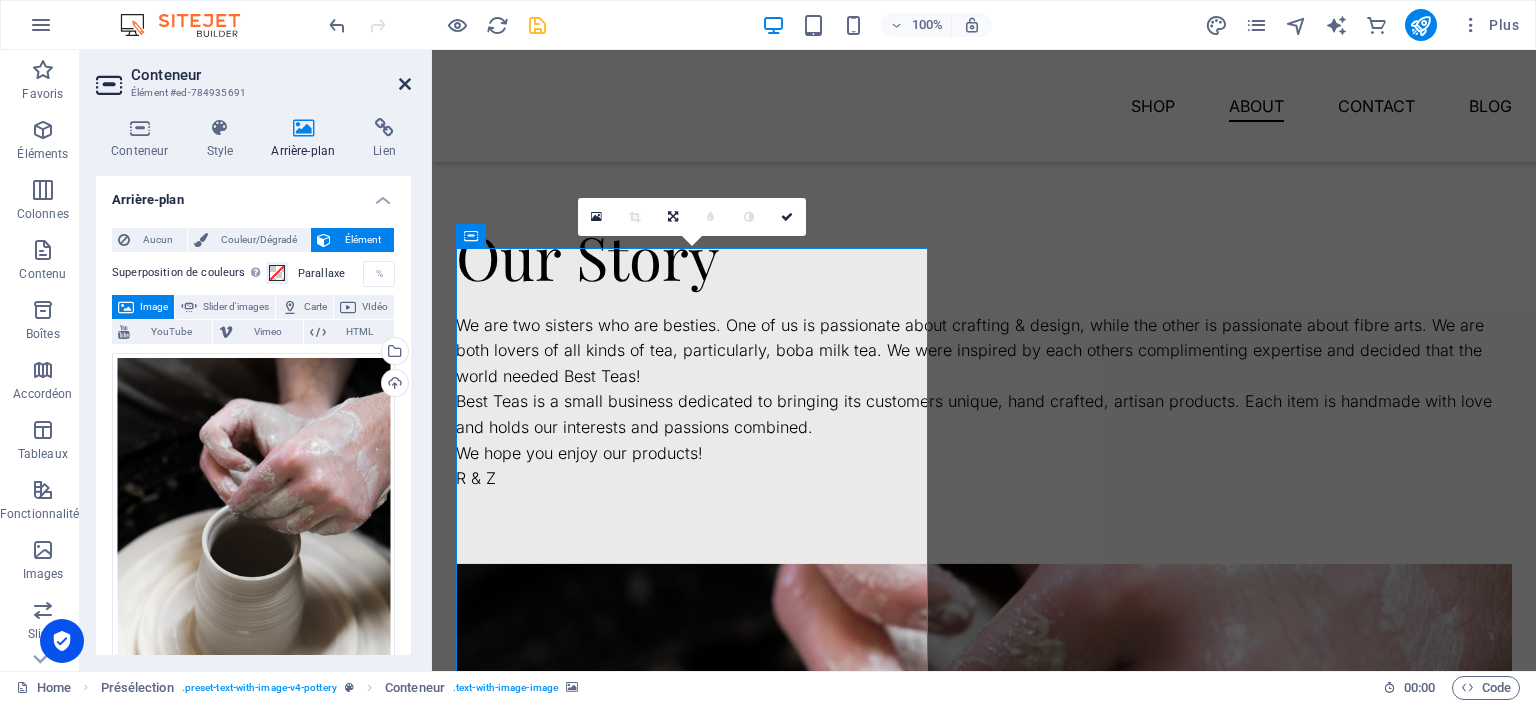click at bounding box center (405, 84) 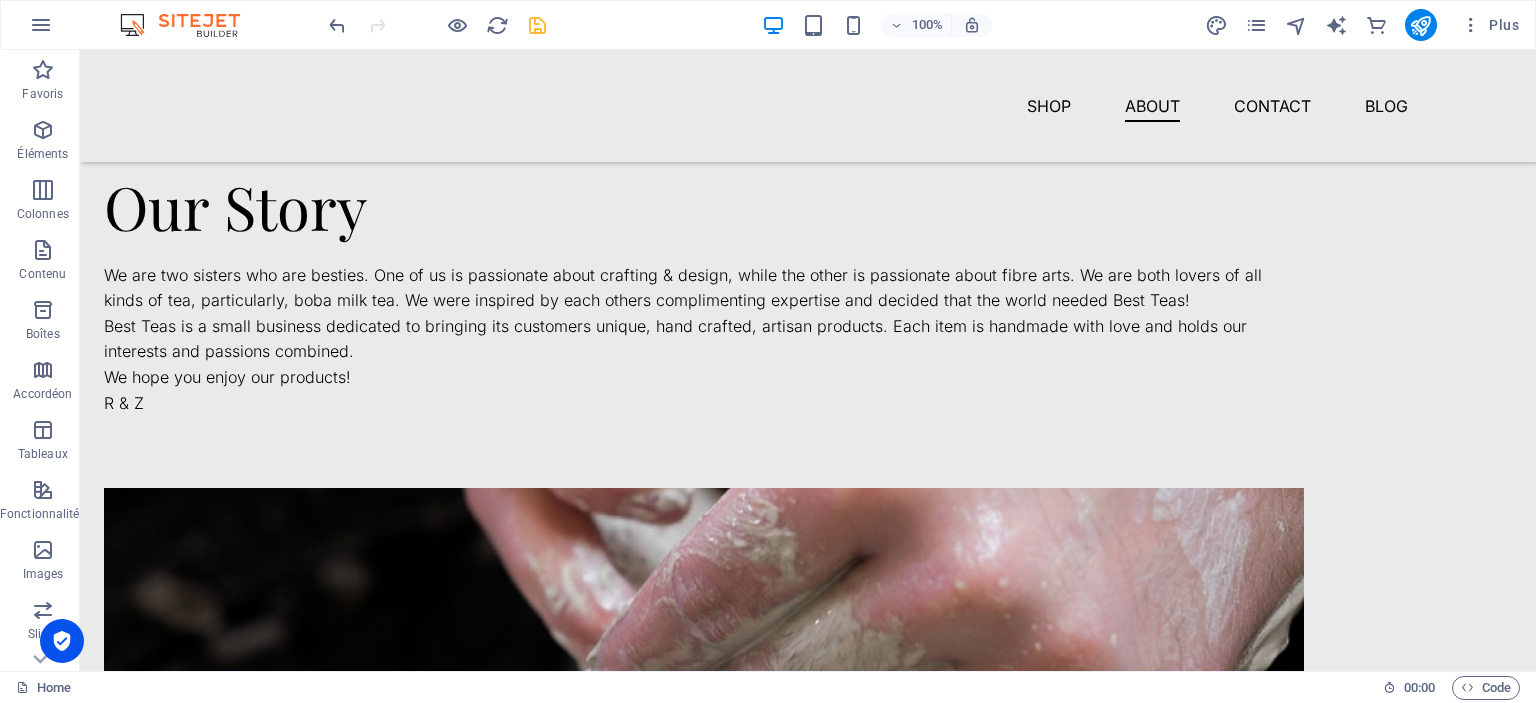 scroll, scrollTop: 1377, scrollLeft: 0, axis: vertical 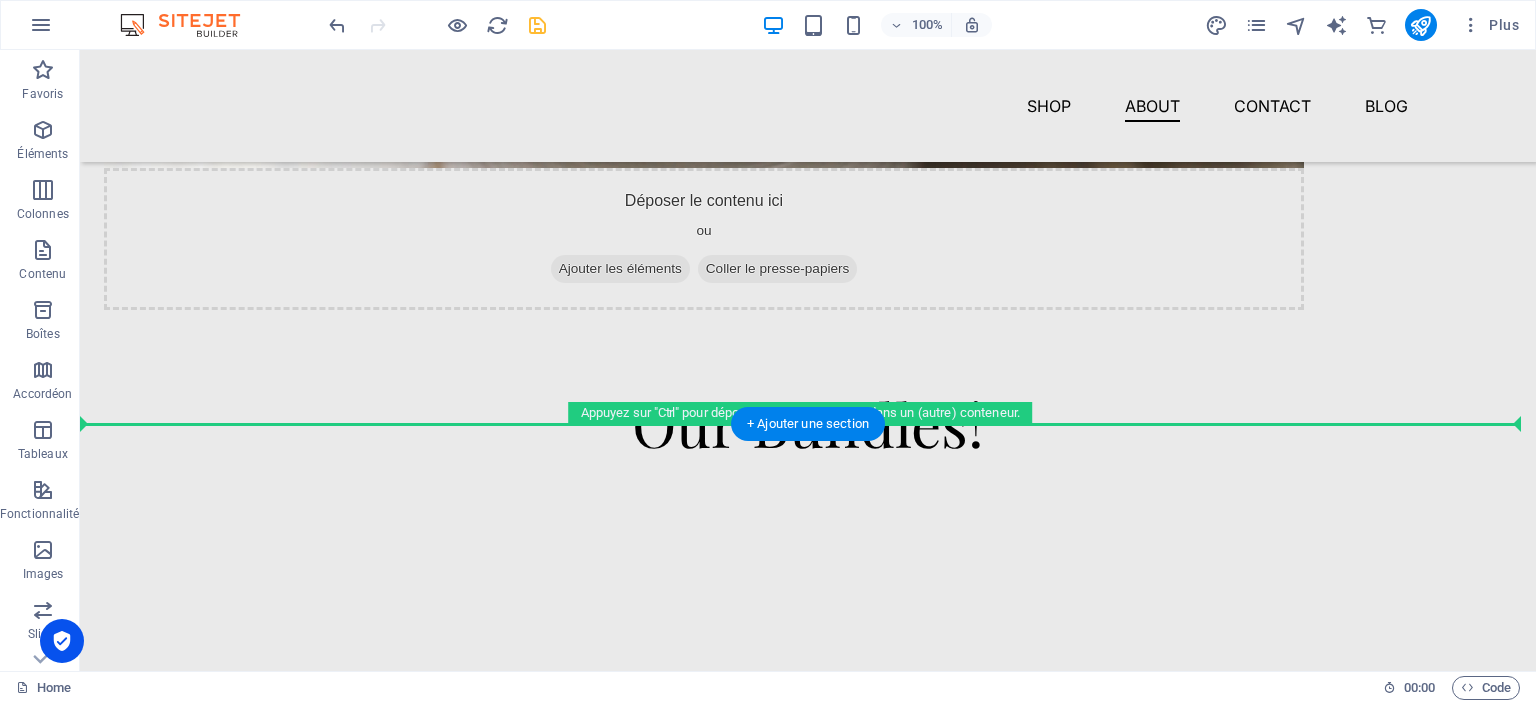drag, startPoint x: 930, startPoint y: 343, endPoint x: 1068, endPoint y: 427, distance: 161.55495 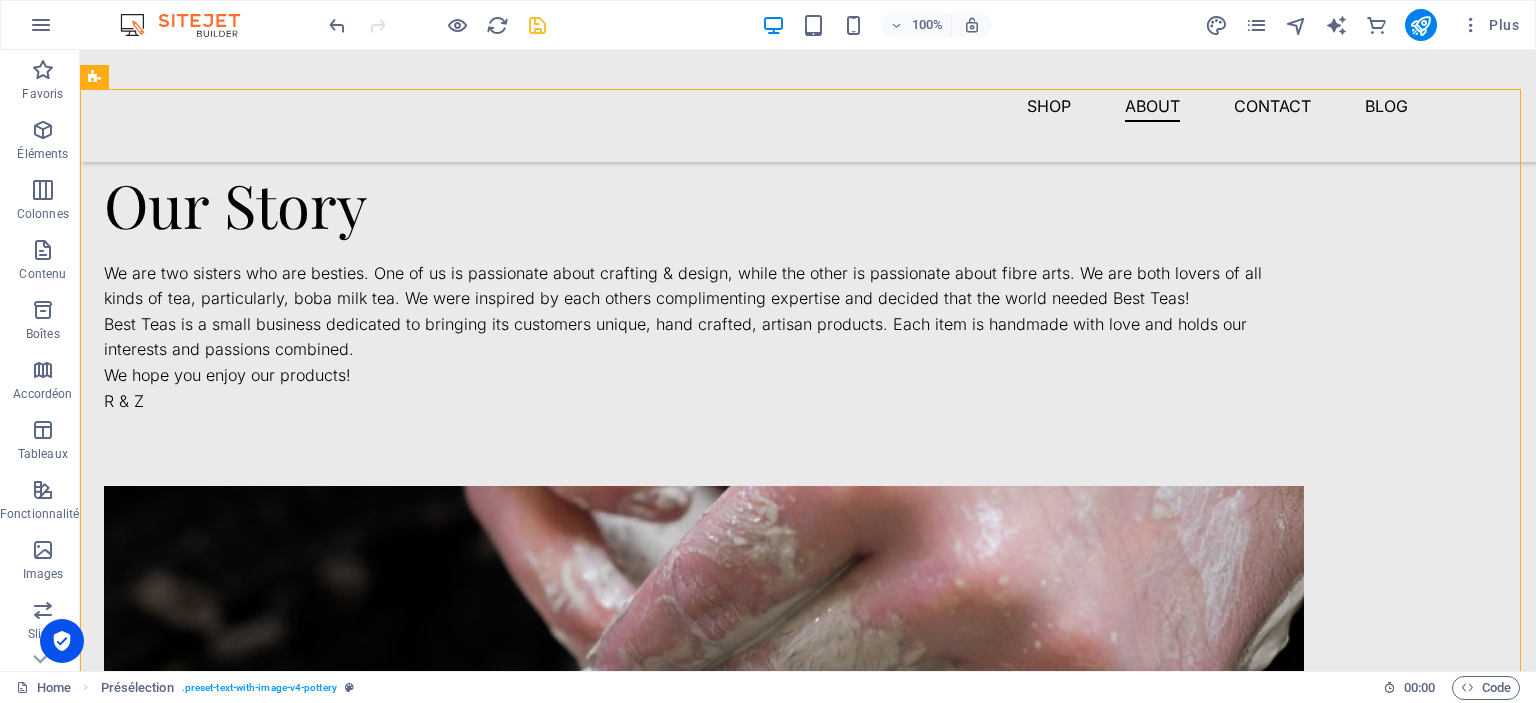 scroll, scrollTop: 1862, scrollLeft: 0, axis: vertical 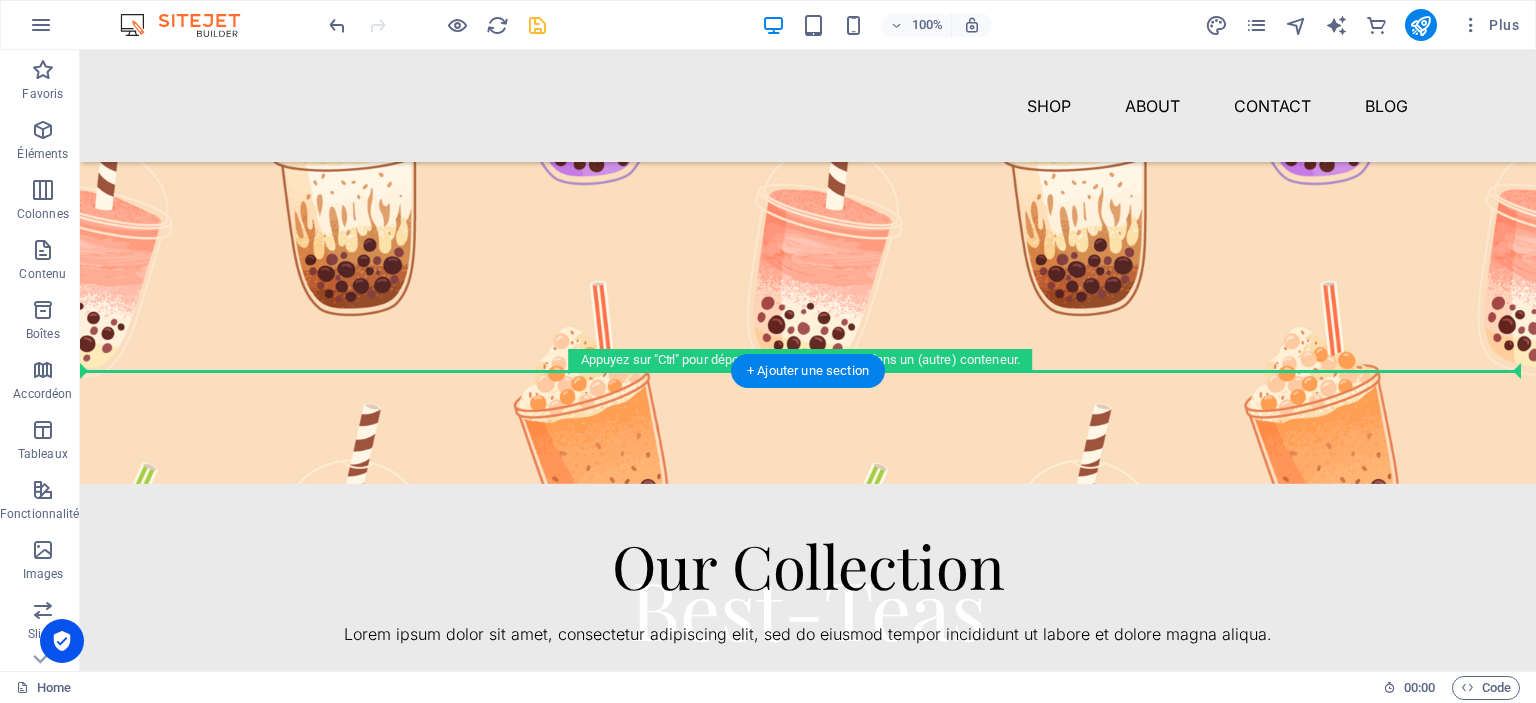 drag, startPoint x: 830, startPoint y: 243, endPoint x: 705, endPoint y: 411, distance: 209.40154 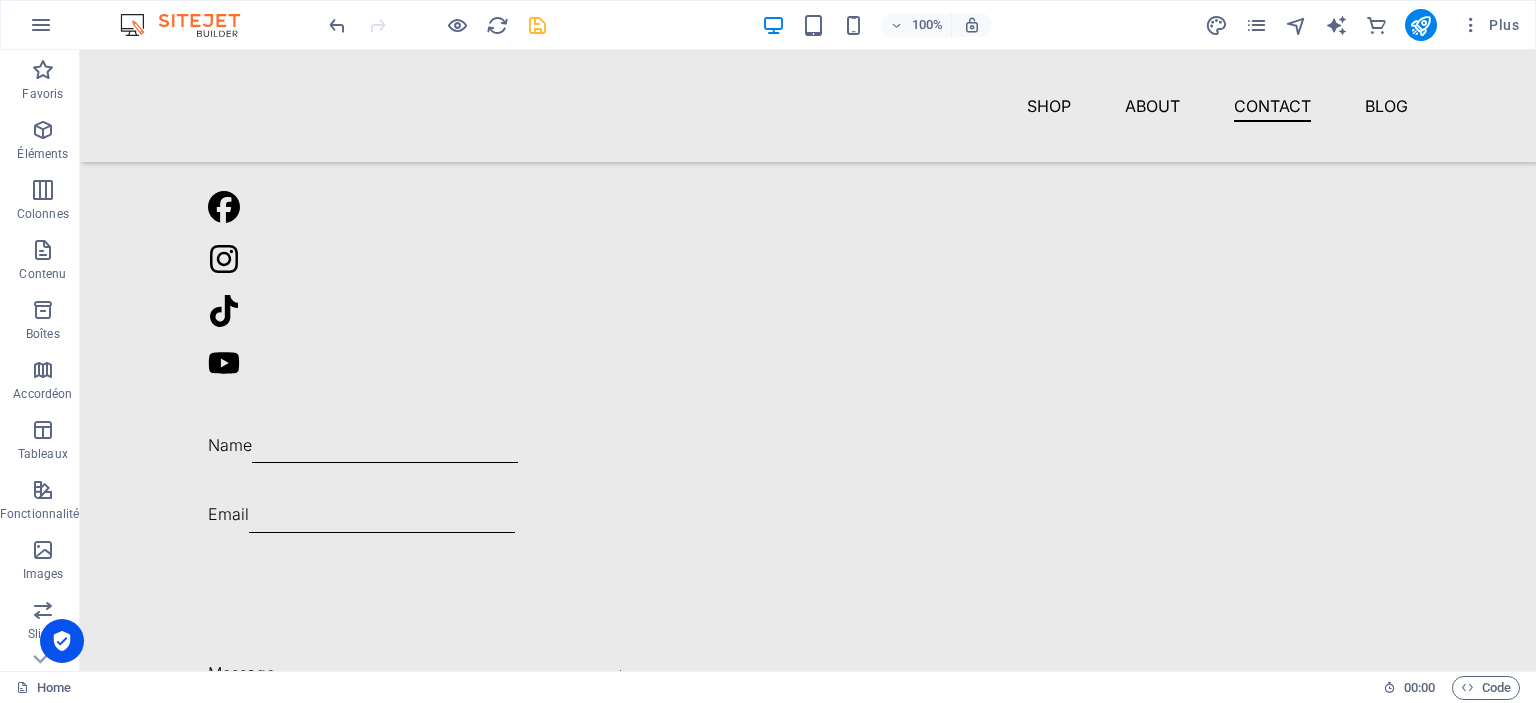scroll, scrollTop: 3280, scrollLeft: 0, axis: vertical 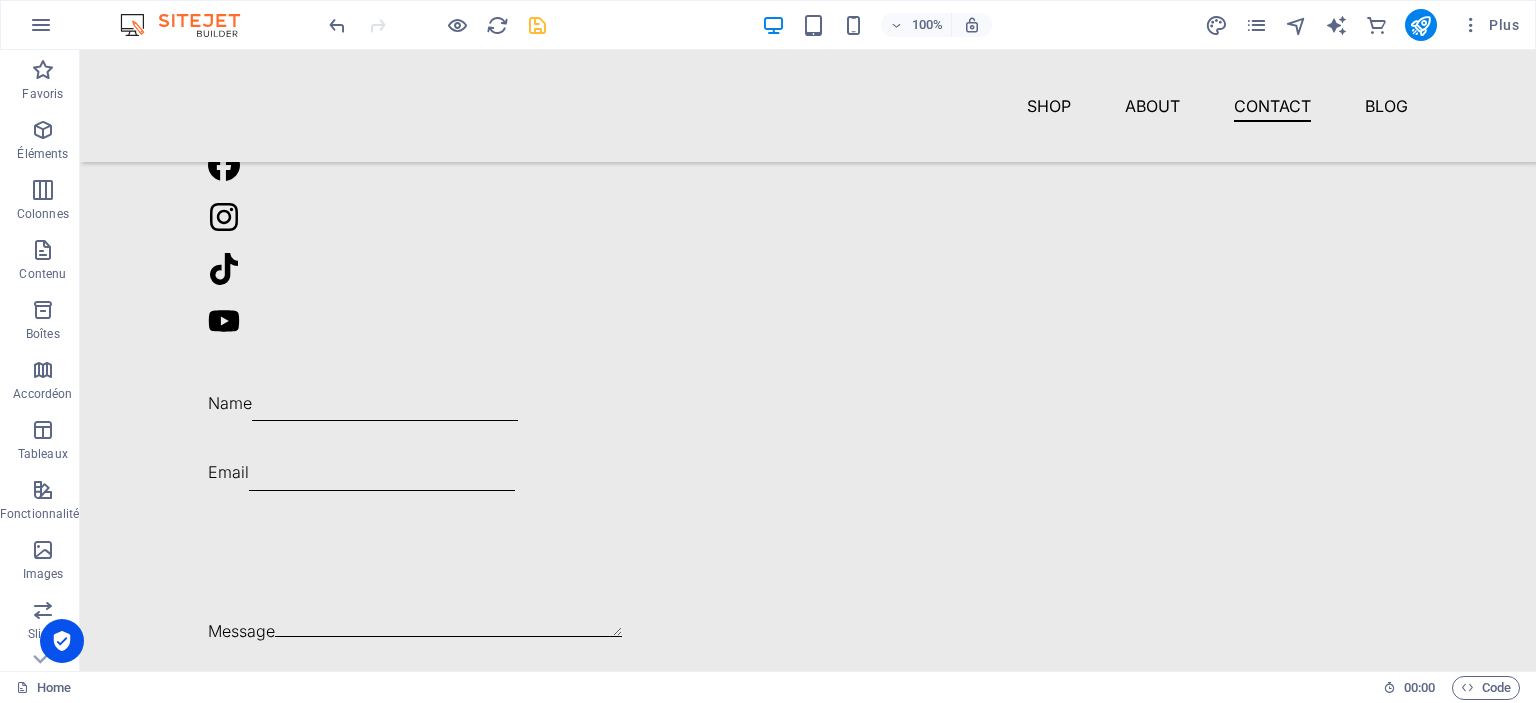 drag, startPoint x: 1533, startPoint y: 171, endPoint x: 1615, endPoint y: 727, distance: 562.0142 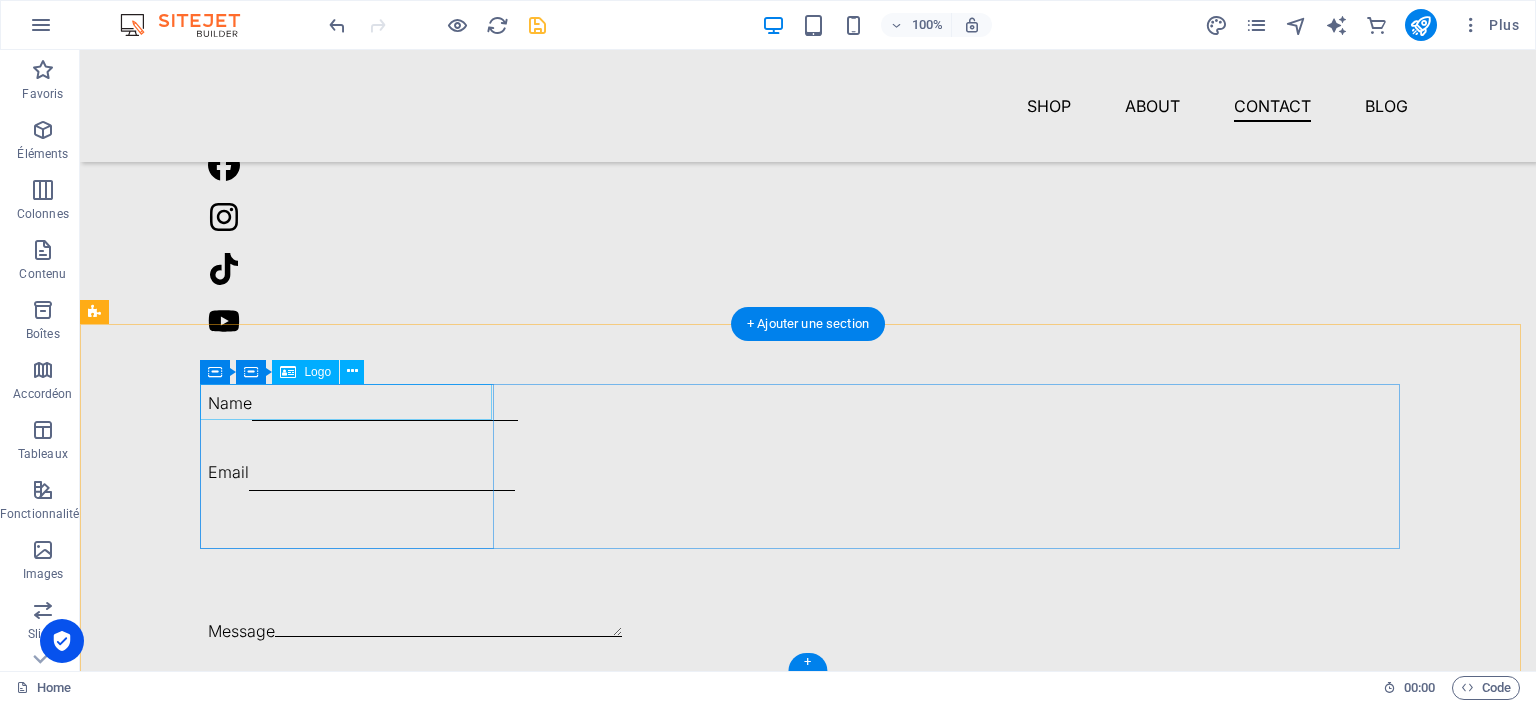 click at bounding box center [355, 975] 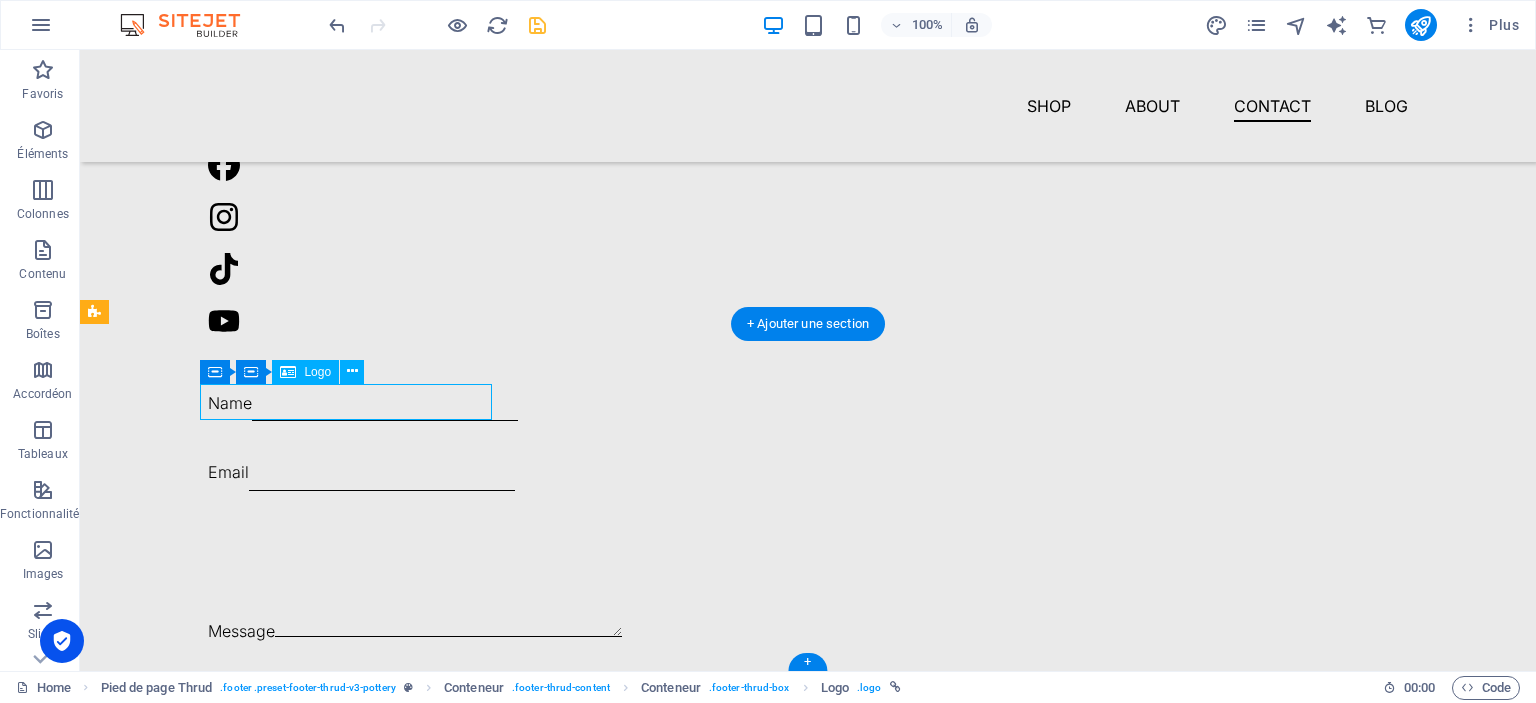 click at bounding box center (355, 975) 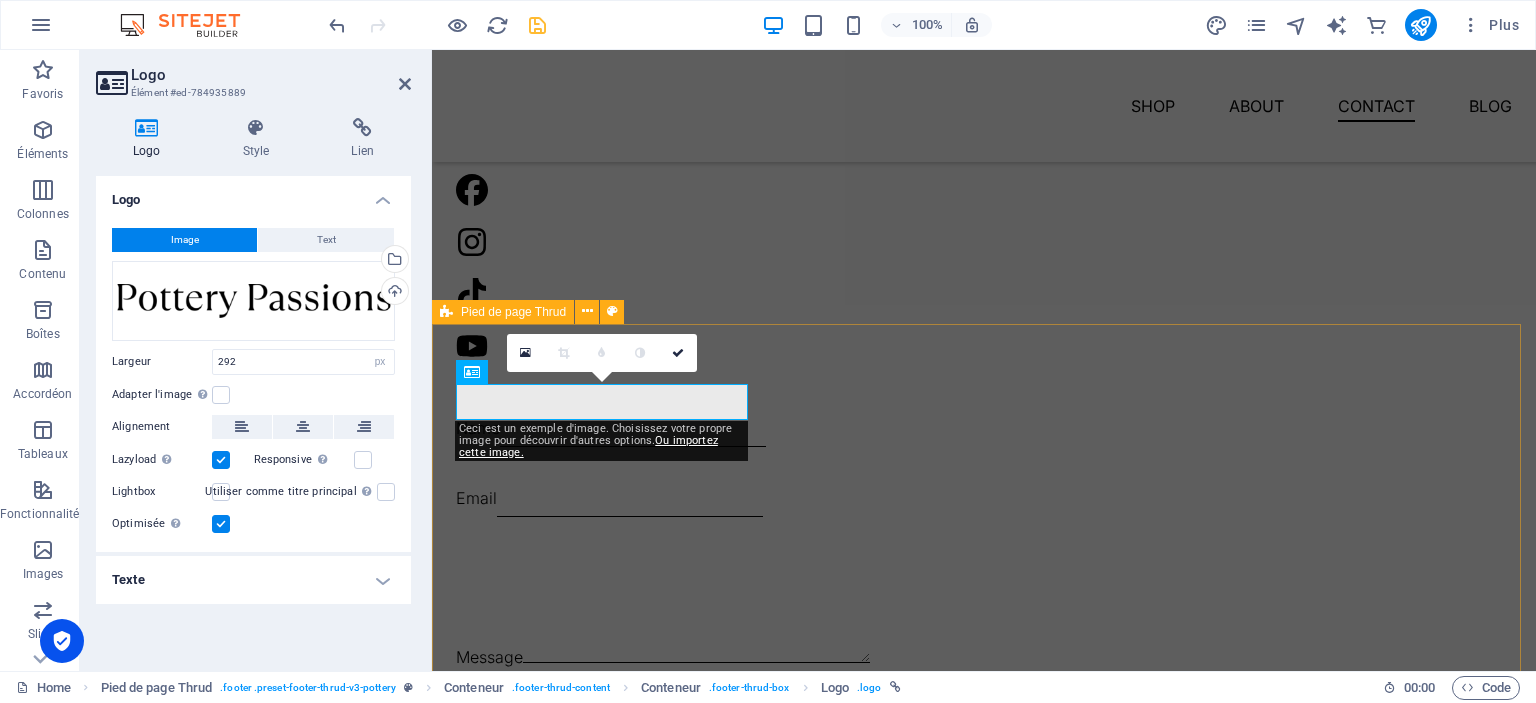 click on "Street ,  Berlin ,
12345   Quick Links Shop Contact About Blog Details Legal Notice Privacy Policy Contact 0123 - 456789 bestteas442@gmail.com
2024  cPanel . All rights reserved." at bounding box center [984, 1374] 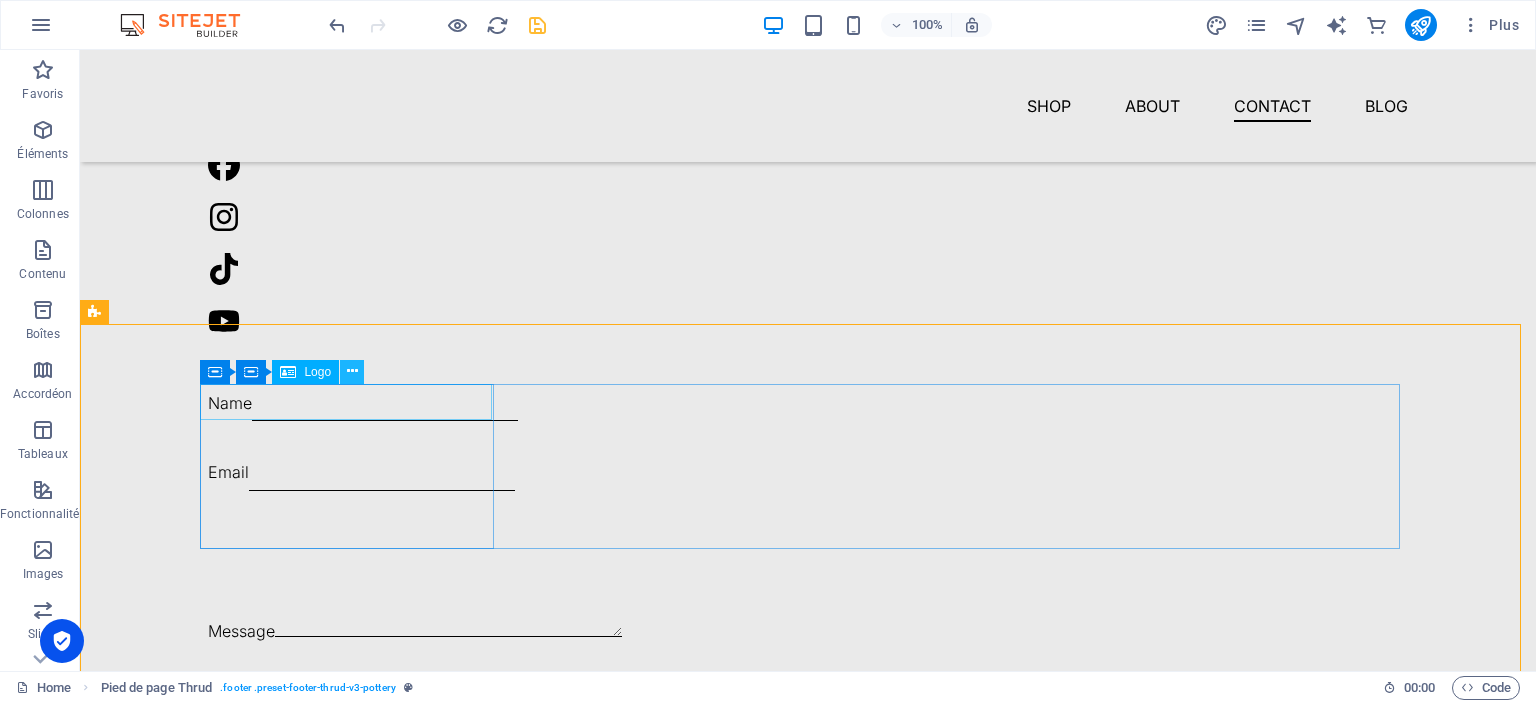 click at bounding box center [352, 372] 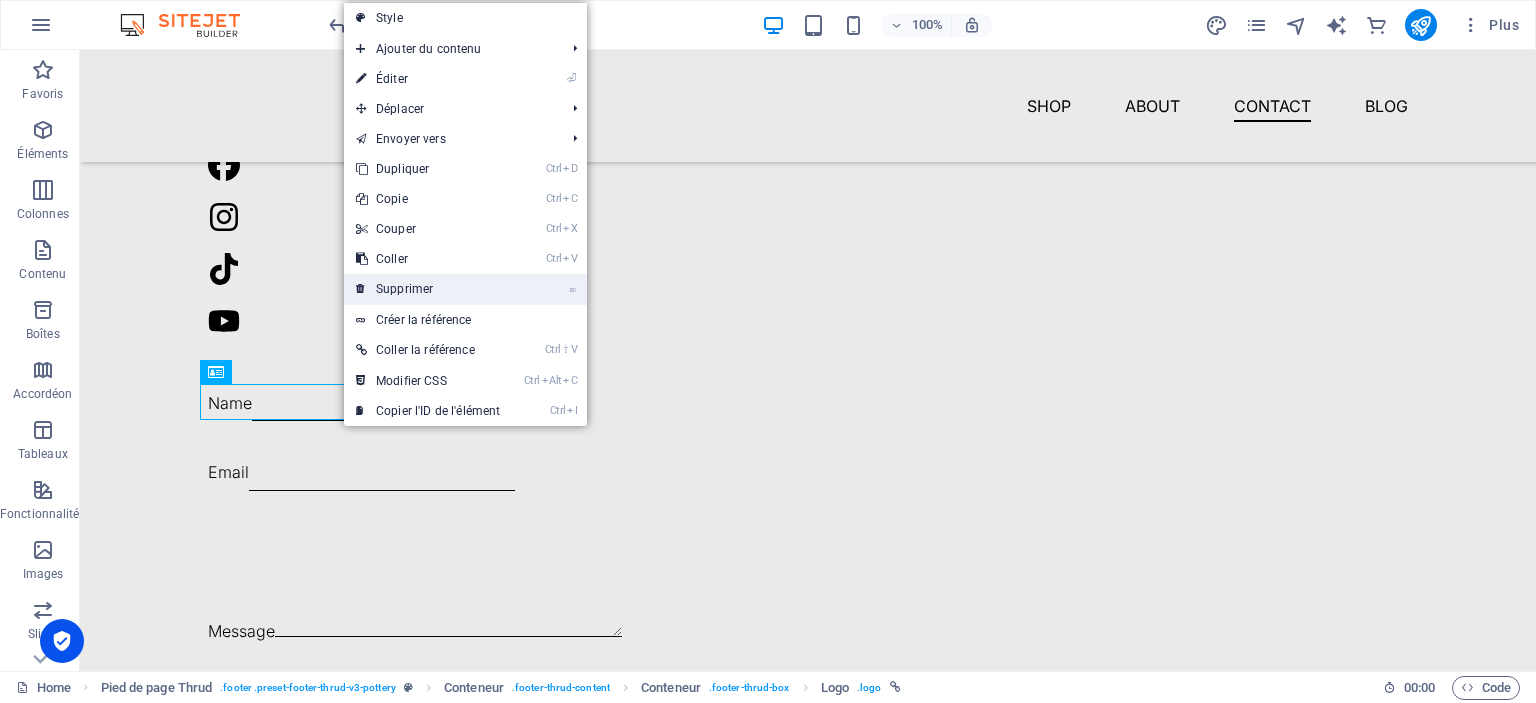click on "⌦  Supprimer" at bounding box center [428, 289] 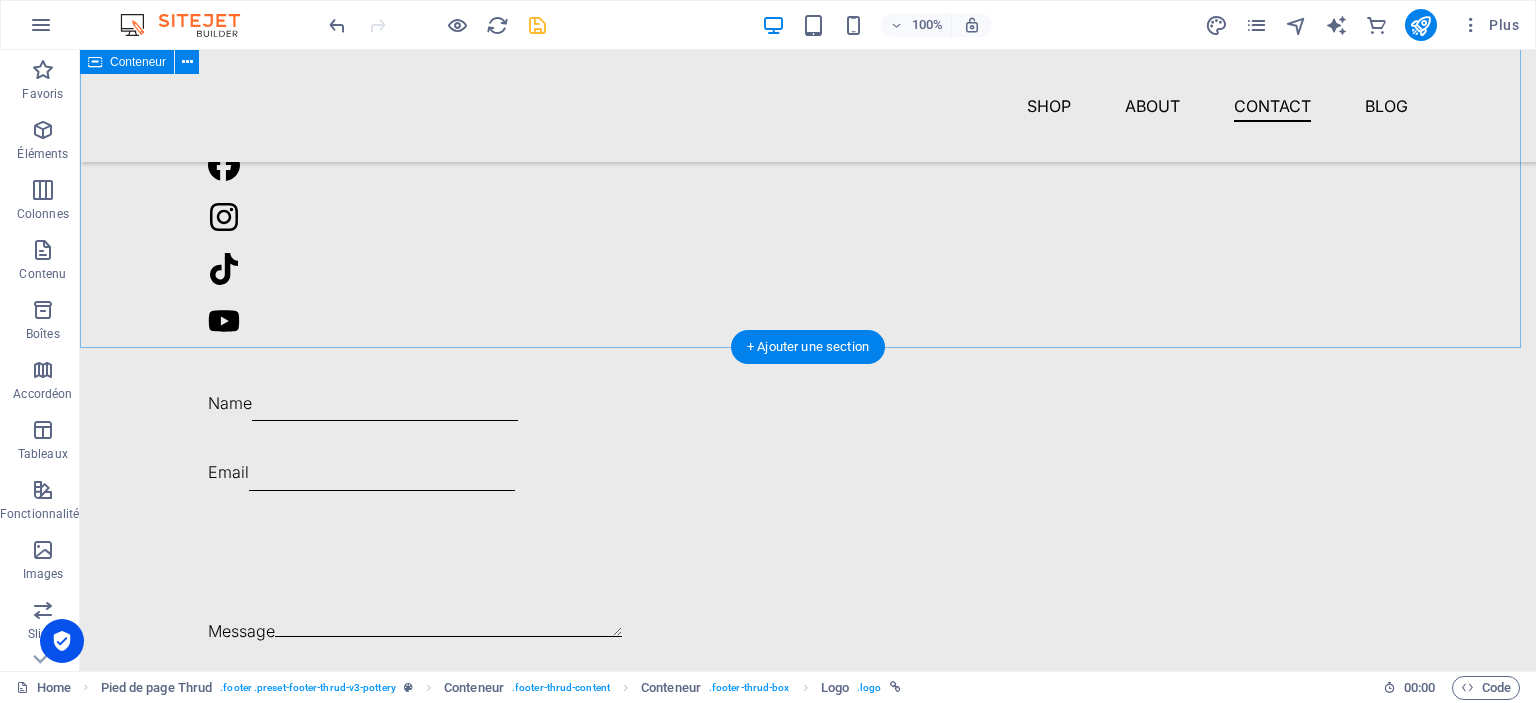 scroll, scrollTop: 3256, scrollLeft: 0, axis: vertical 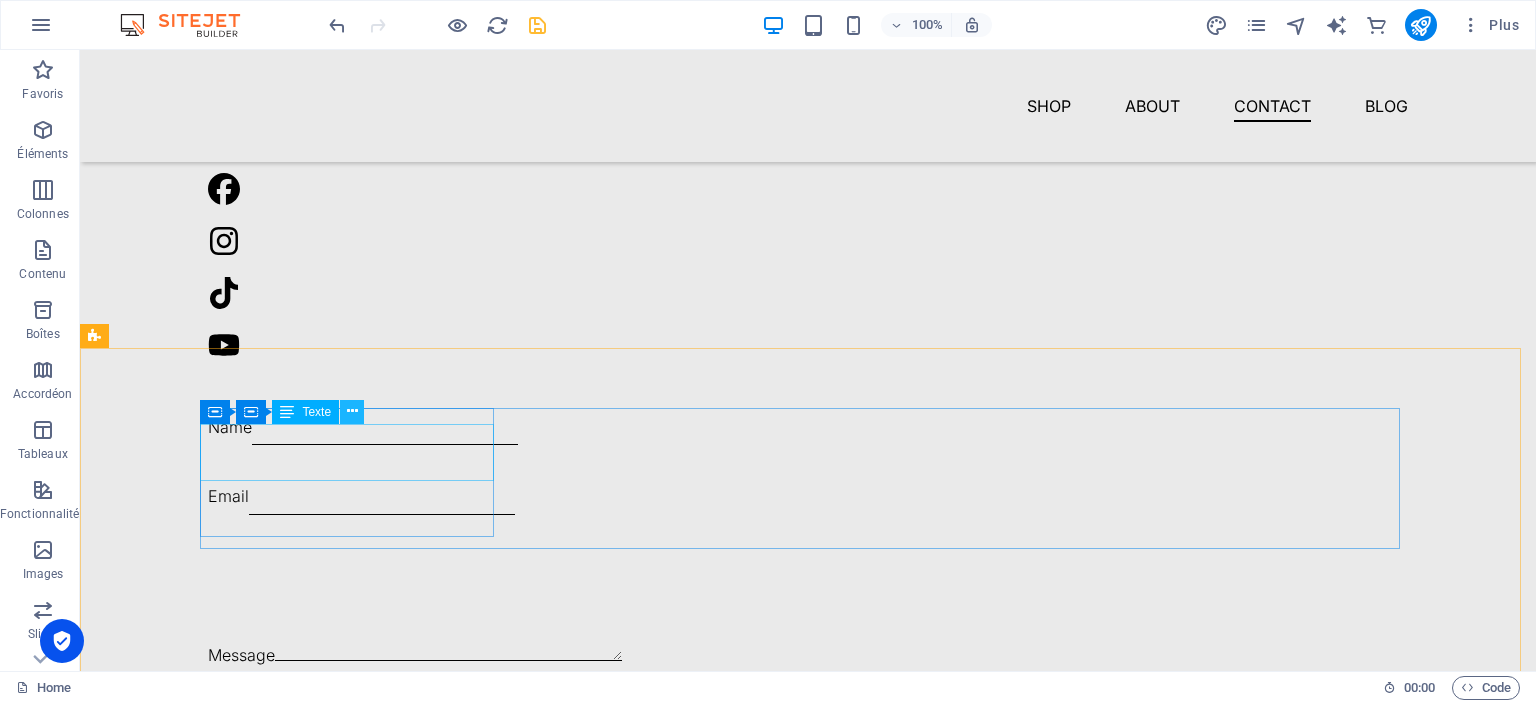 click at bounding box center [352, 412] 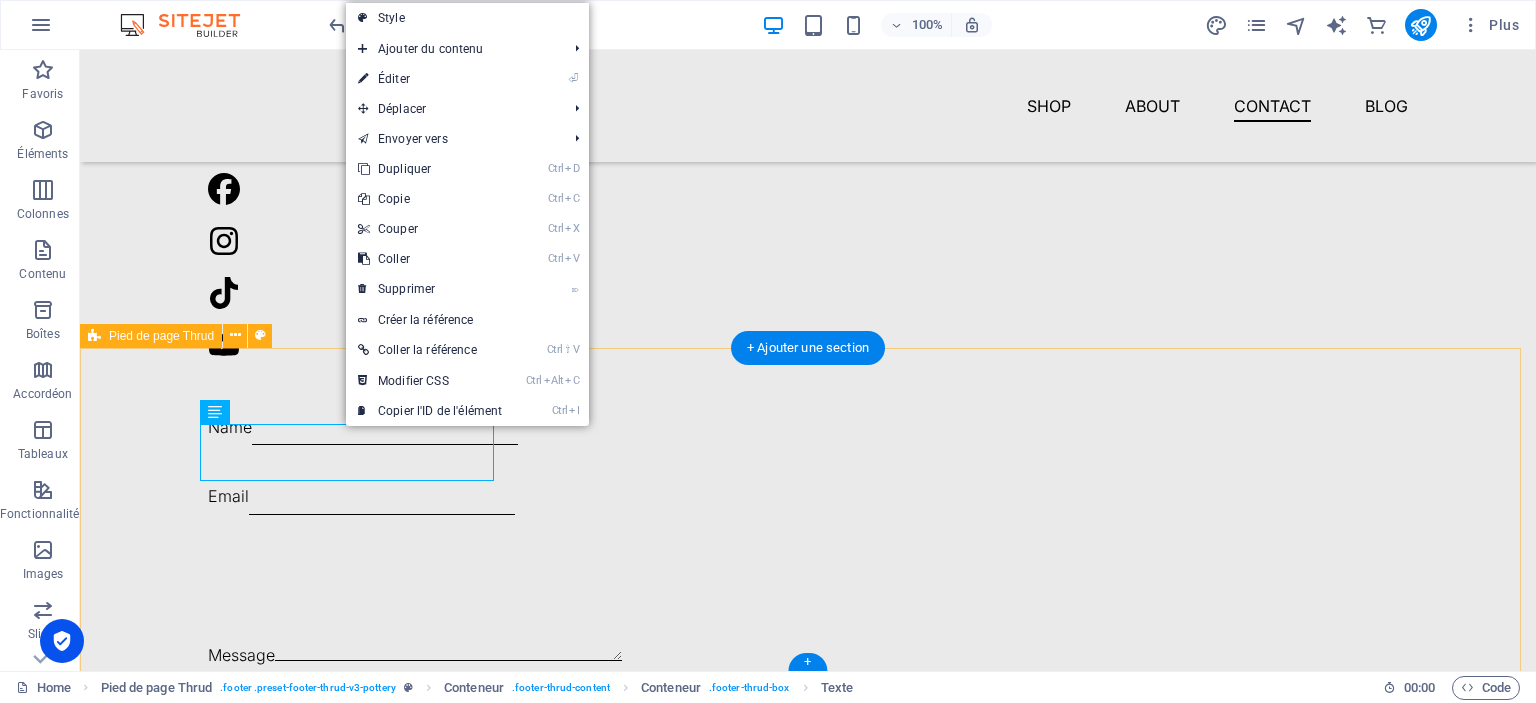 click on "Street ,  Berlin ,
12345   Quick Links Shop Contact About Blog Details Legal Notice Privacy Policy Contact 0123 - 456789 bestteas442@gmail.com
2024  cPanel . All rights reserved." at bounding box center (808, 1341) 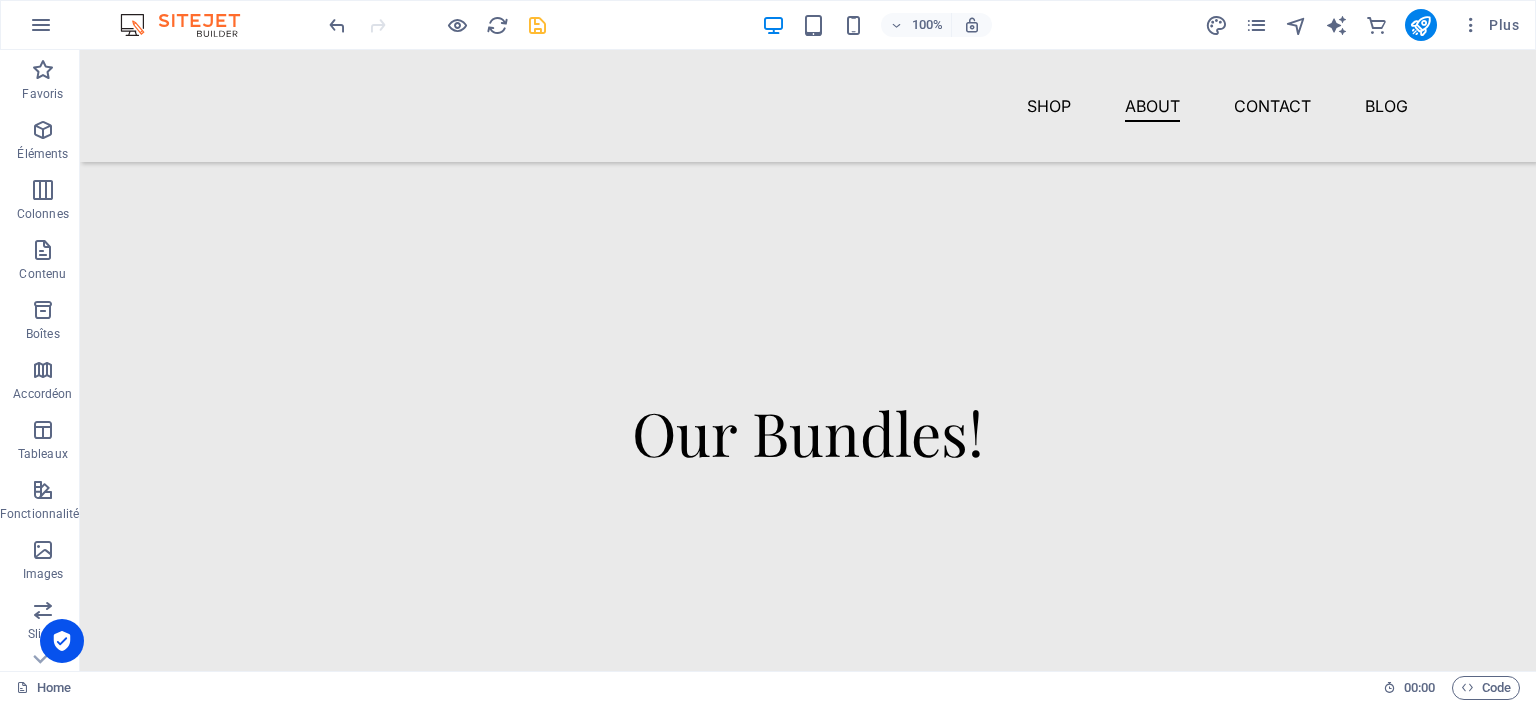 scroll, scrollTop: 1983, scrollLeft: 0, axis: vertical 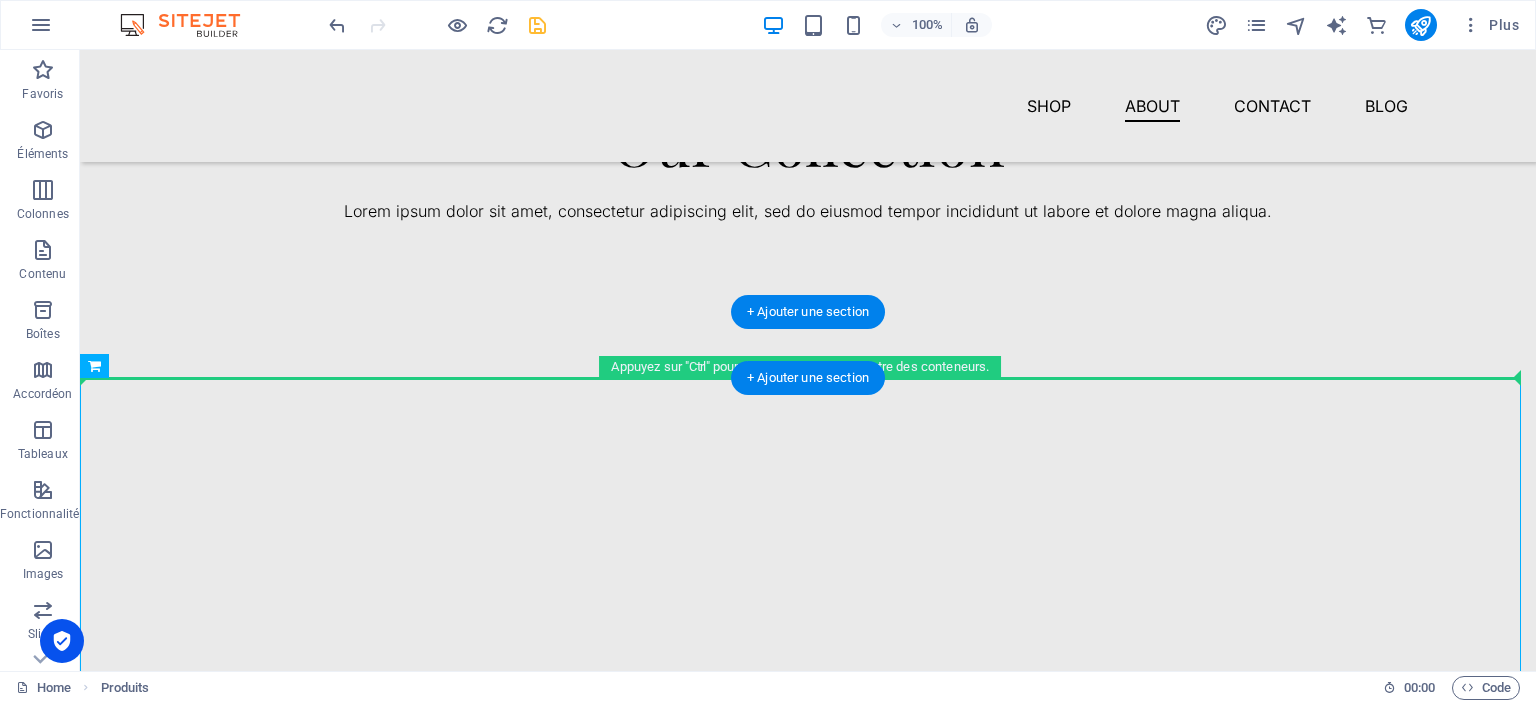drag, startPoint x: 138, startPoint y: 379, endPoint x: 135, endPoint y: 367, distance: 12.369317 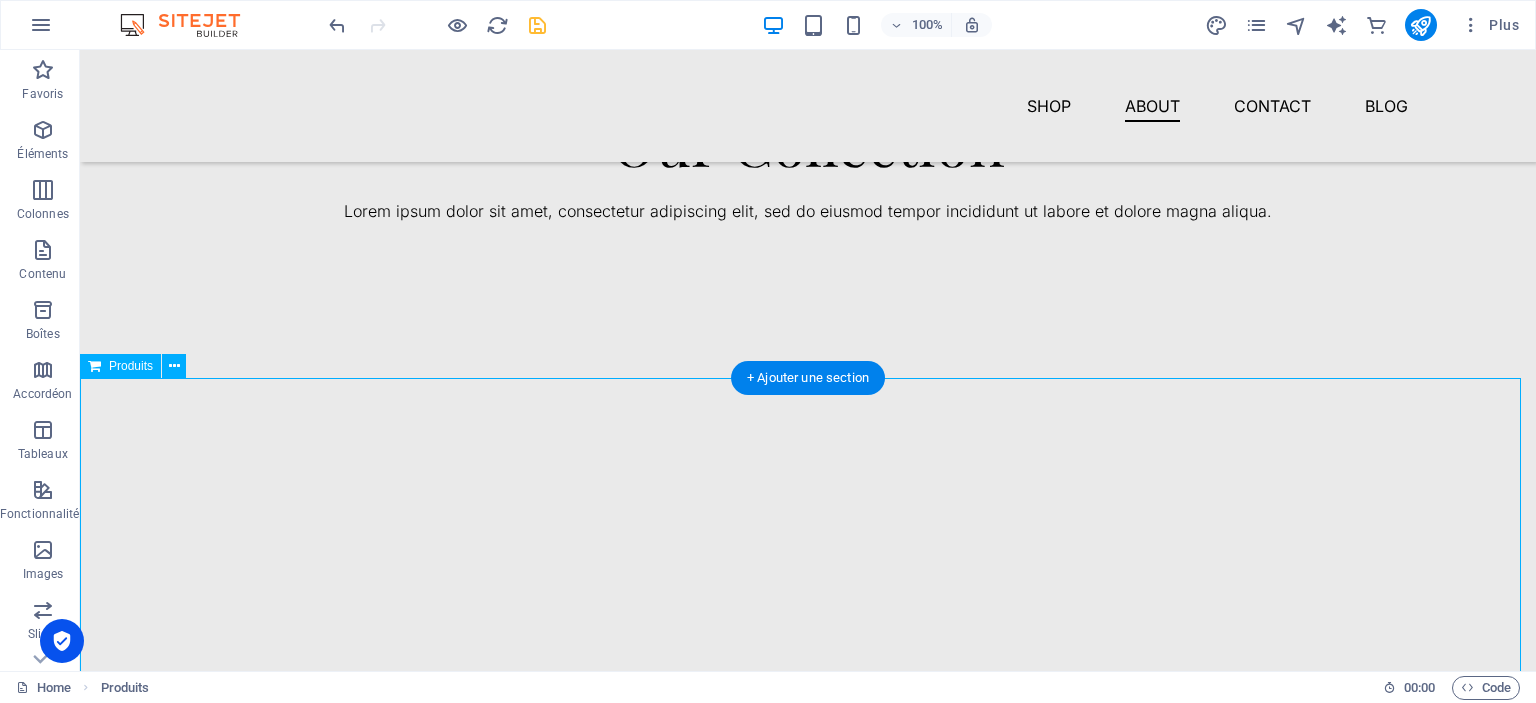 click at bounding box center (808, 1010) 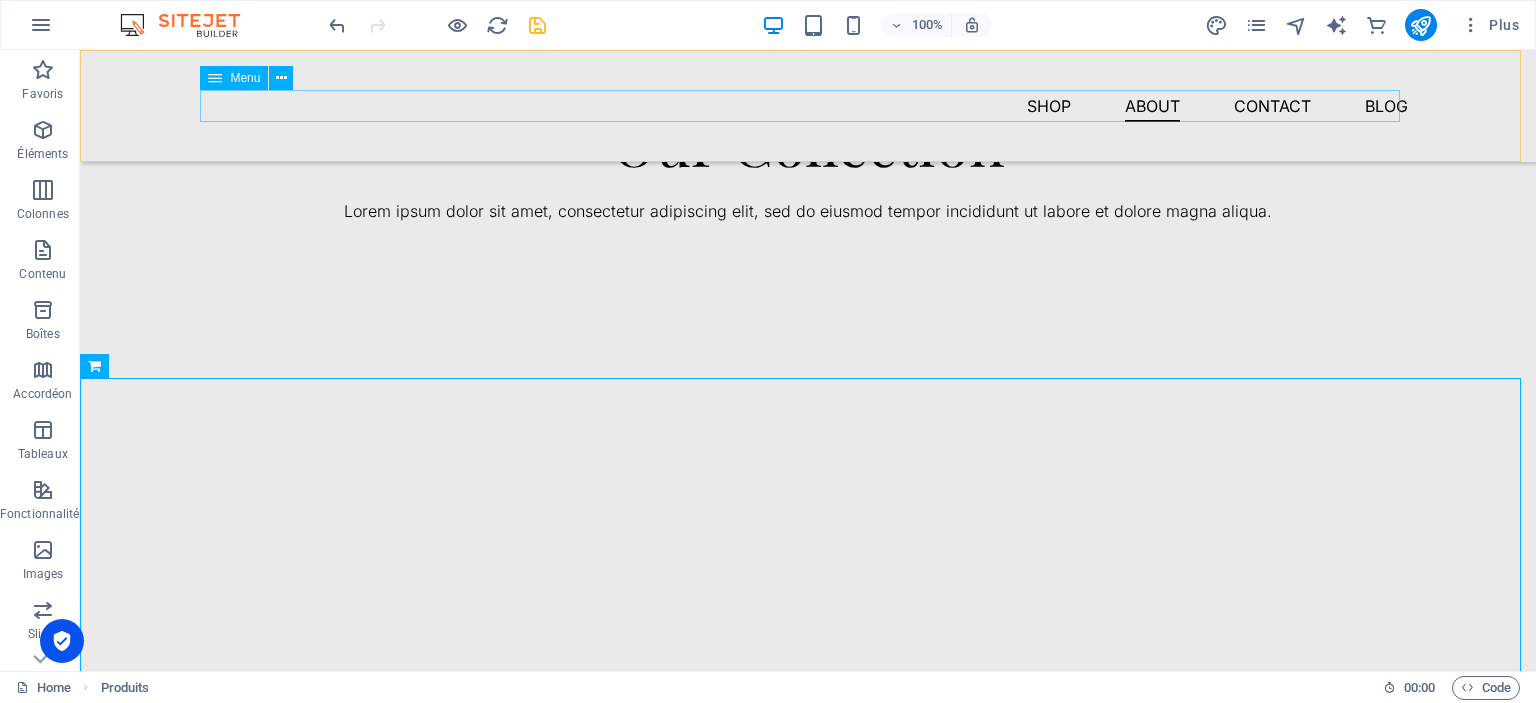 click on "Shop About Contact Blog" at bounding box center [808, 106] 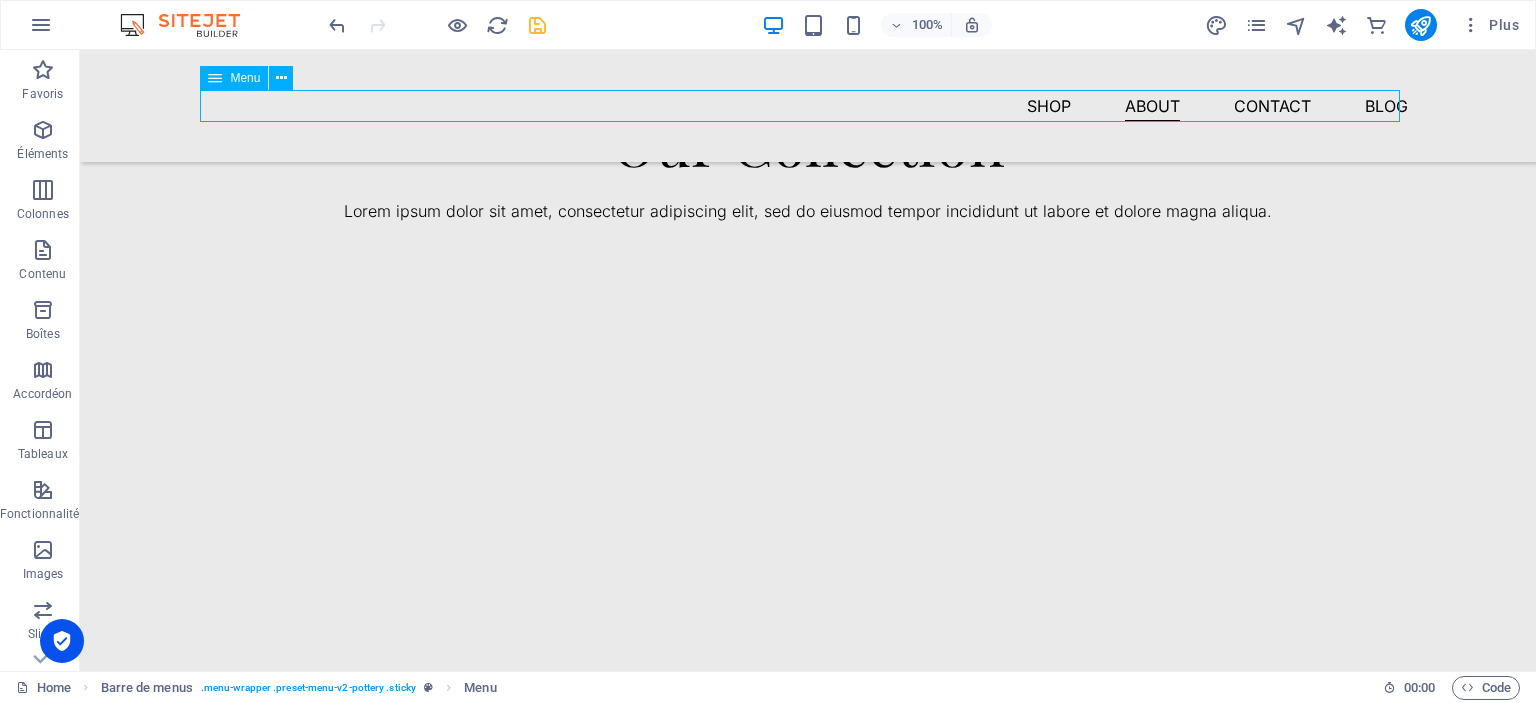 click on "Shop About Contact Blog" at bounding box center [808, 106] 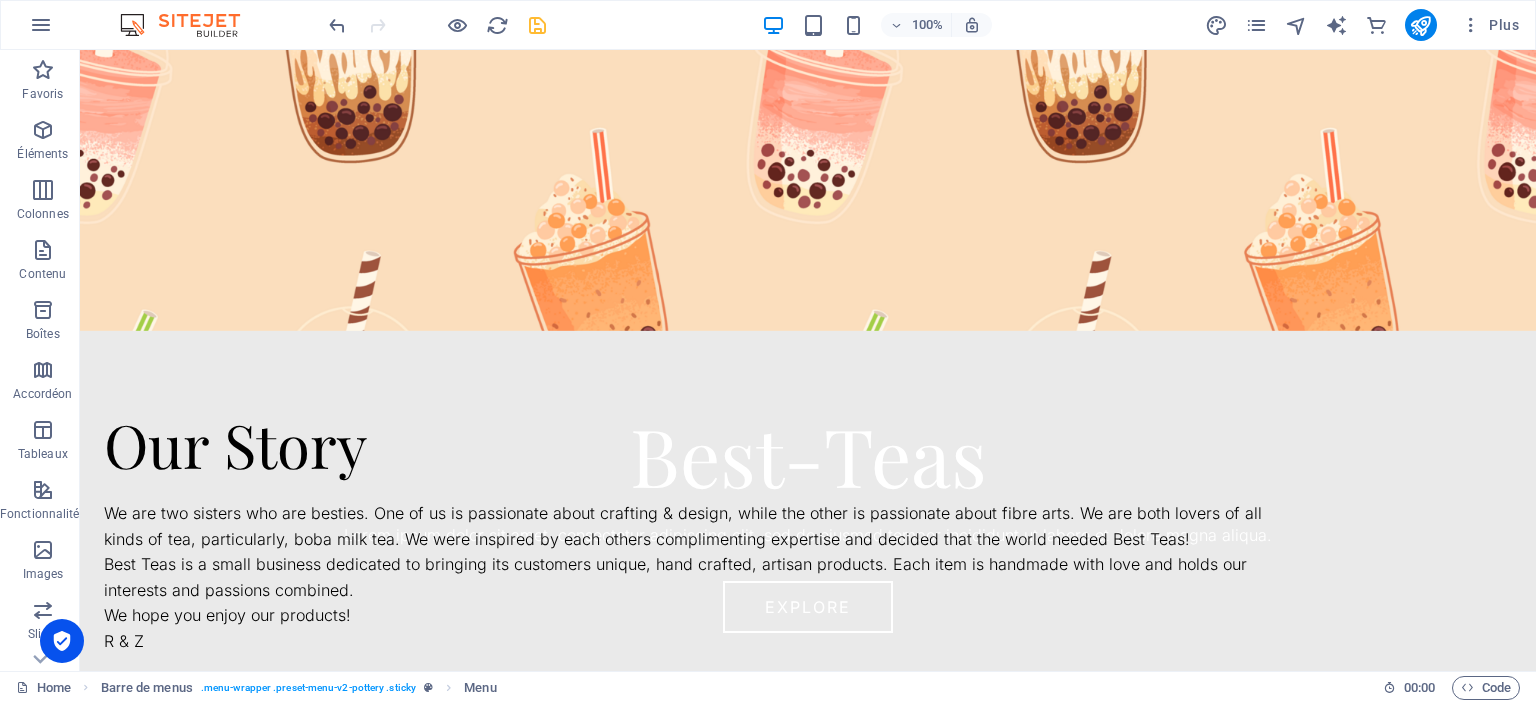 scroll, scrollTop: 0, scrollLeft: 0, axis: both 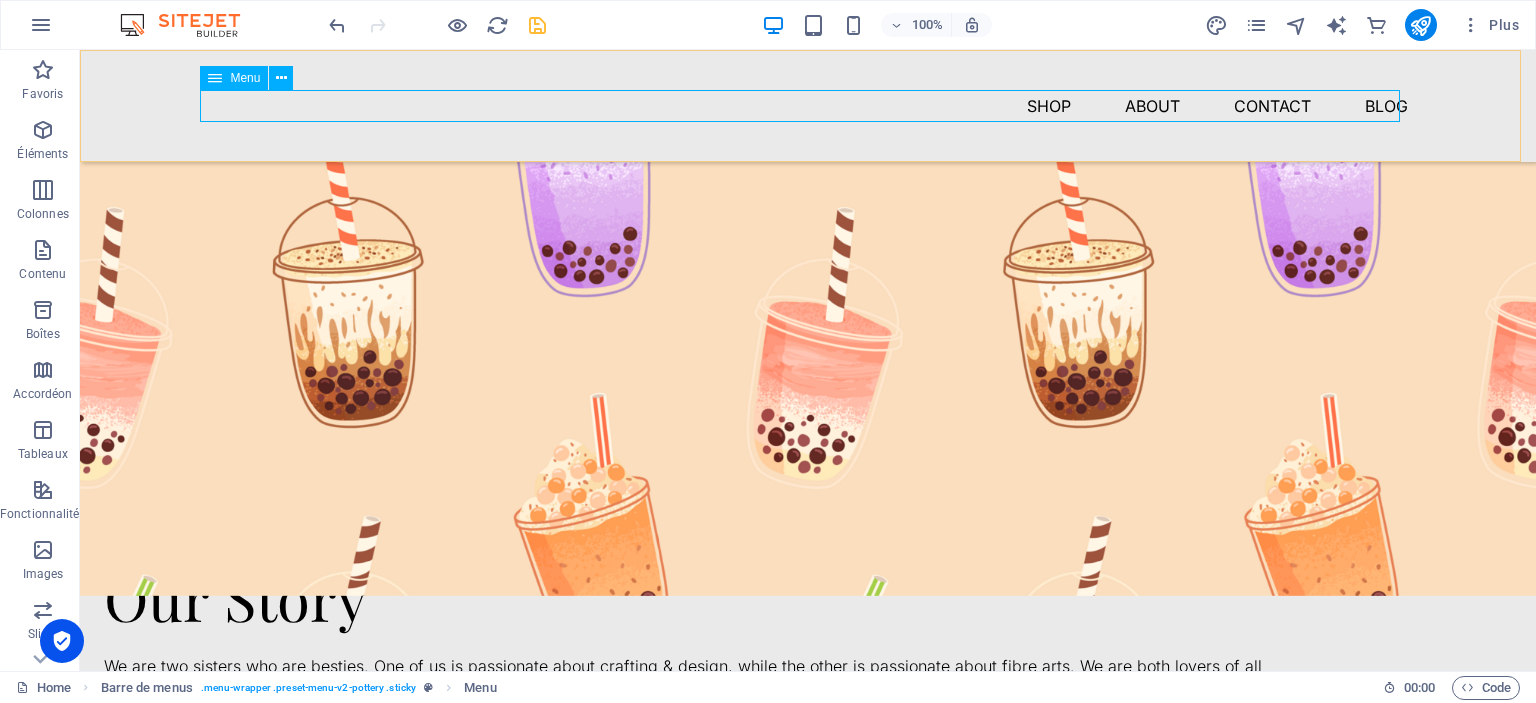 click on "Shop About Contact Blog" at bounding box center (808, 106) 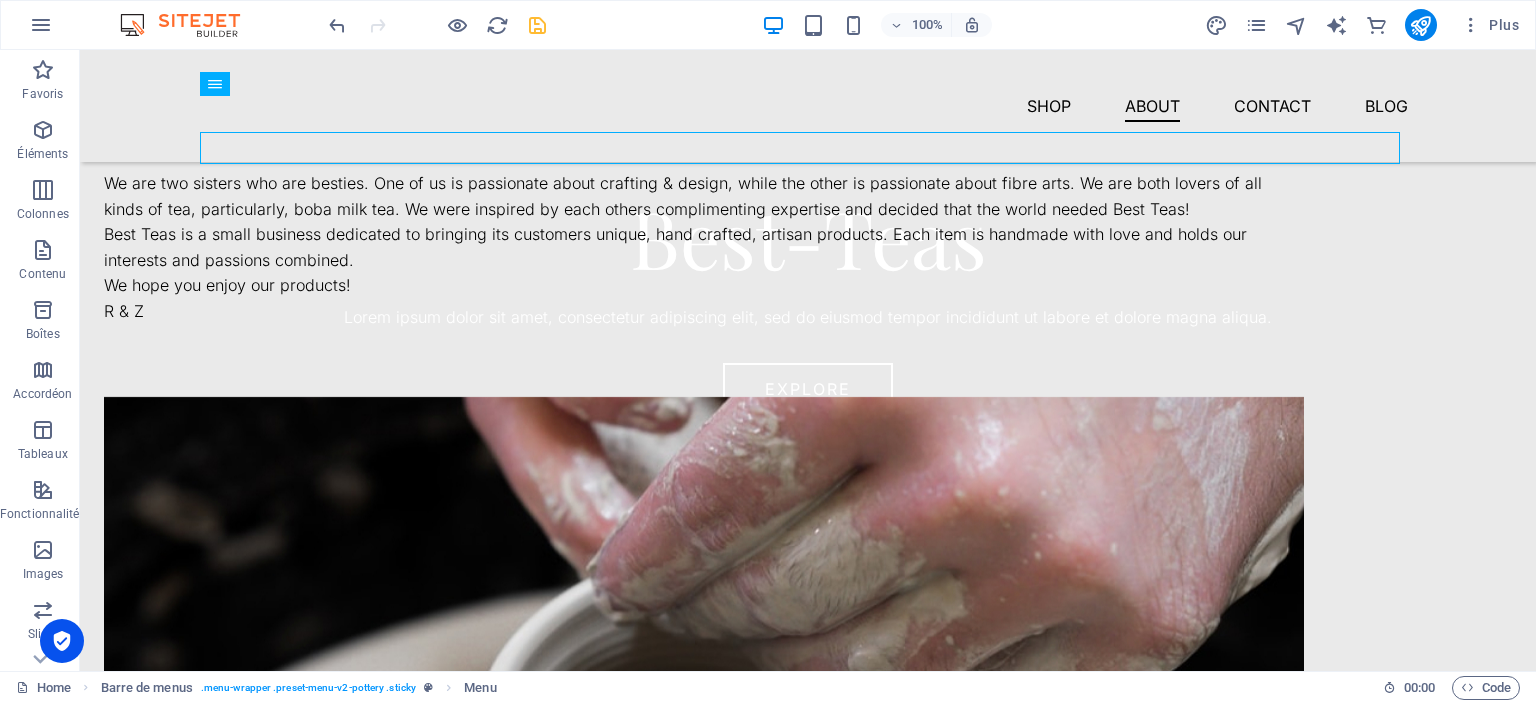 scroll, scrollTop: 657, scrollLeft: 0, axis: vertical 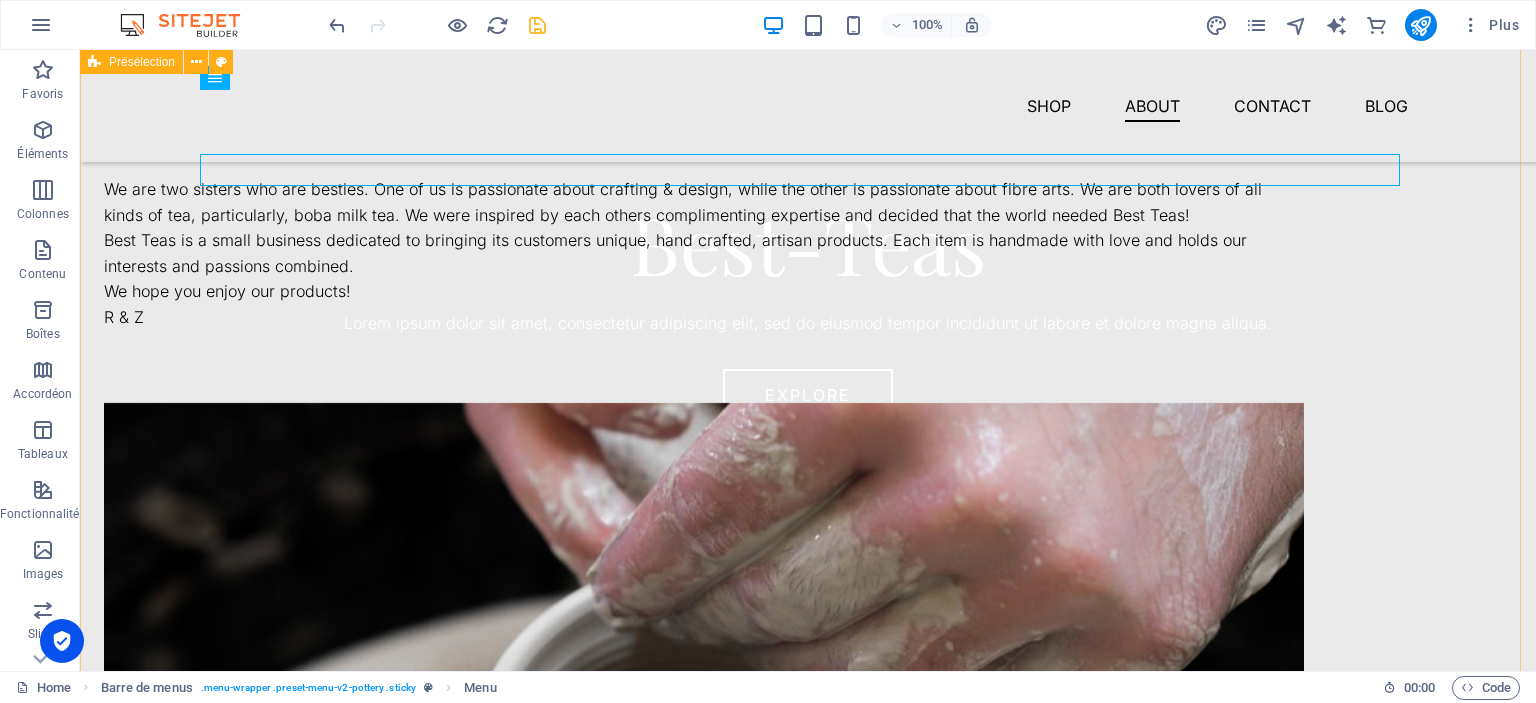 click on "Our Story        We are two sisters who are besties. One of us is passionate about crafting & design, while the other is passionate about fibre arts. We are both lovers of all kinds of tea, particularly, boba milk tea. We were inspired by each others complimenting expertise and decided that the world needed Best Teas!         Best Teas is a small business dedicated to bringing its customers unique, hand crafted, artisan products. Each item is handmade with love and holds our interests and passions combined. We hope you enjoy our products! R & Z Déposer le contenu ici ou  Ajouter les éléments  Coller le presse-papiers" at bounding box center (808, 641) 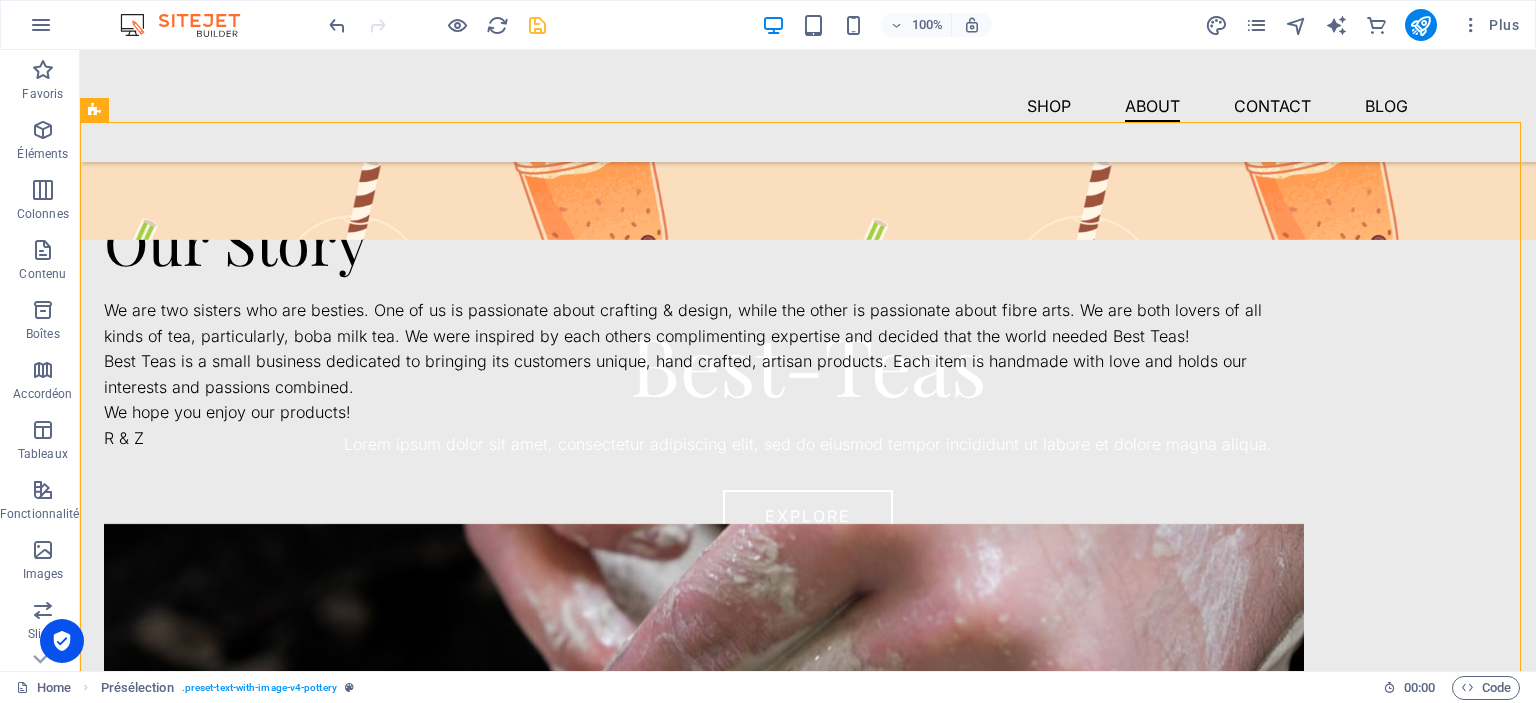 scroll, scrollTop: 542, scrollLeft: 0, axis: vertical 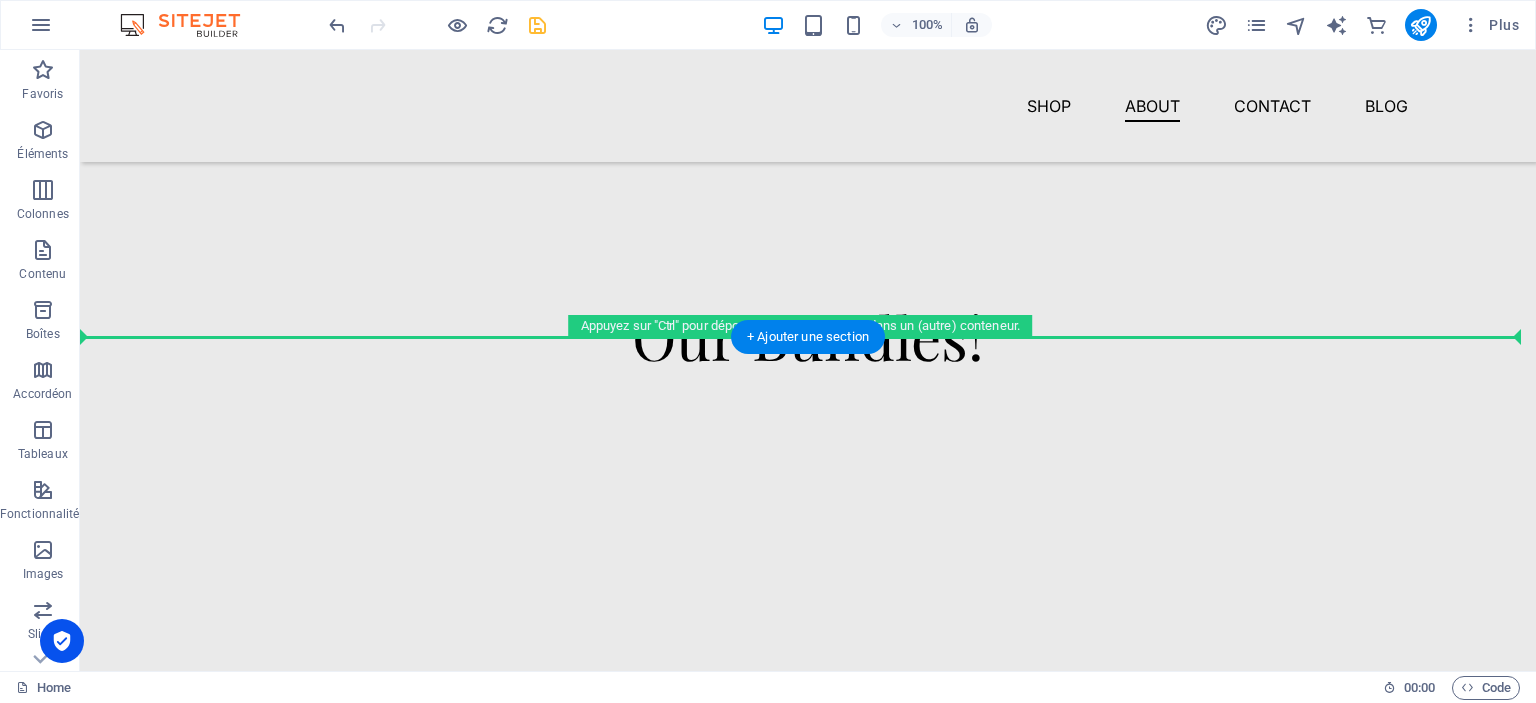 drag, startPoint x: 878, startPoint y: 252, endPoint x: 980, endPoint y: 311, distance: 117.83463 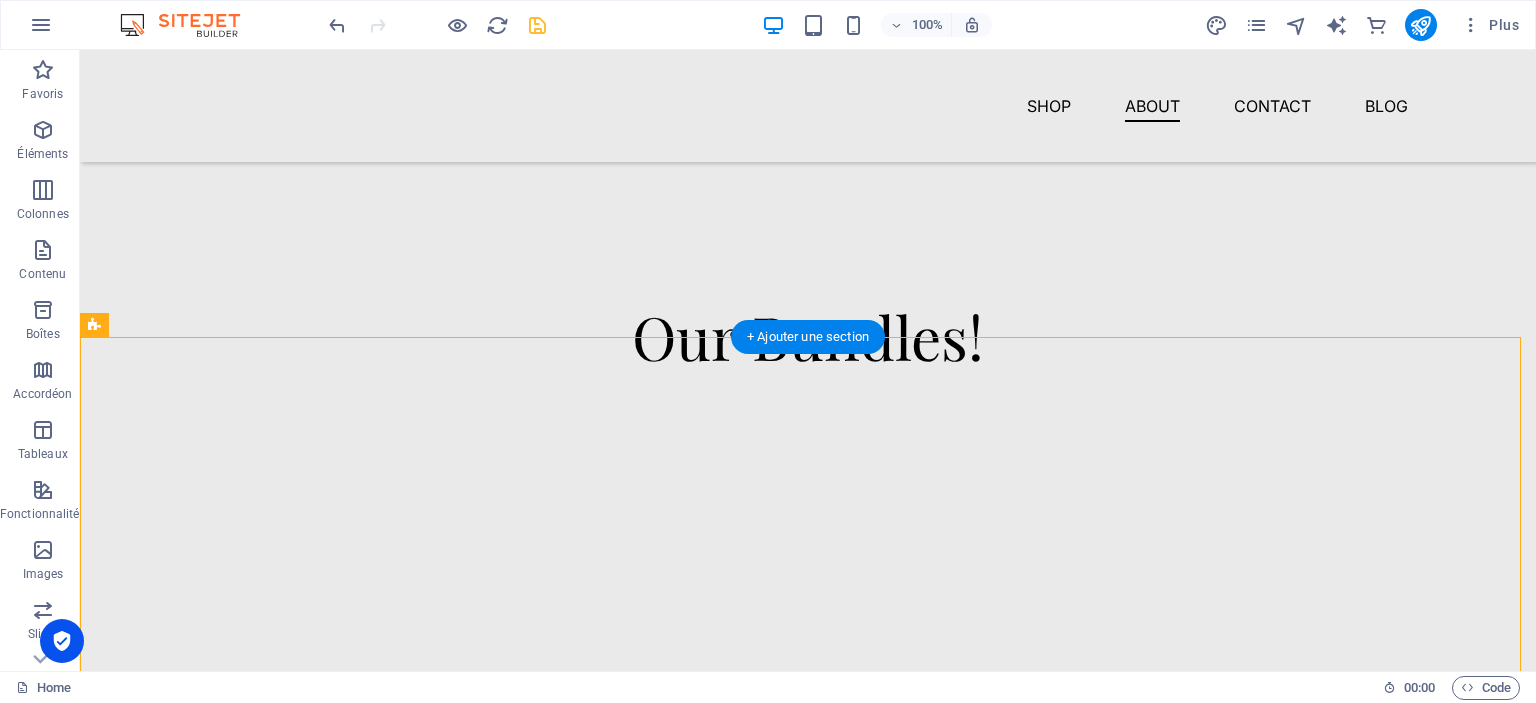 scroll, scrollTop: 1614, scrollLeft: 0, axis: vertical 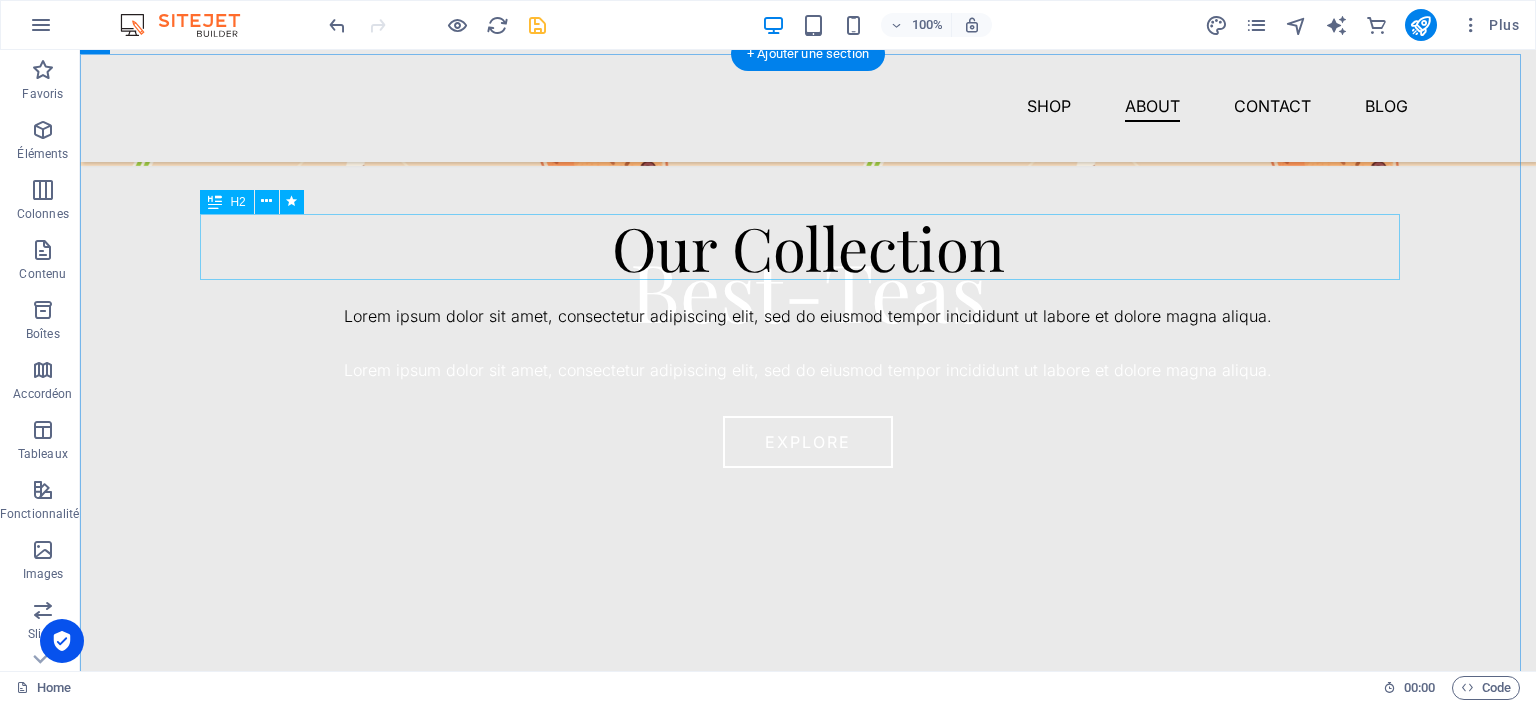 click on "Our Collection" at bounding box center [808, 247] 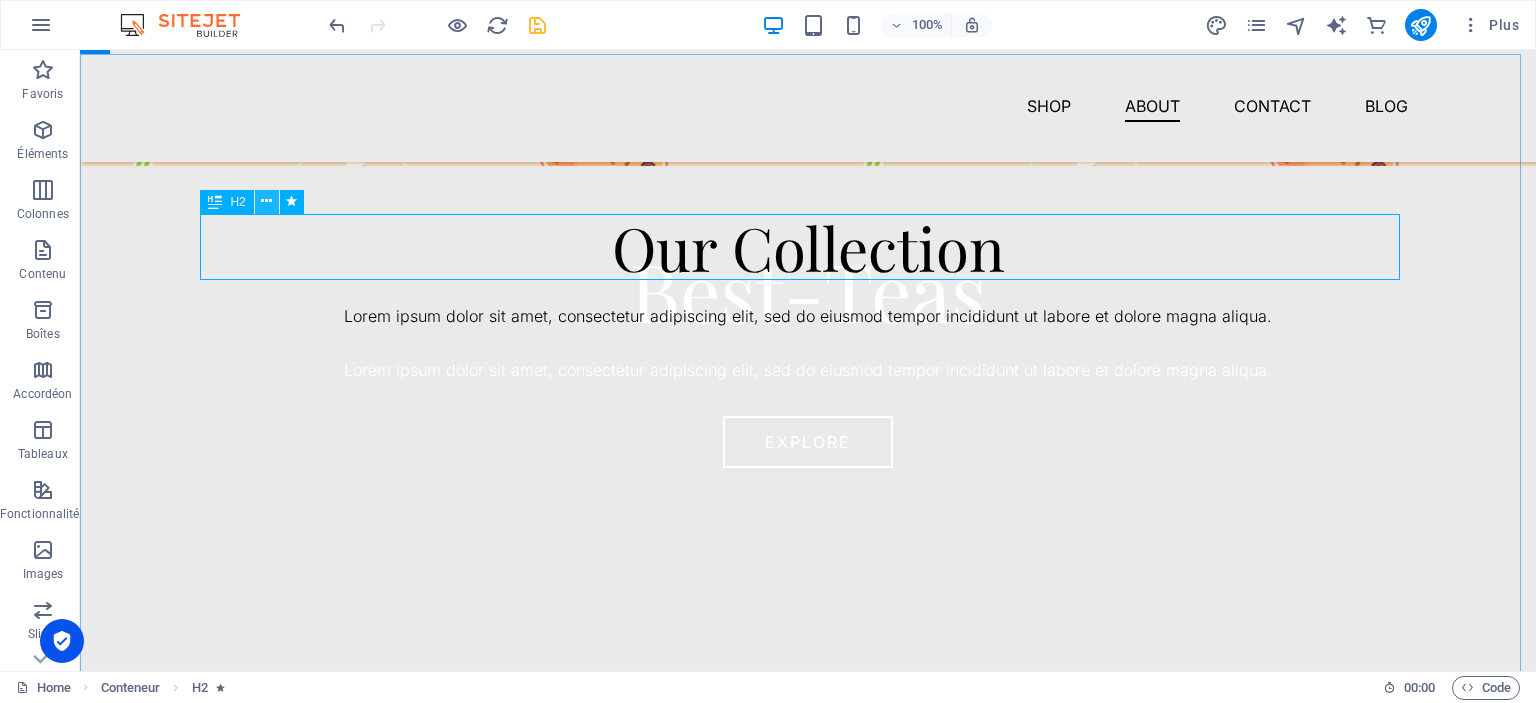 click at bounding box center [267, 202] 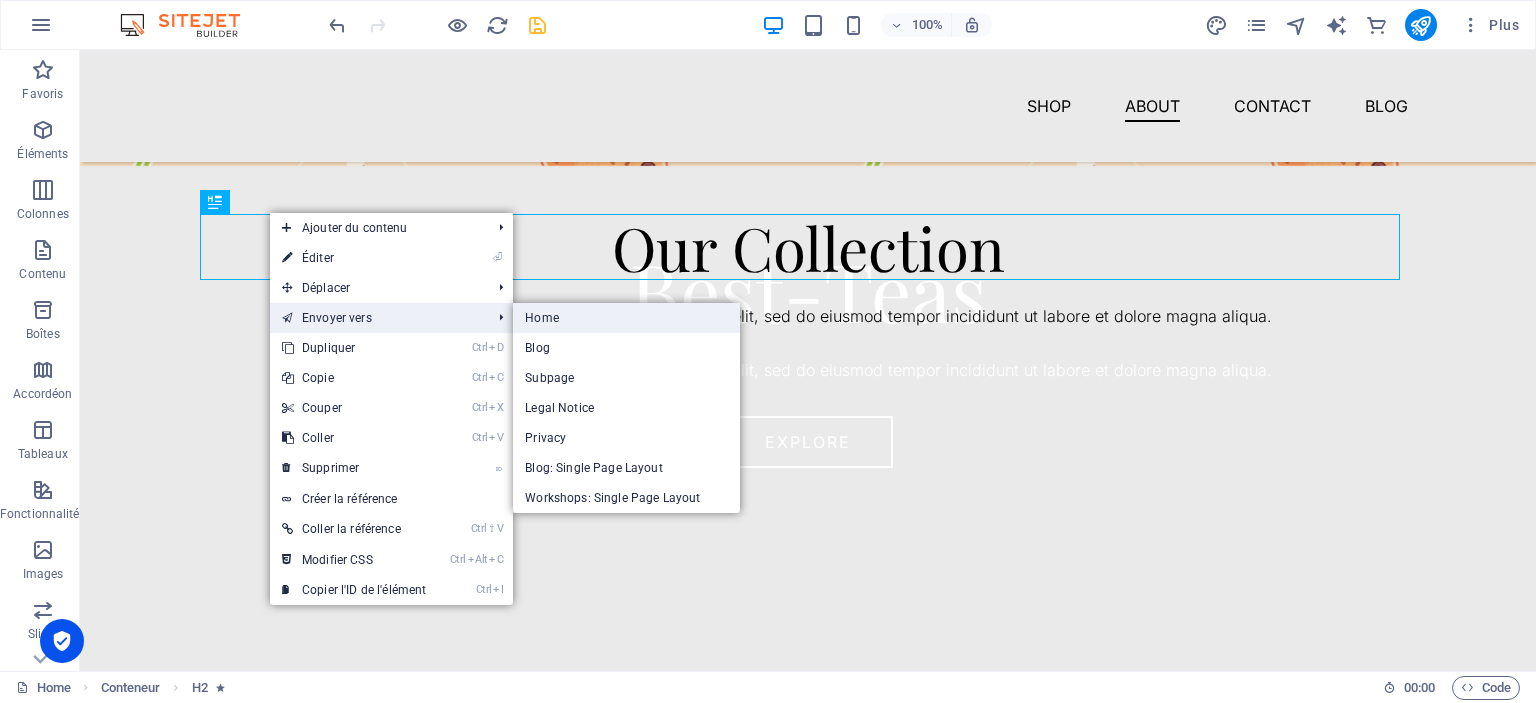 click on "Home" at bounding box center (626, 318) 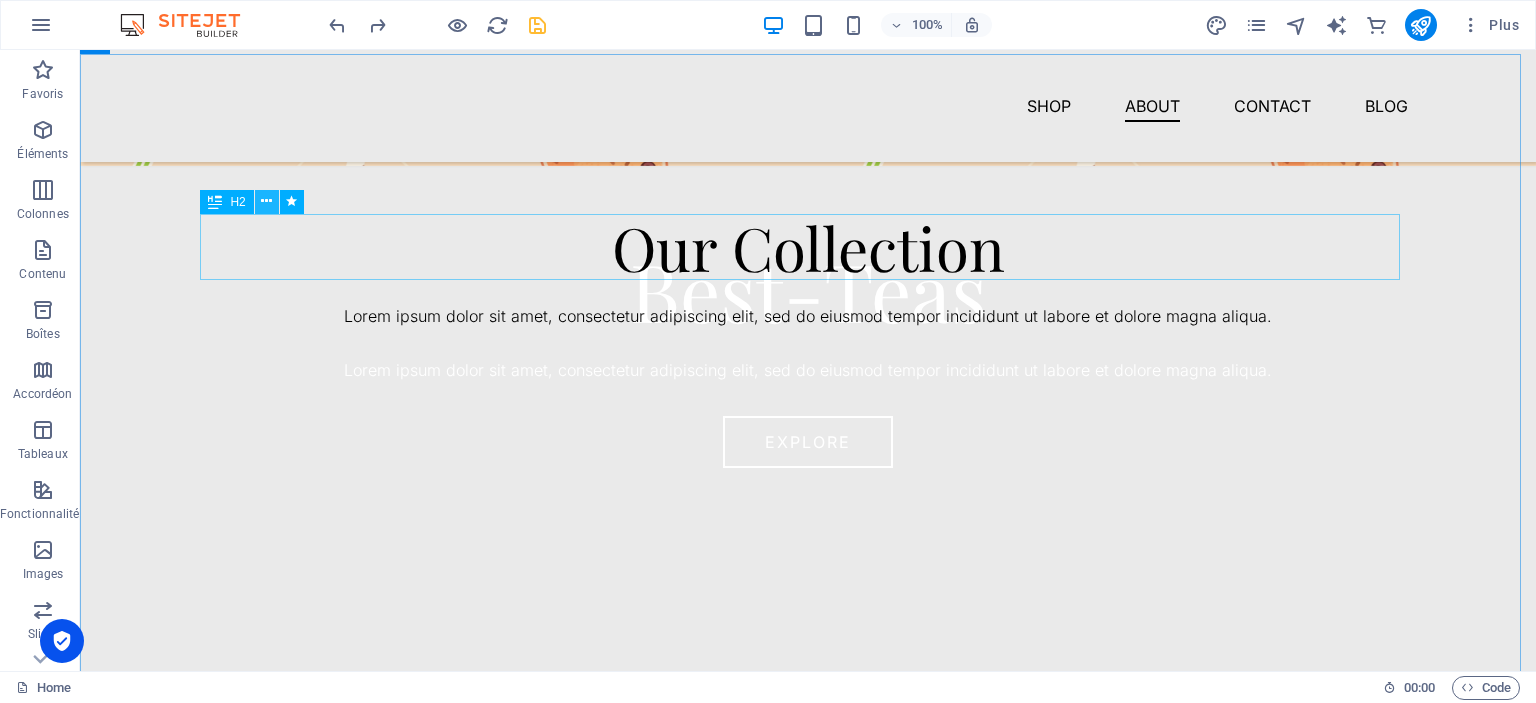 click at bounding box center (266, 201) 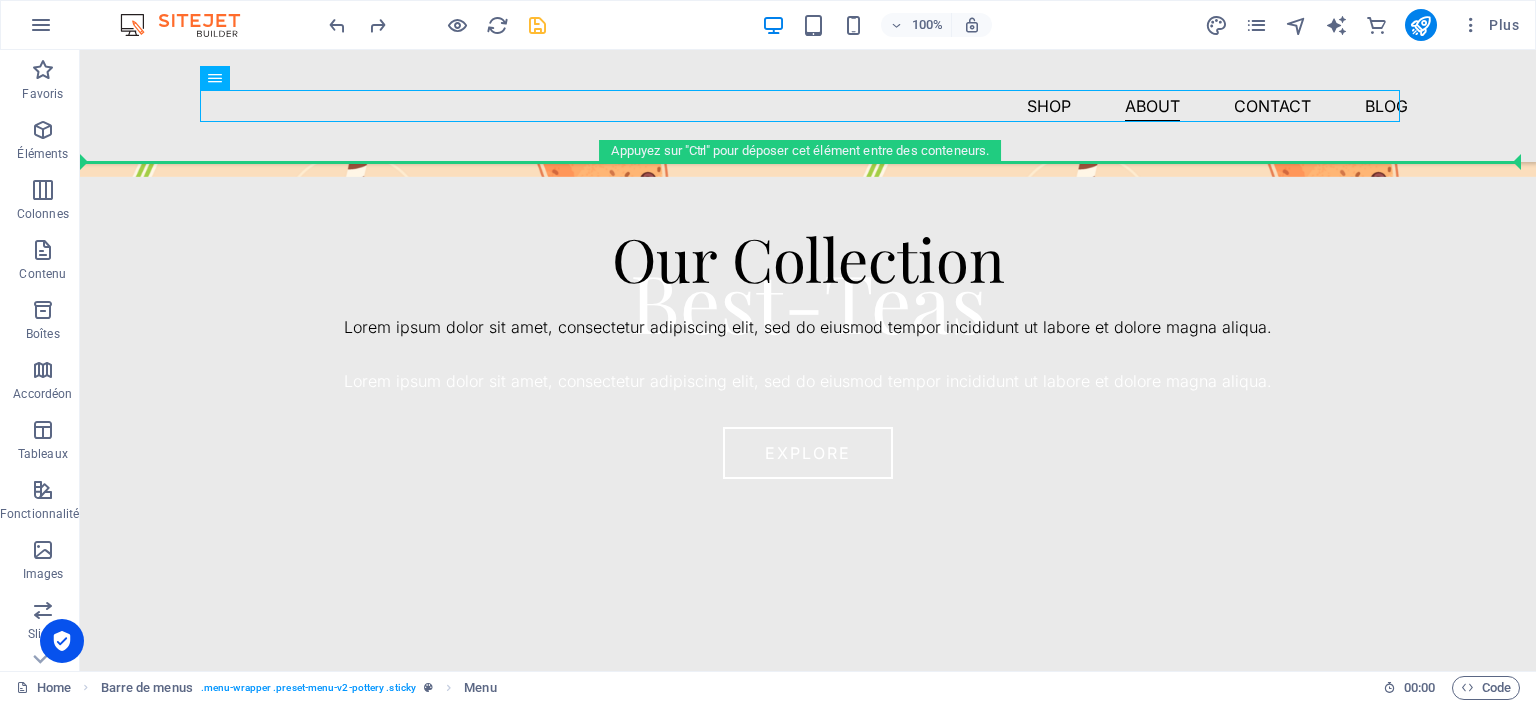 scroll, scrollTop: 596, scrollLeft: 0, axis: vertical 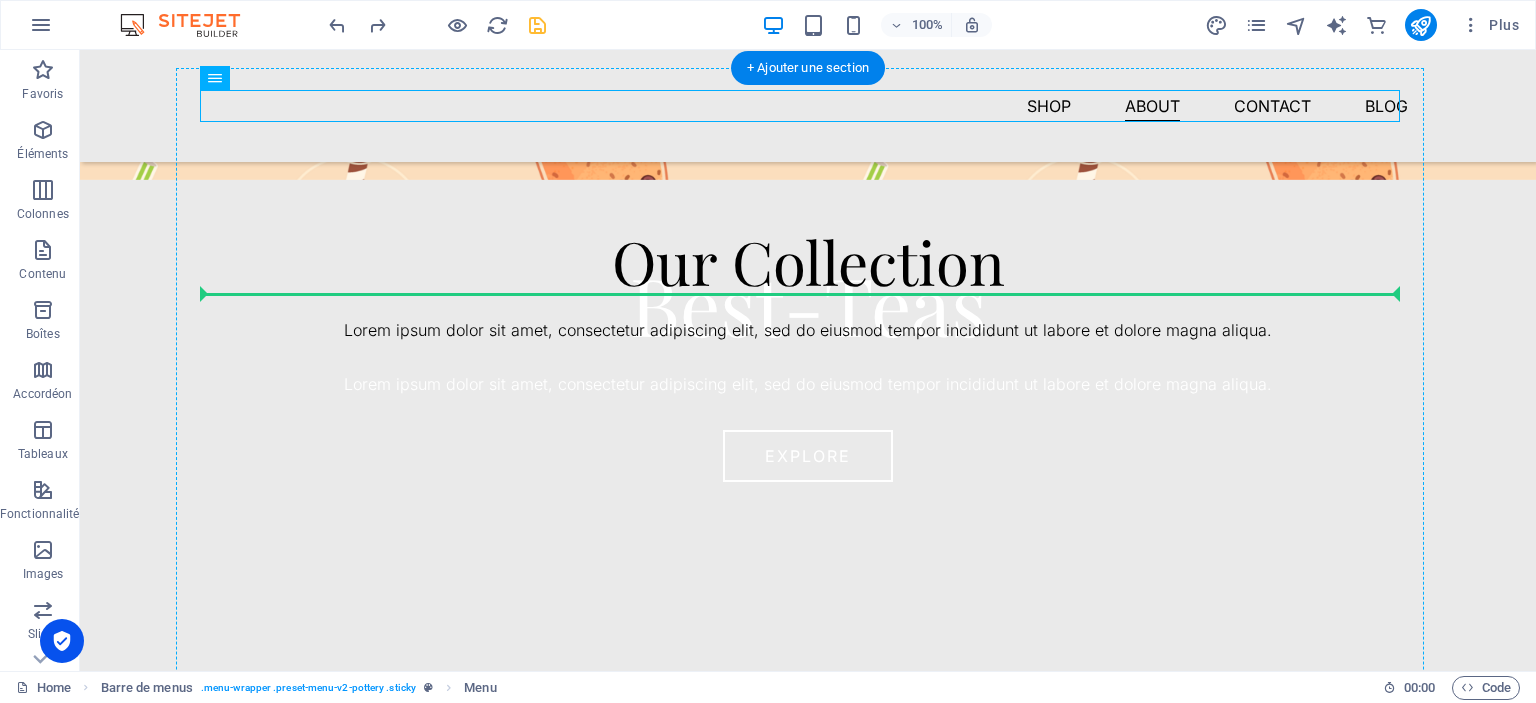 drag, startPoint x: 1031, startPoint y: 103, endPoint x: 900, endPoint y: 275, distance: 216.20592 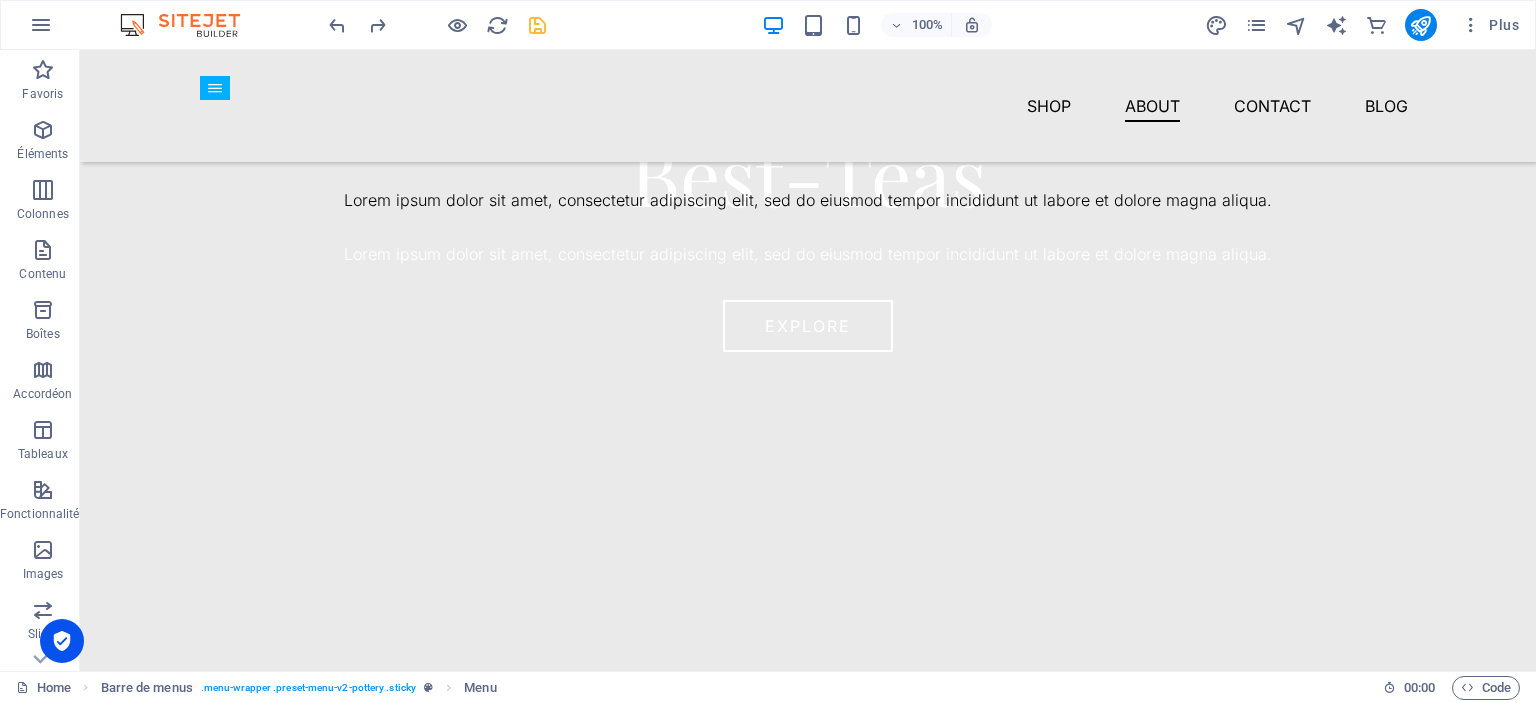 scroll, scrollTop: 705, scrollLeft: 0, axis: vertical 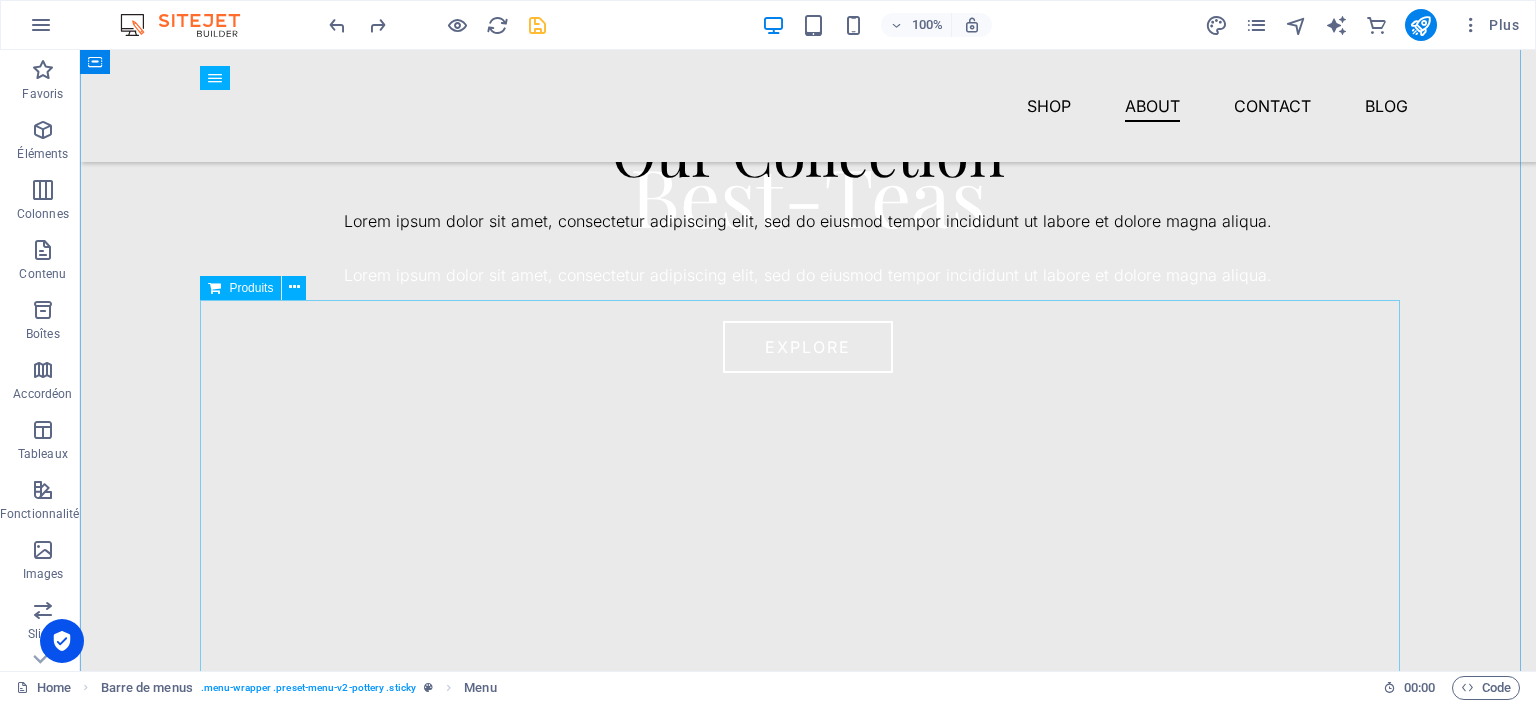 click at bounding box center (808, 475) 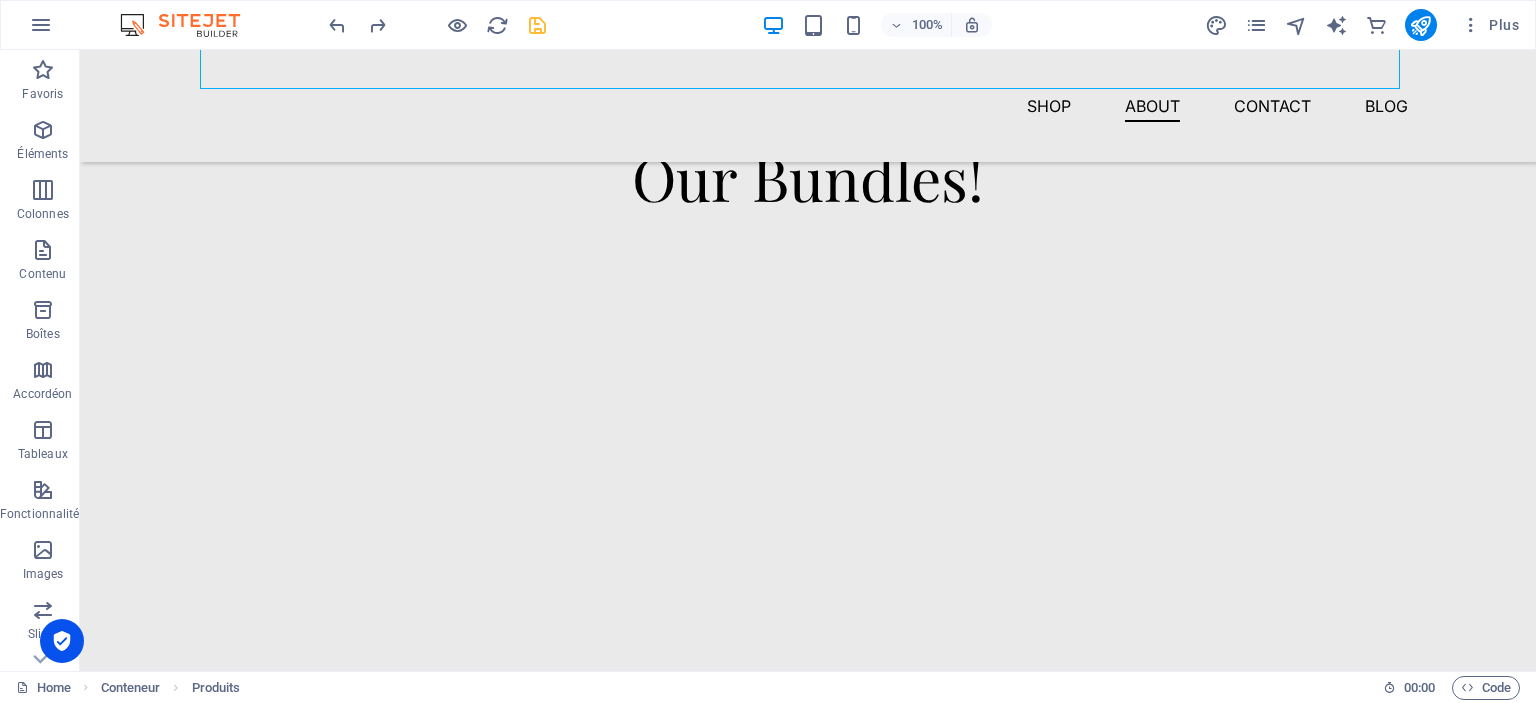 scroll, scrollTop: 1331, scrollLeft: 0, axis: vertical 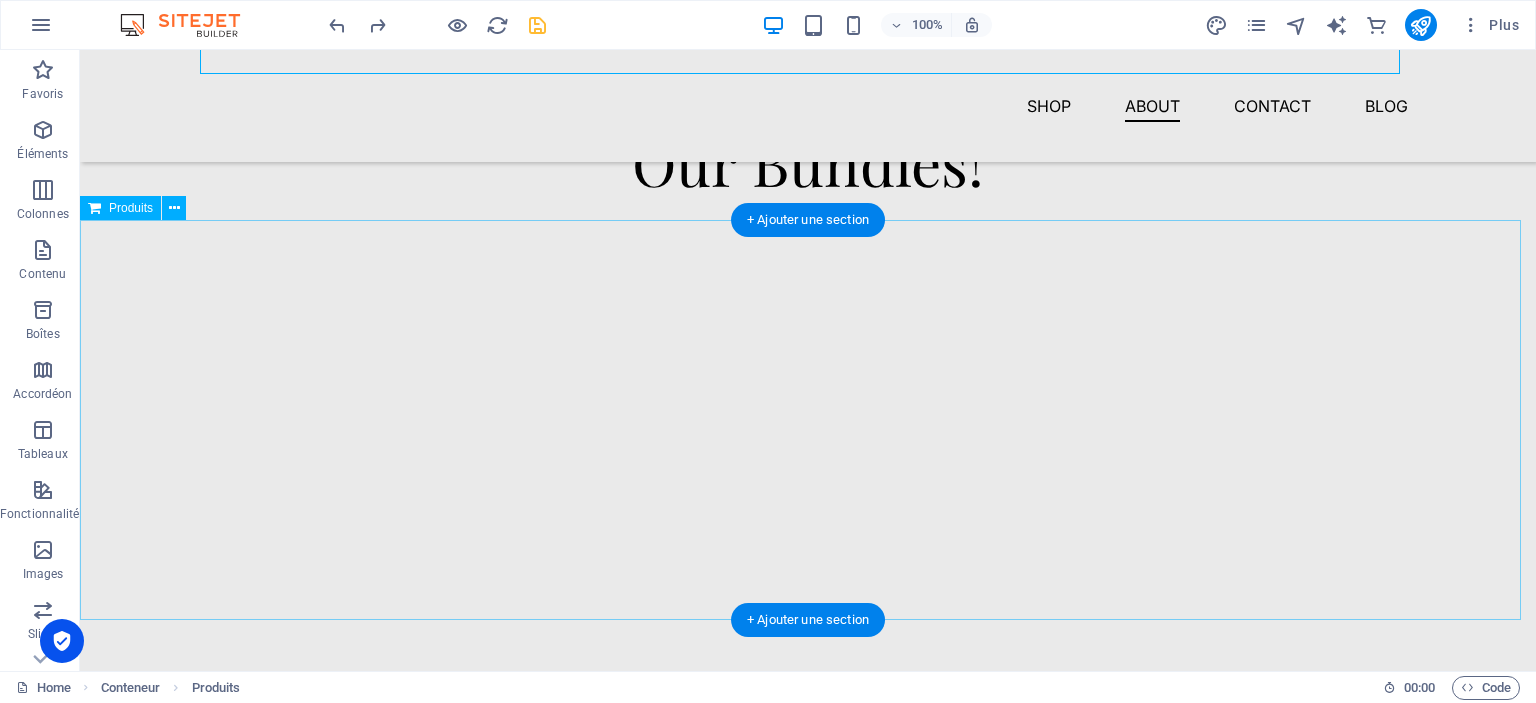 click at bounding box center [808, 395] 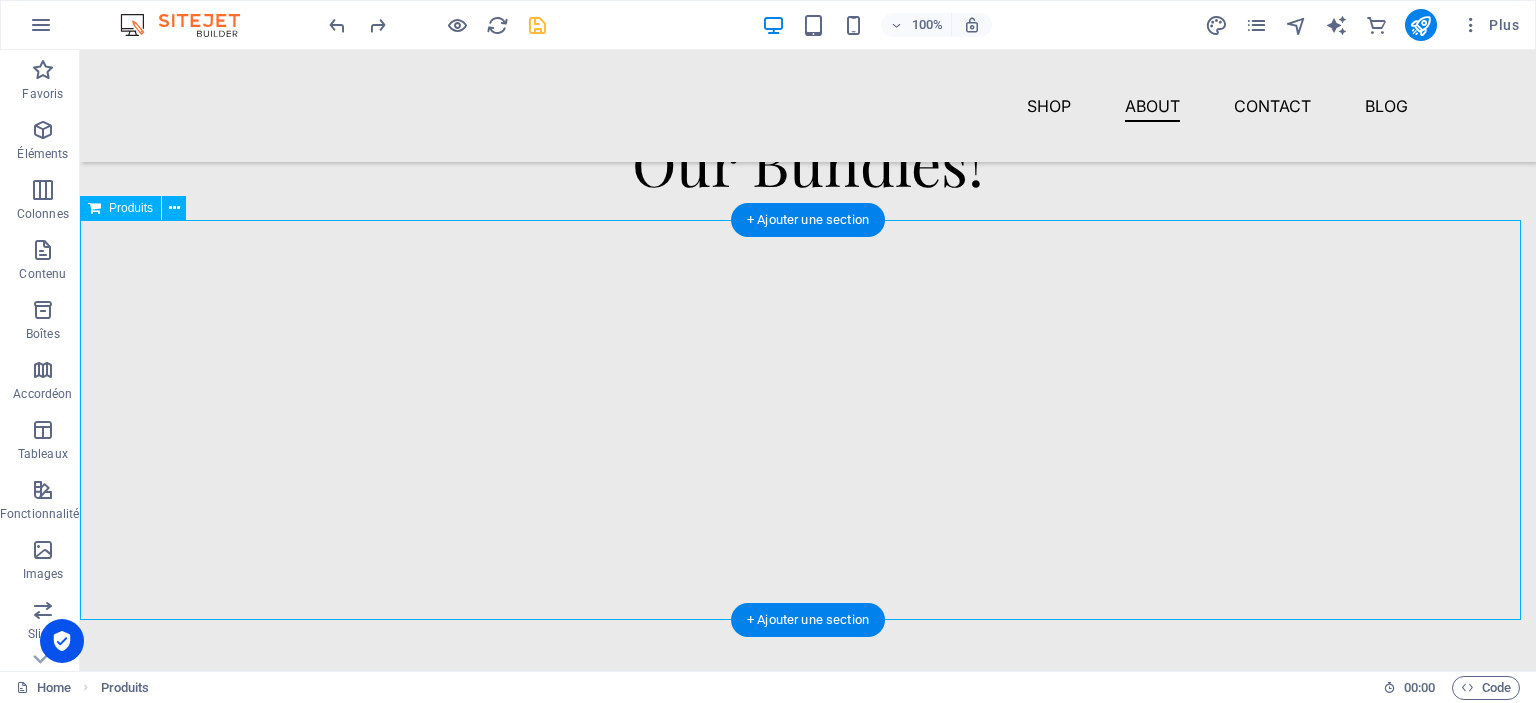 click at bounding box center (808, 395) 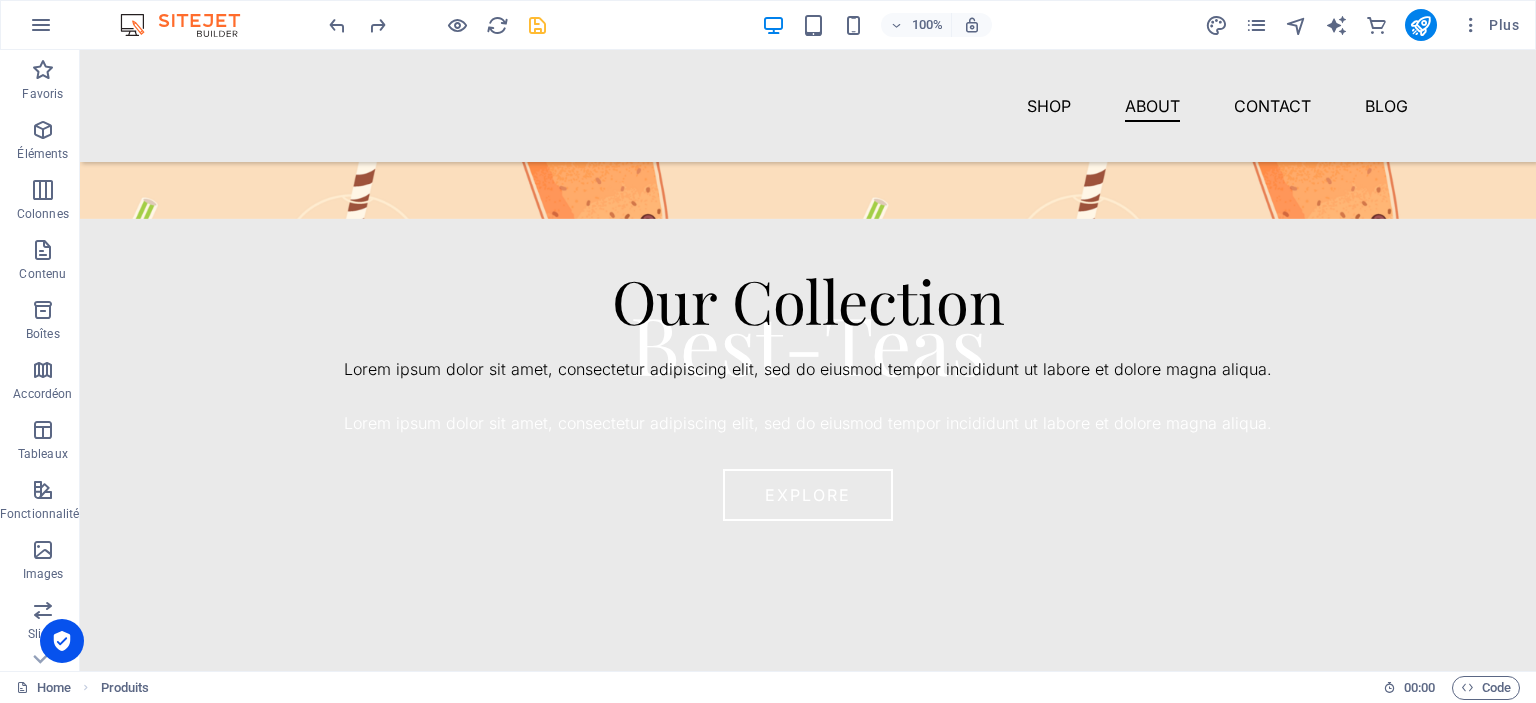scroll, scrollTop: 568, scrollLeft: 0, axis: vertical 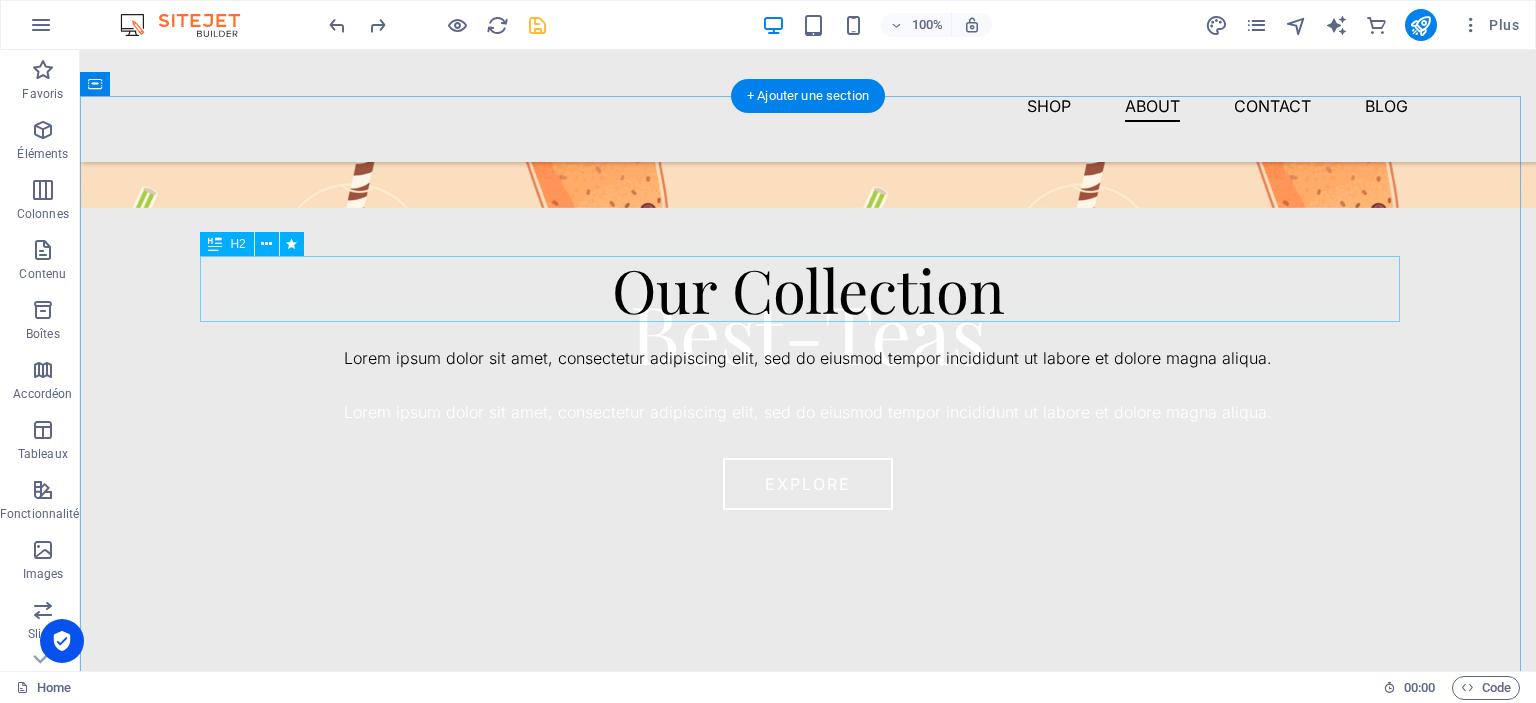 click on "Our Collection" at bounding box center [808, 289] 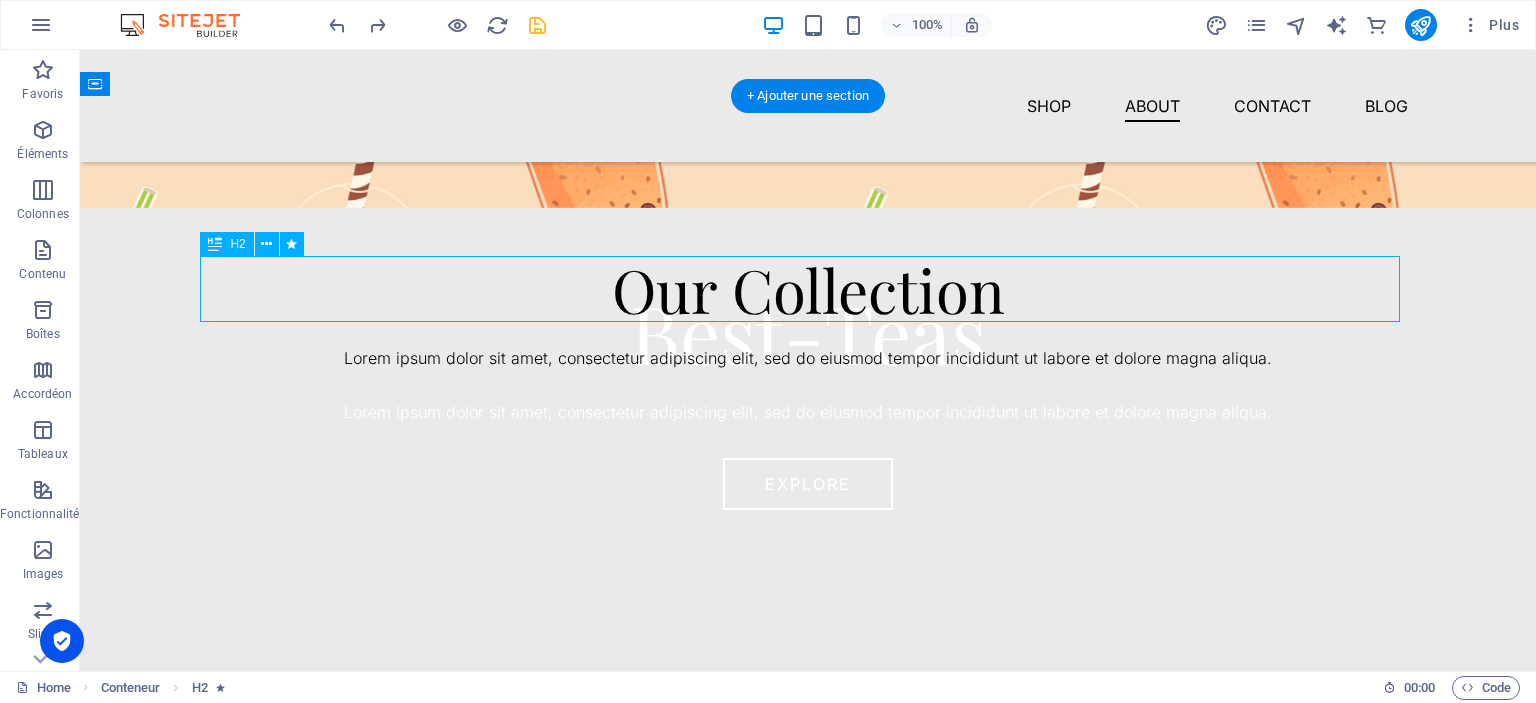 click on "Our Collection" at bounding box center [808, 289] 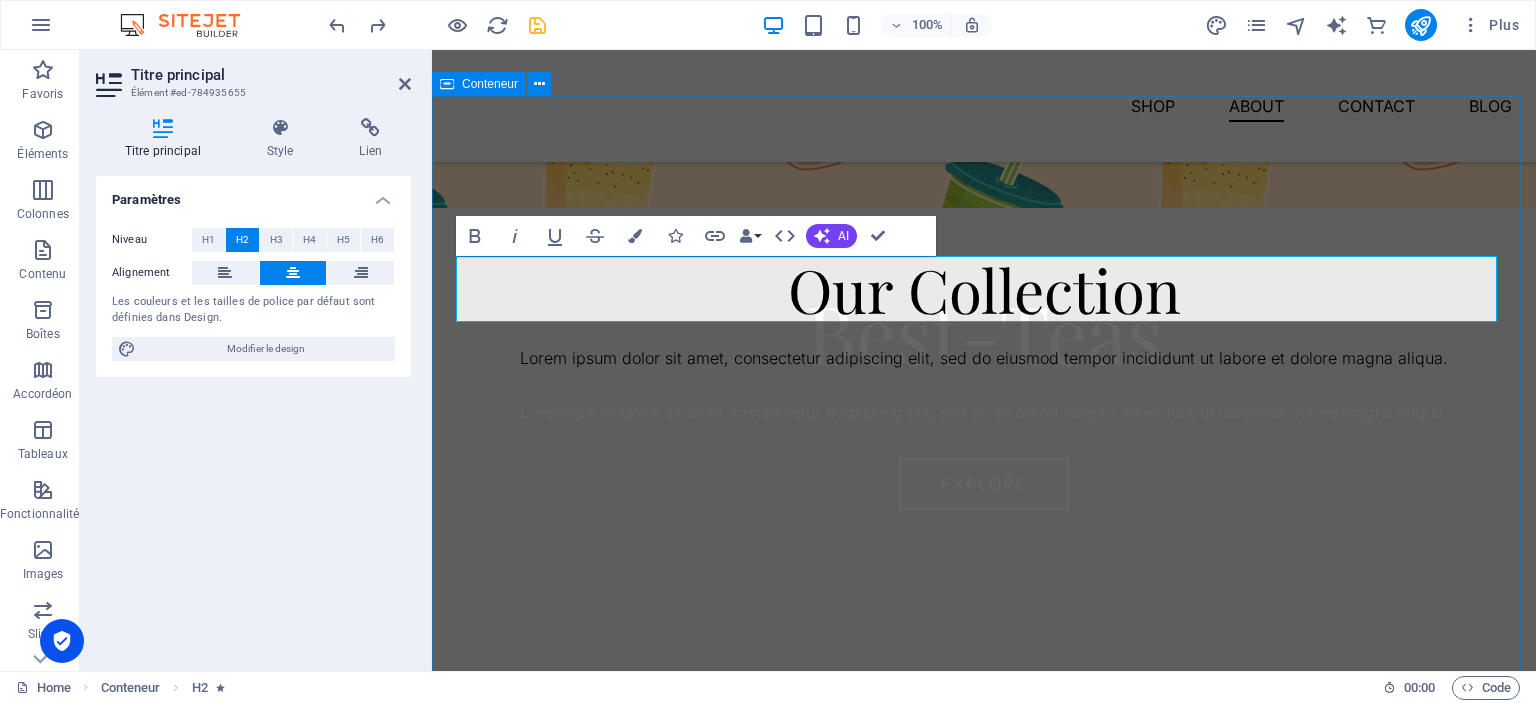 click on "Our Collection Lorem ipsum dolor sit amet, consectetur adipiscing elit, sed do eiusmod tempor incididunt ut labore et dolore magna aliqua." at bounding box center [984, 494] 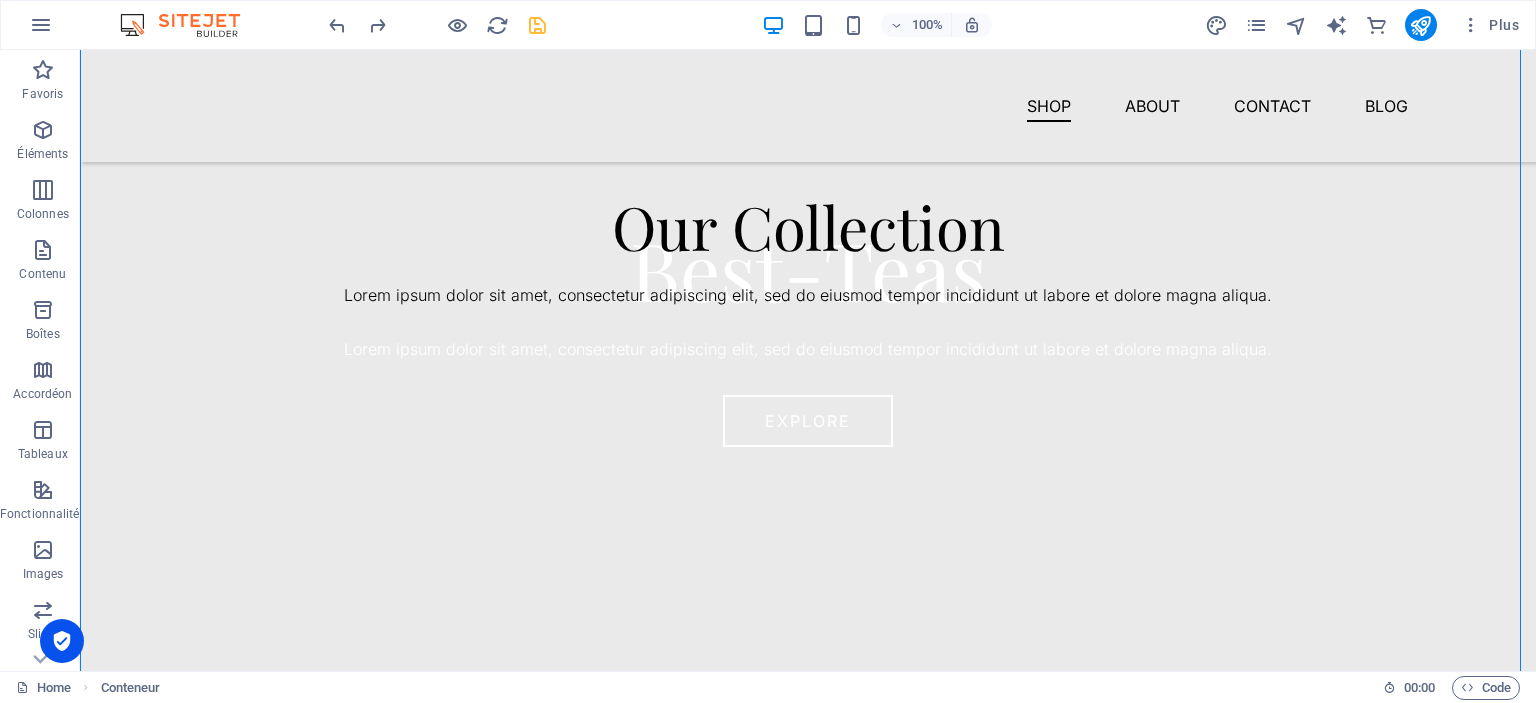 scroll, scrollTop: 604, scrollLeft: 0, axis: vertical 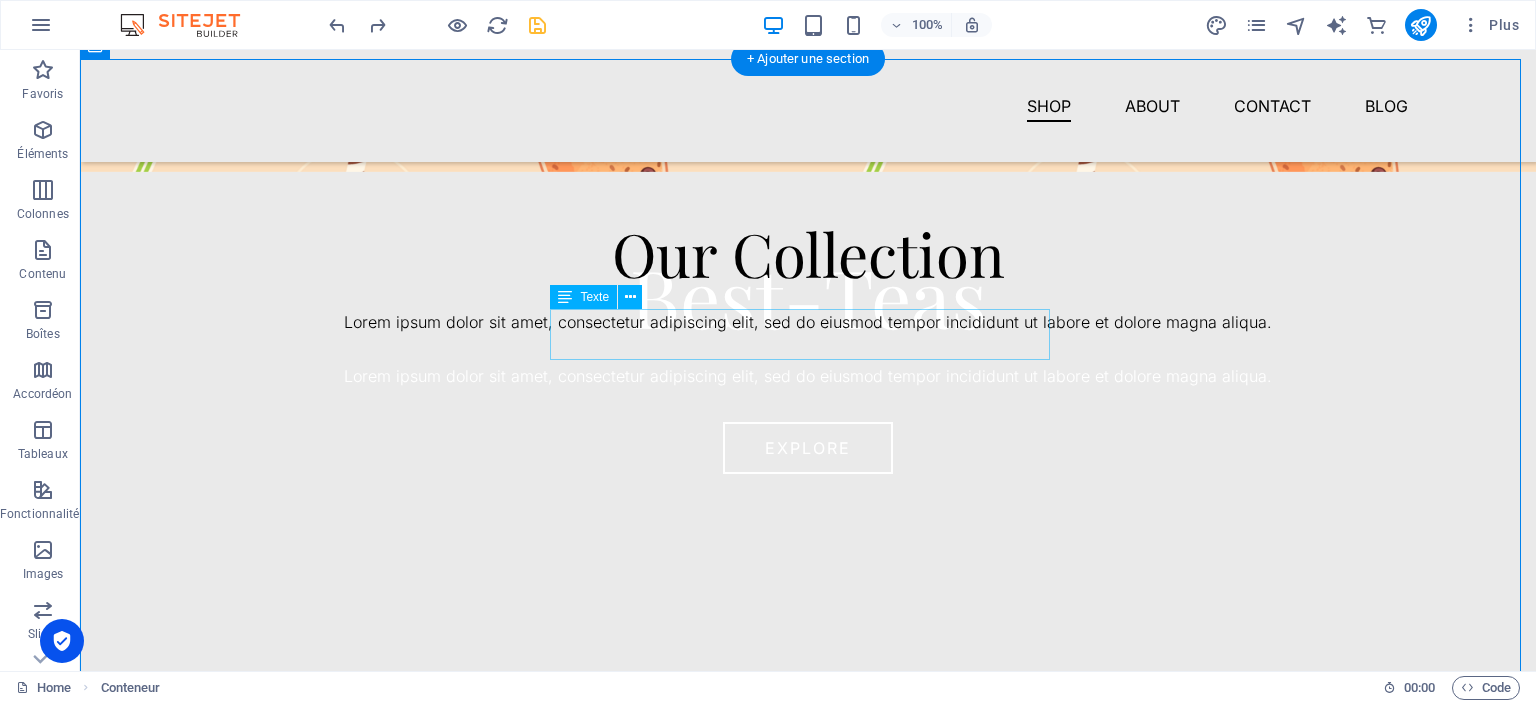 click on "Lorem ipsum dolor sit amet, consectetur adipiscing elit, sed do eiusmod tempor incididunt ut labore et dolore magna aliqua." at bounding box center (808, 323) 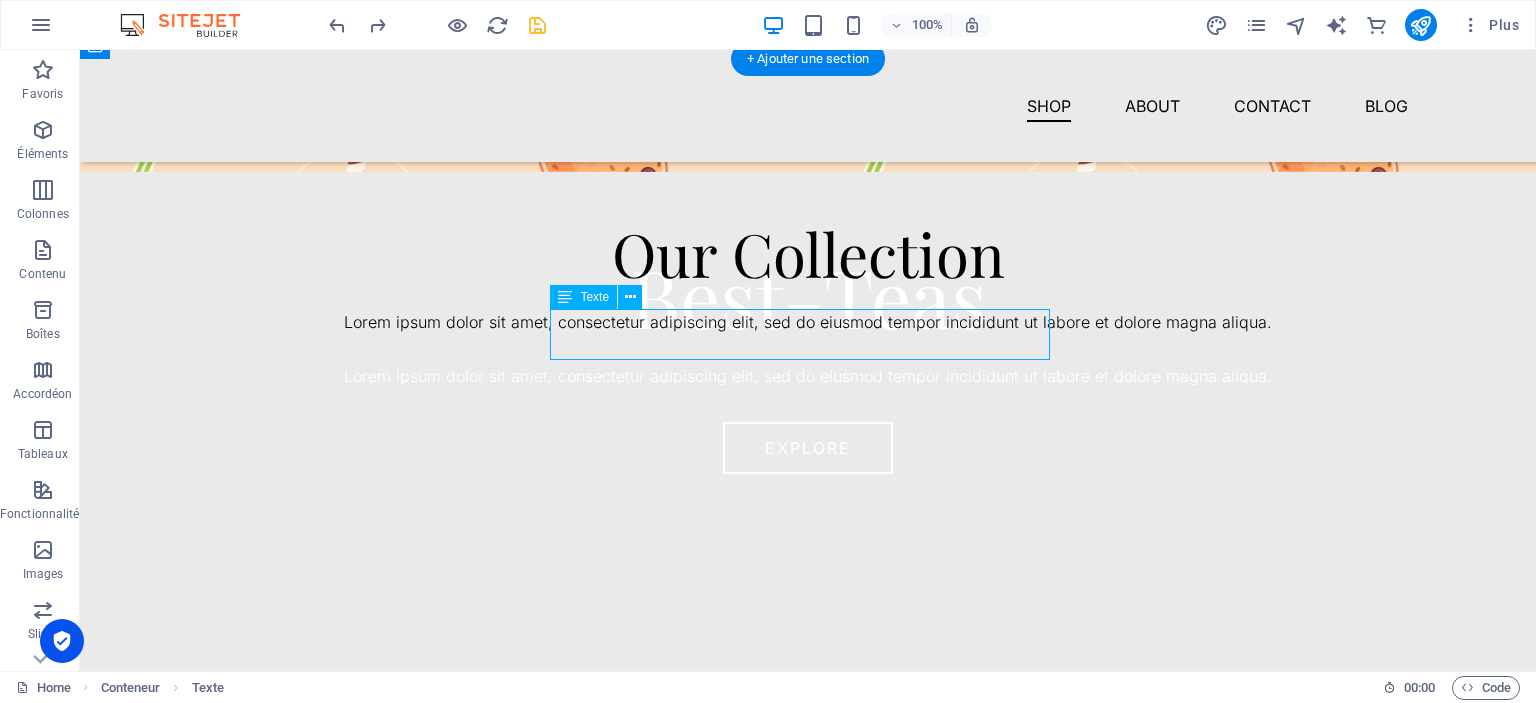 click on "Lorem ipsum dolor sit amet, consectetur adipiscing elit, sed do eiusmod tempor incididunt ut labore et dolore magna aliqua." at bounding box center (808, 323) 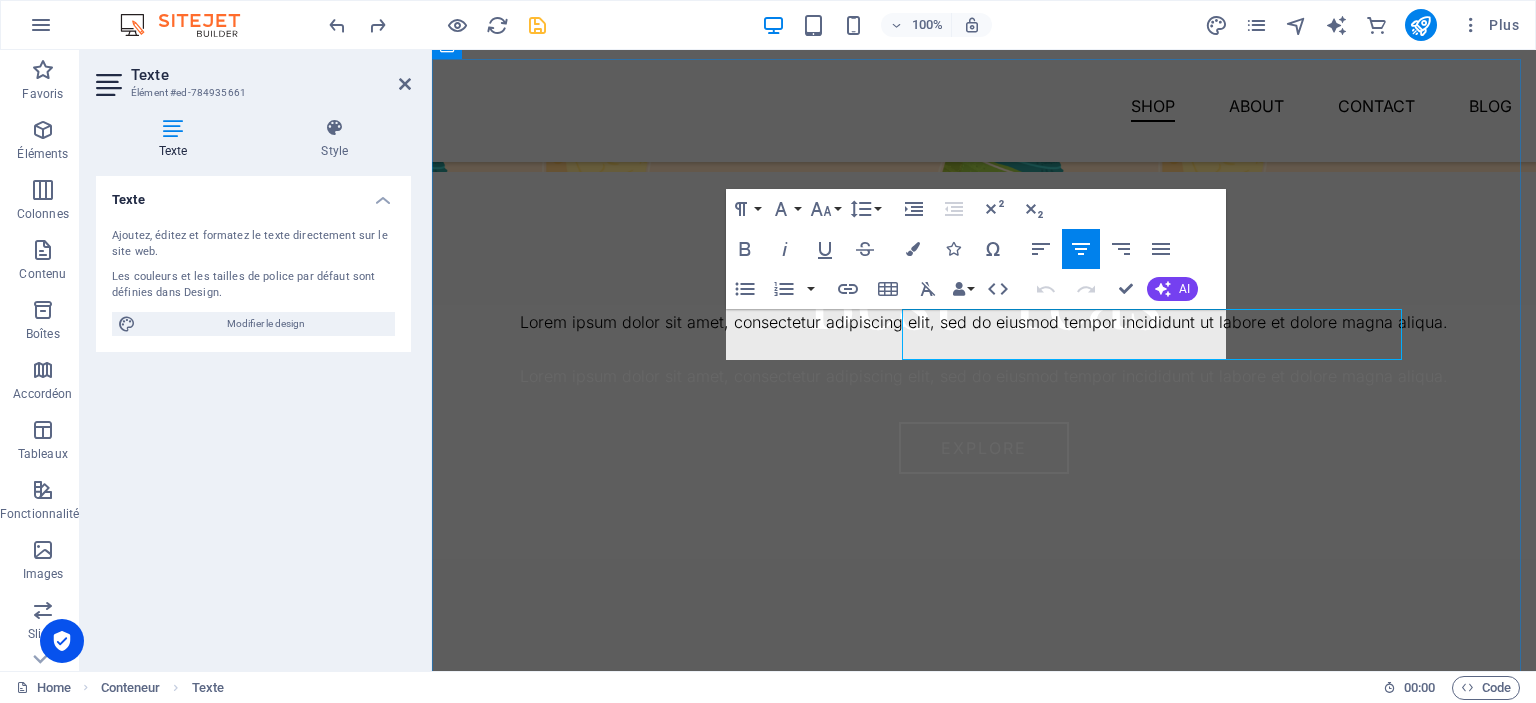 click on "Lorem ipsum dolor sit amet, consectetur adipiscing elit, sed do eiusmod tempor incididunt ut labore et dolore magna aliqua." at bounding box center (984, 323) 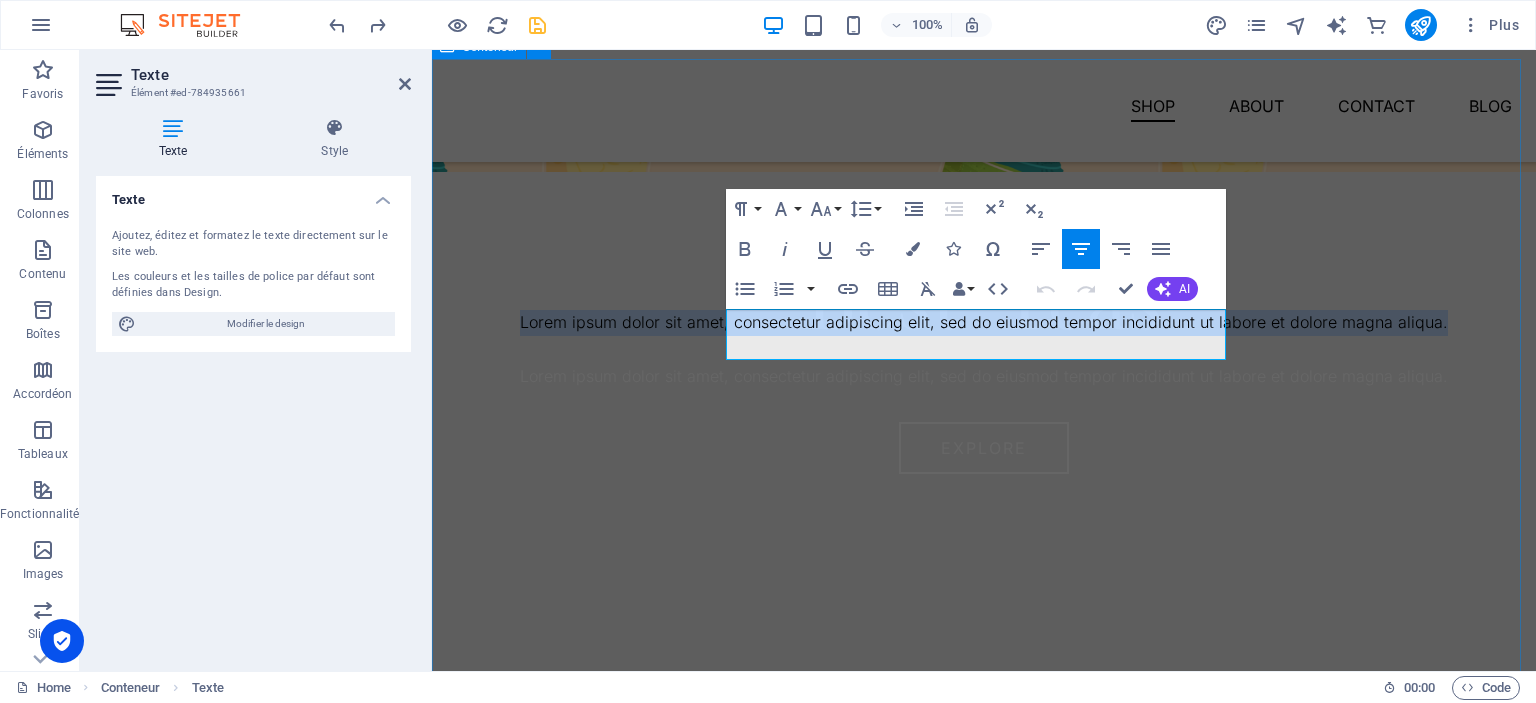 click on "Our Collection Lorem ipsum dolor sit amet, consectetur adipiscing elit, sed do eiusmod tempor incididunt ut labore et dolore magna aliqua." at bounding box center (984, 458) 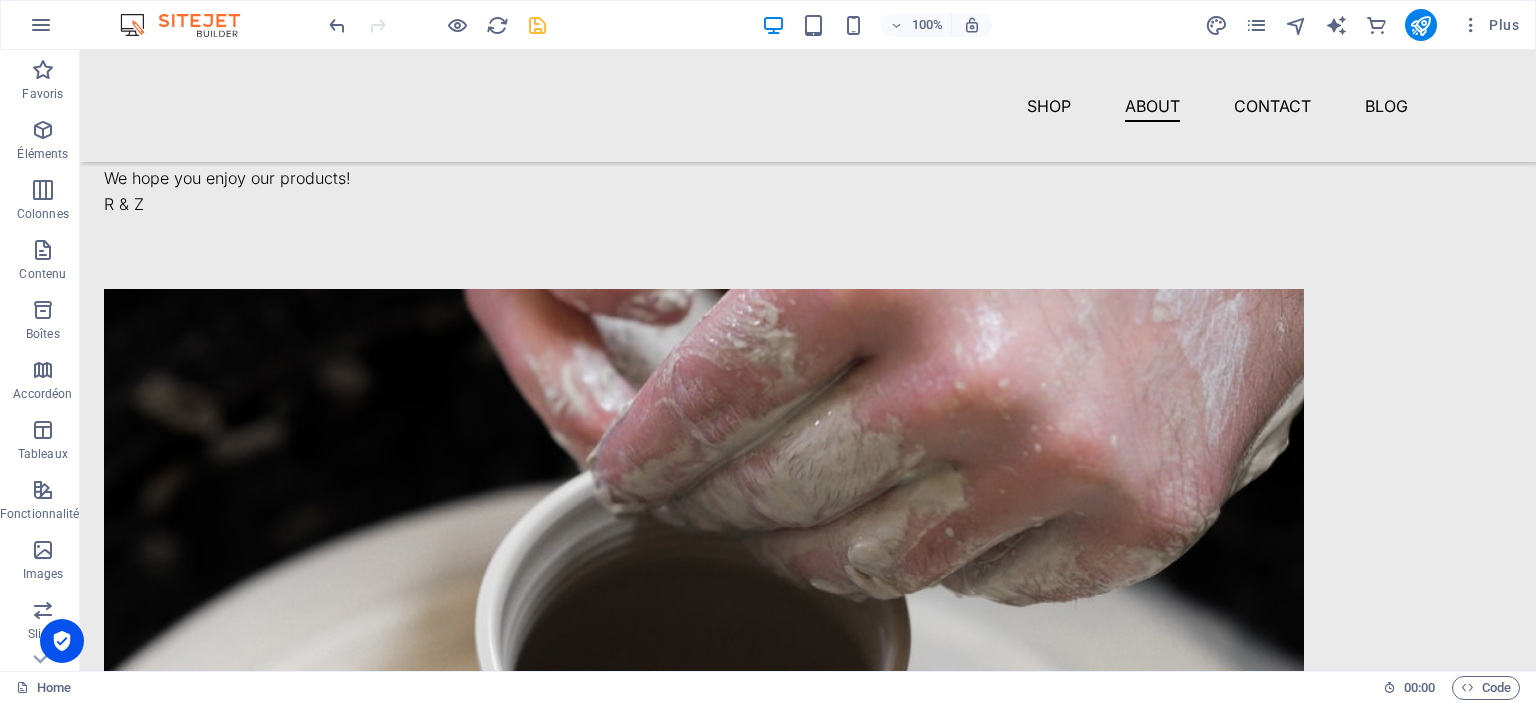 scroll, scrollTop: 1984, scrollLeft: 0, axis: vertical 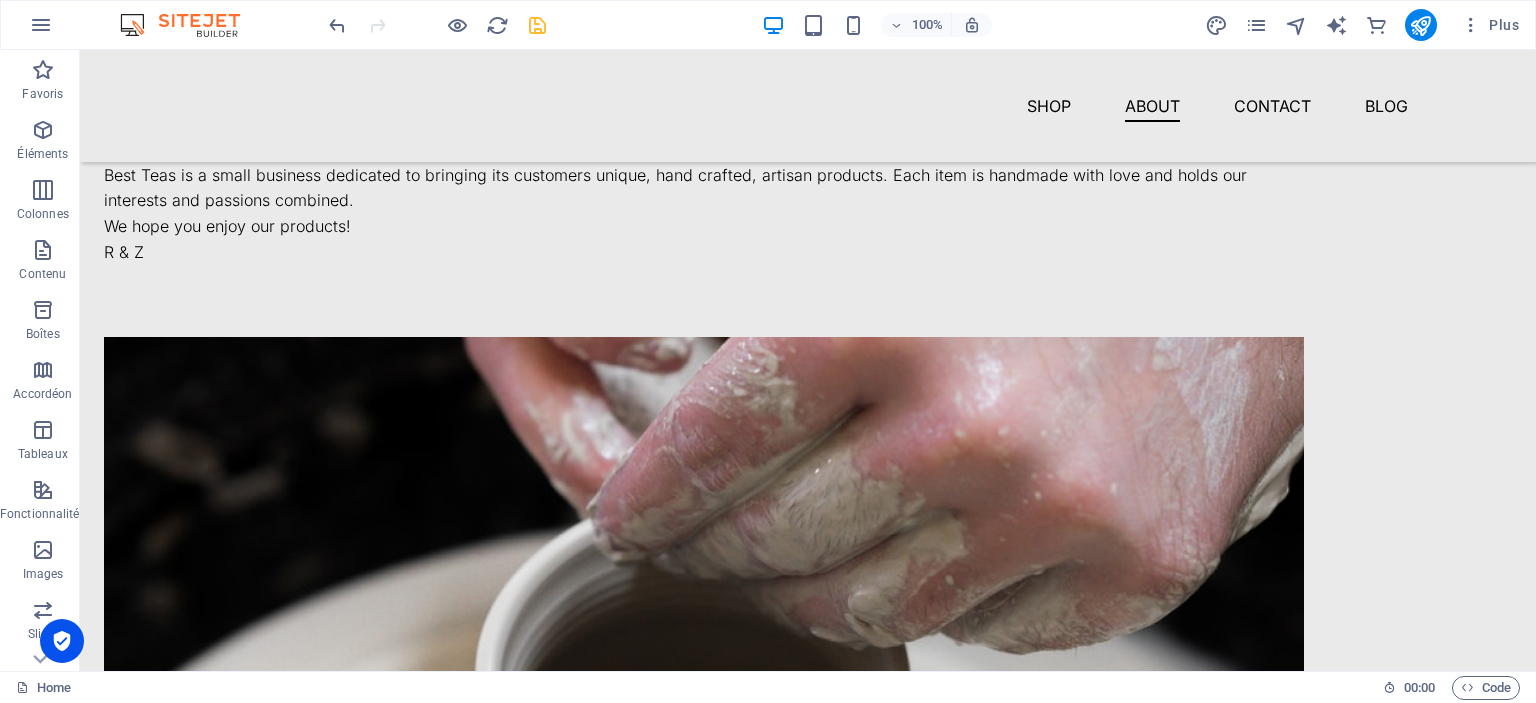 click at bounding box center [537, 25] 